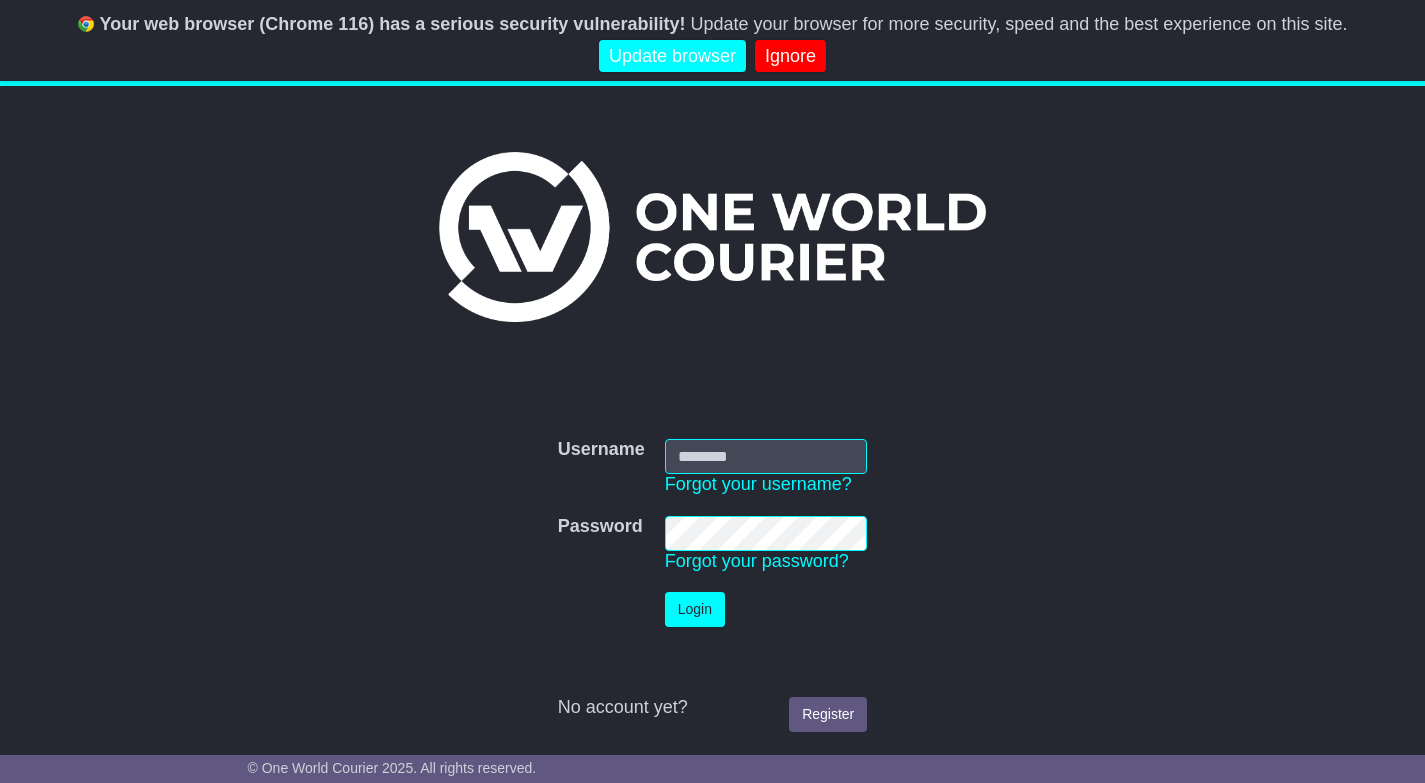 scroll, scrollTop: 0, scrollLeft: 0, axis: both 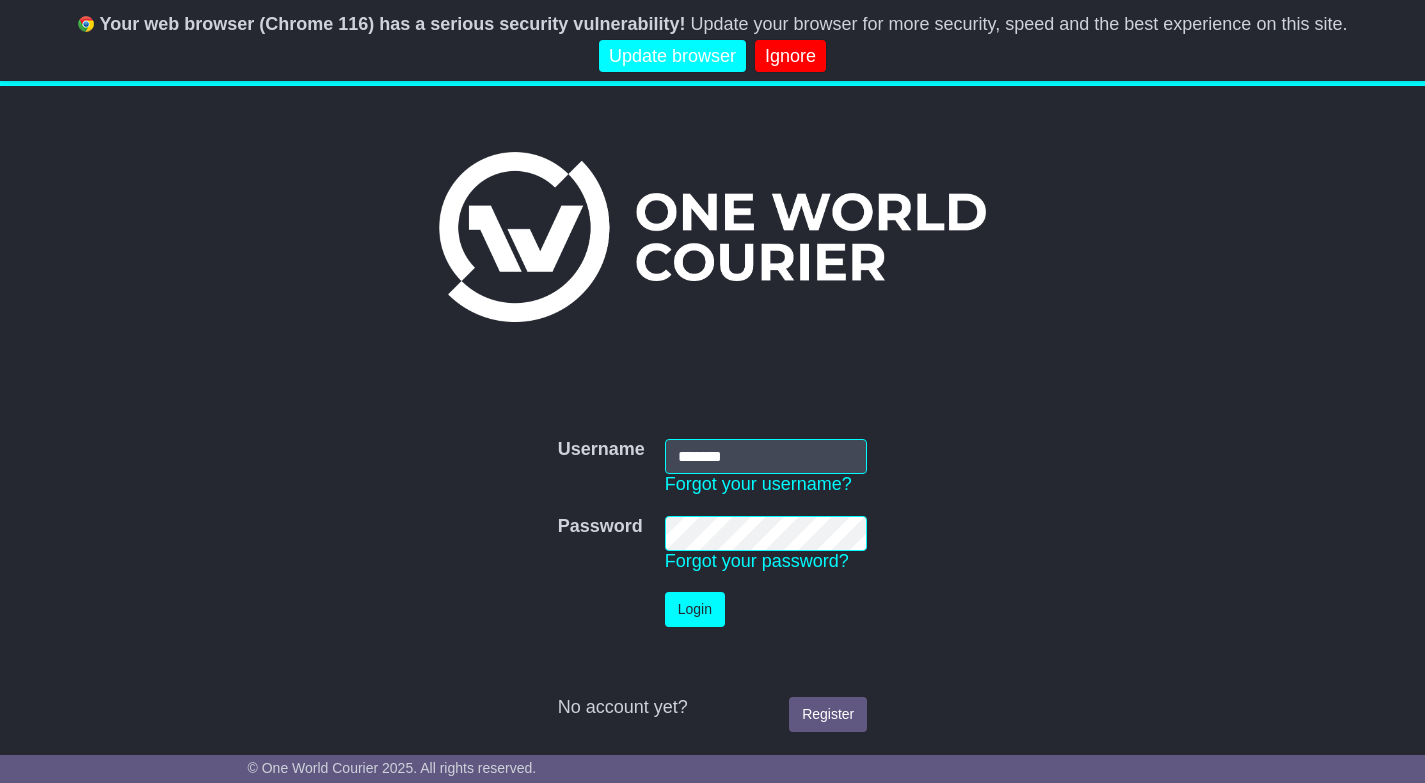 type on "**********" 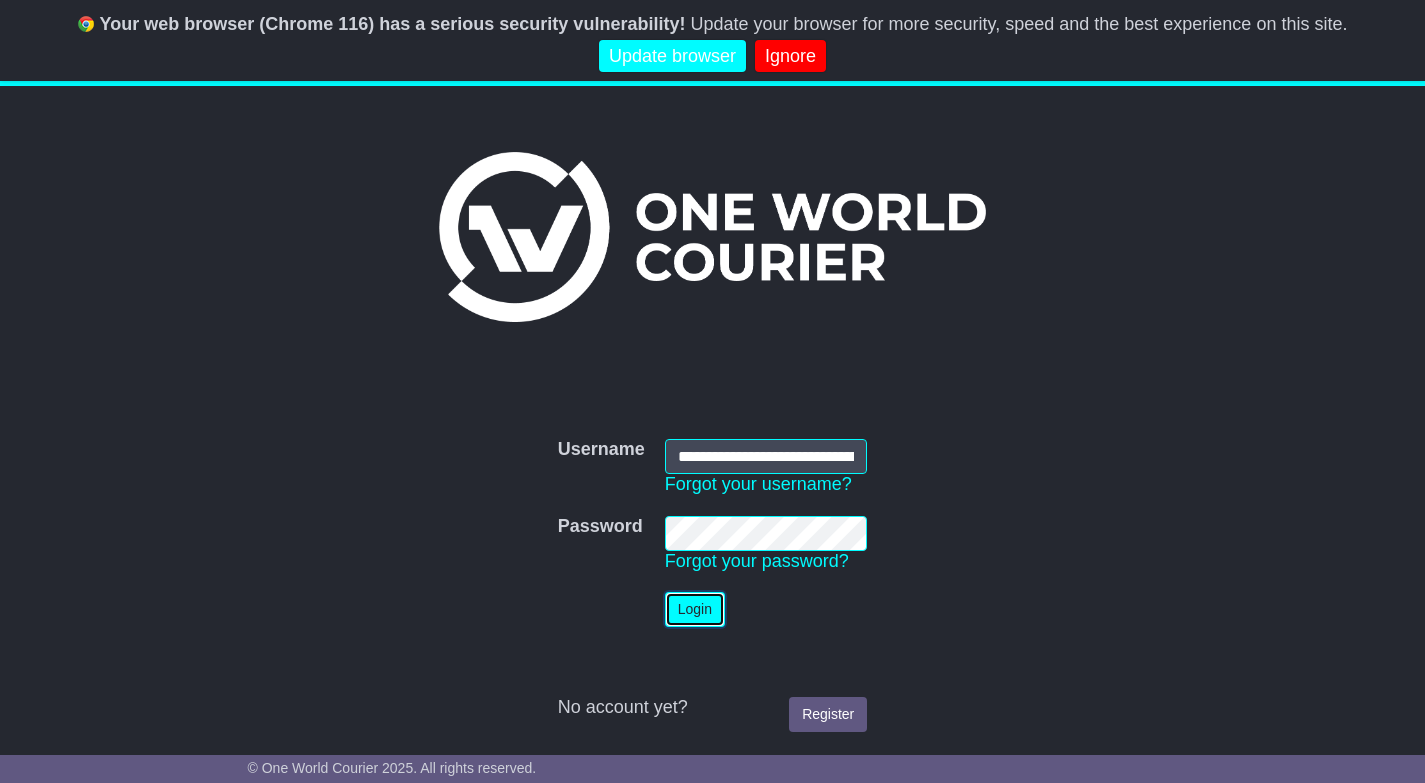 click on "Login" at bounding box center (695, 609) 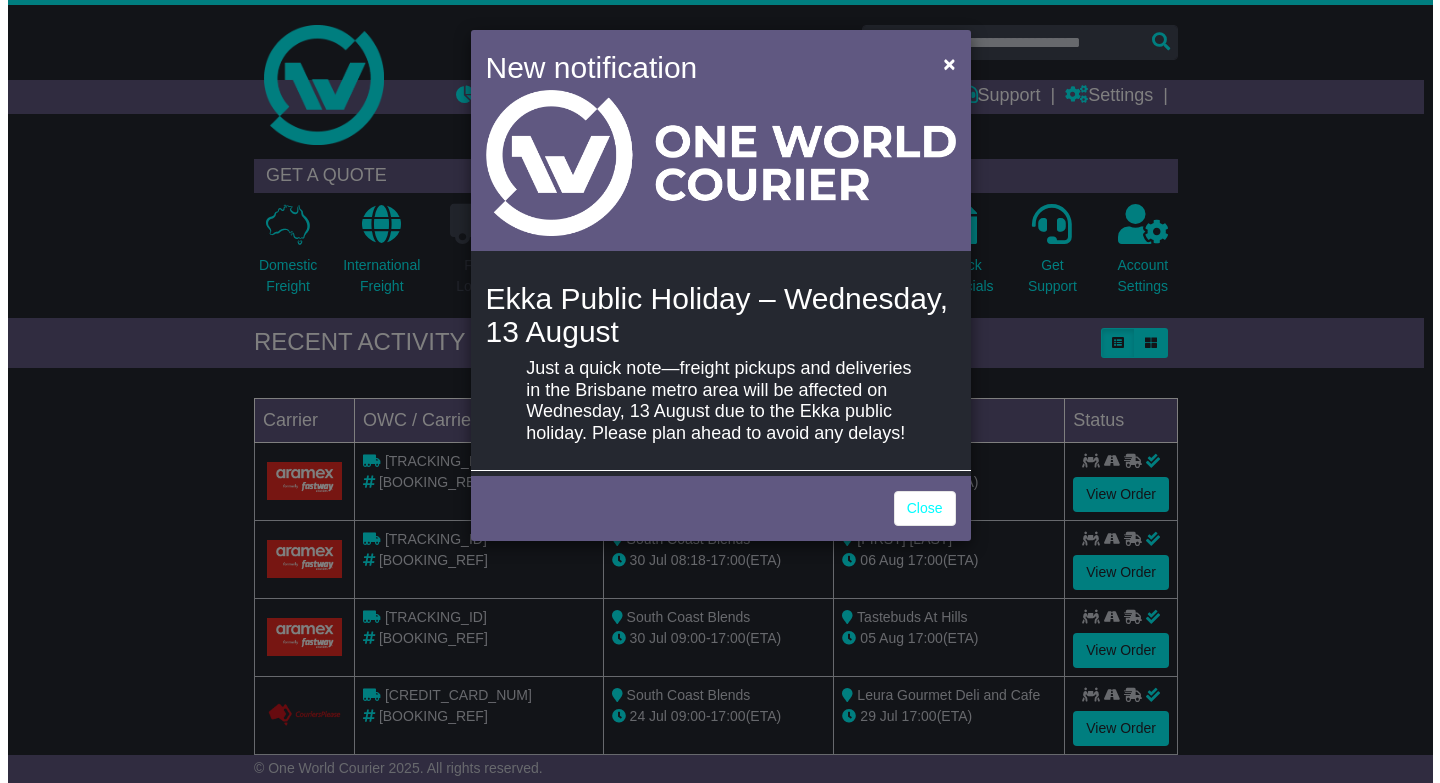 scroll, scrollTop: 0, scrollLeft: 0, axis: both 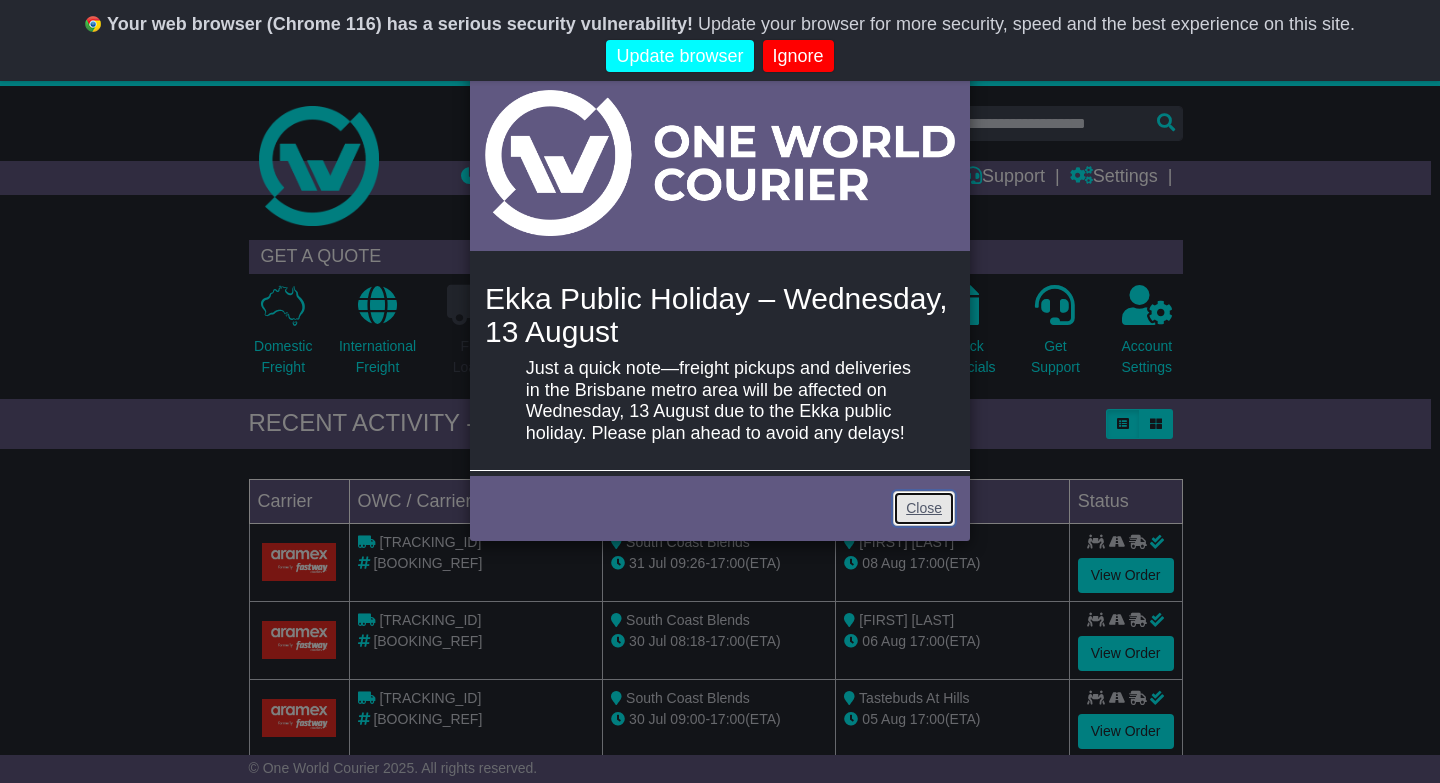 click on "Close" at bounding box center [924, 508] 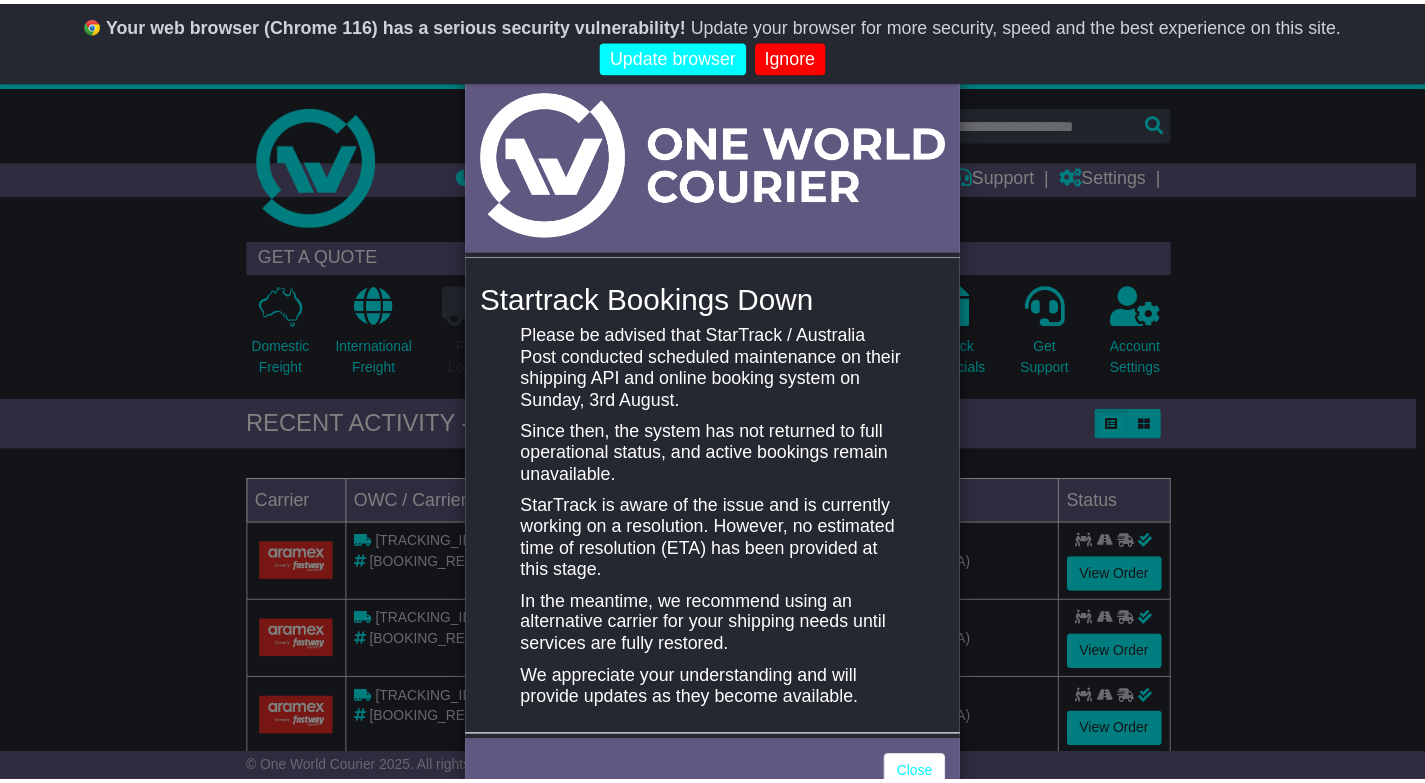 scroll, scrollTop: 54, scrollLeft: 0, axis: vertical 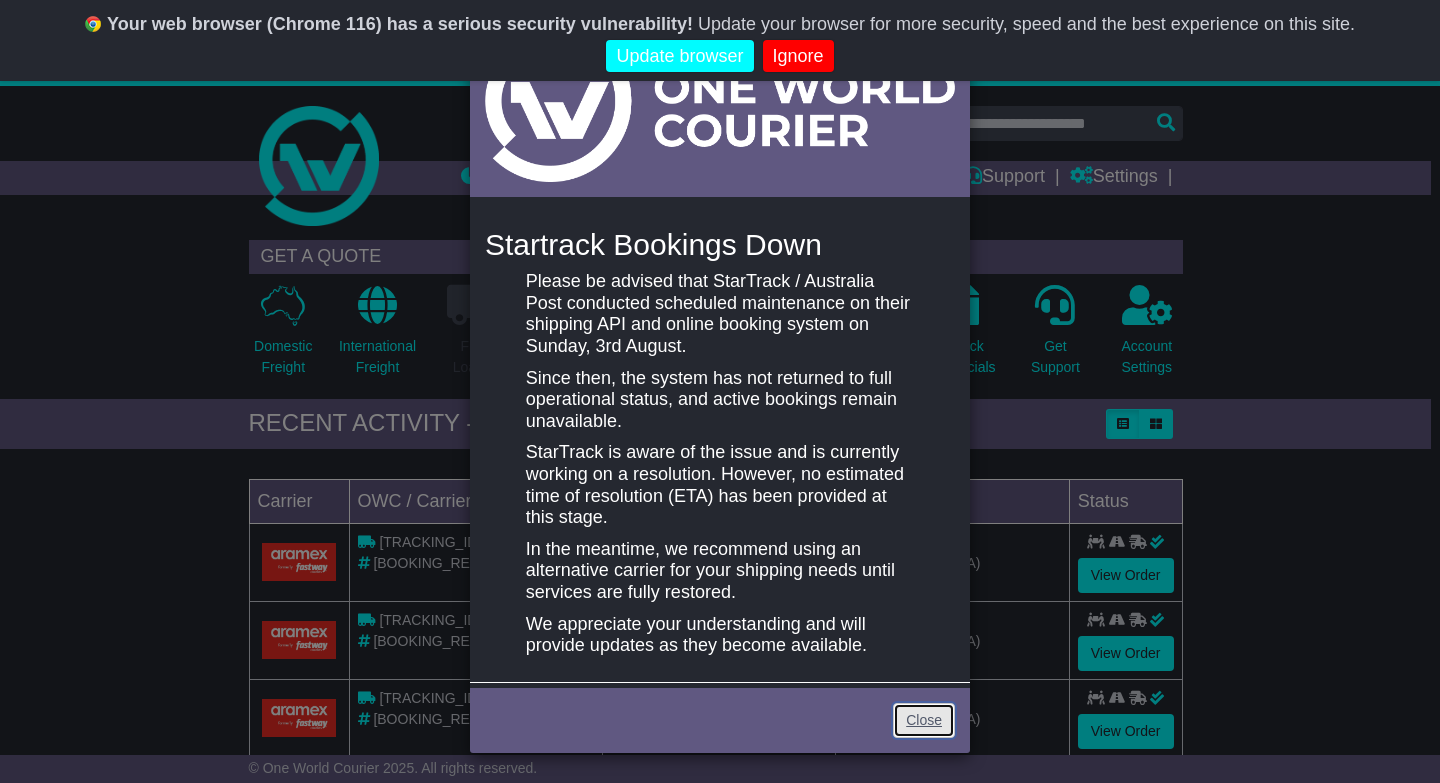 click on "Close" at bounding box center [924, 720] 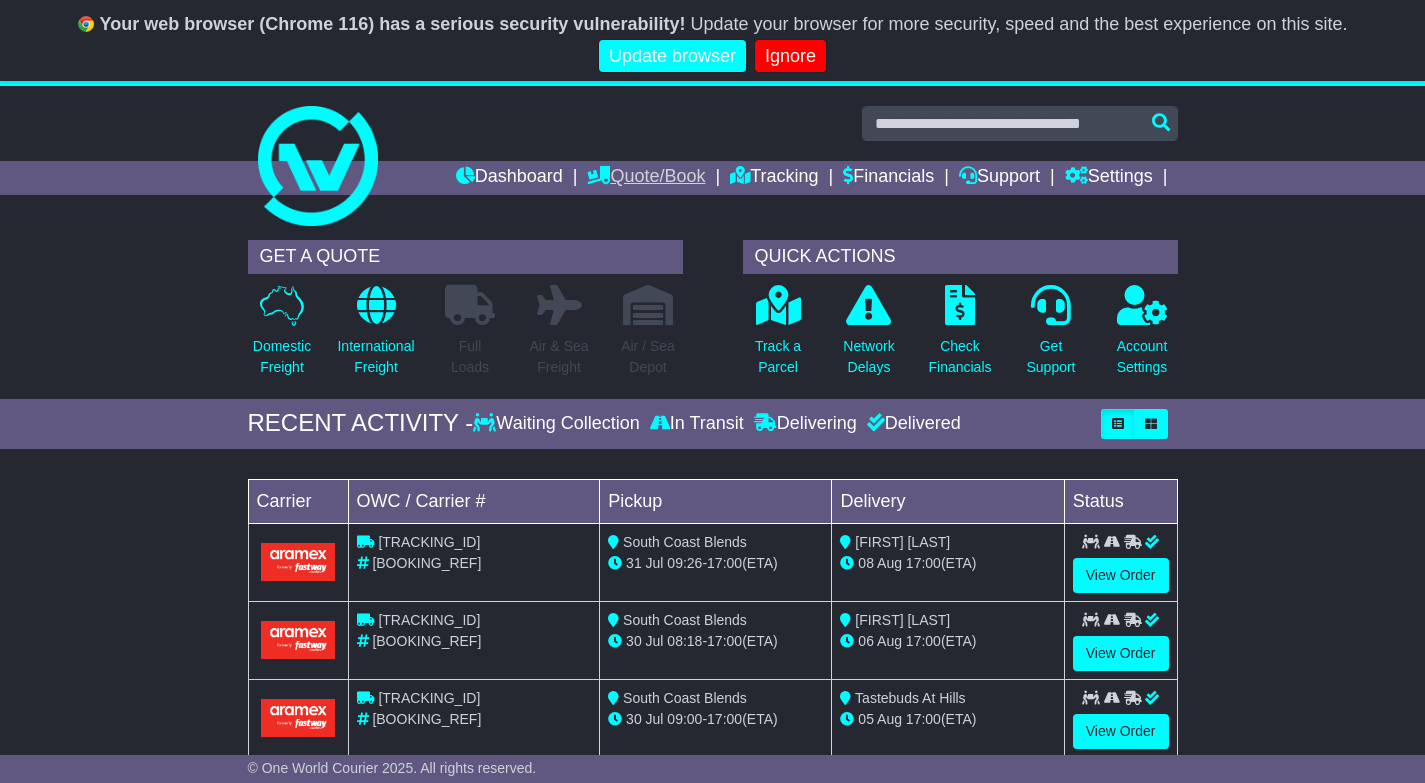 click on "Quote/Book" at bounding box center (646, 178) 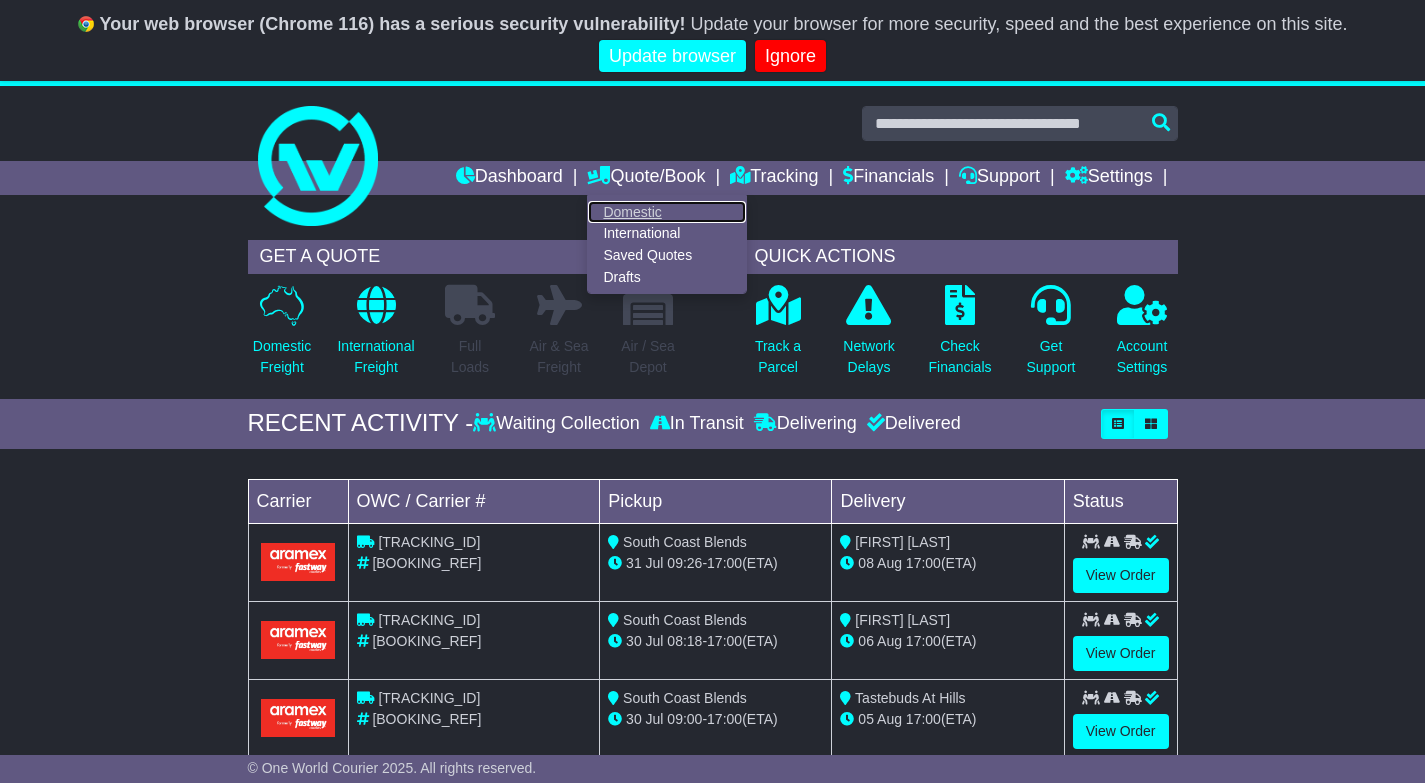click on "Domestic" at bounding box center (667, 212) 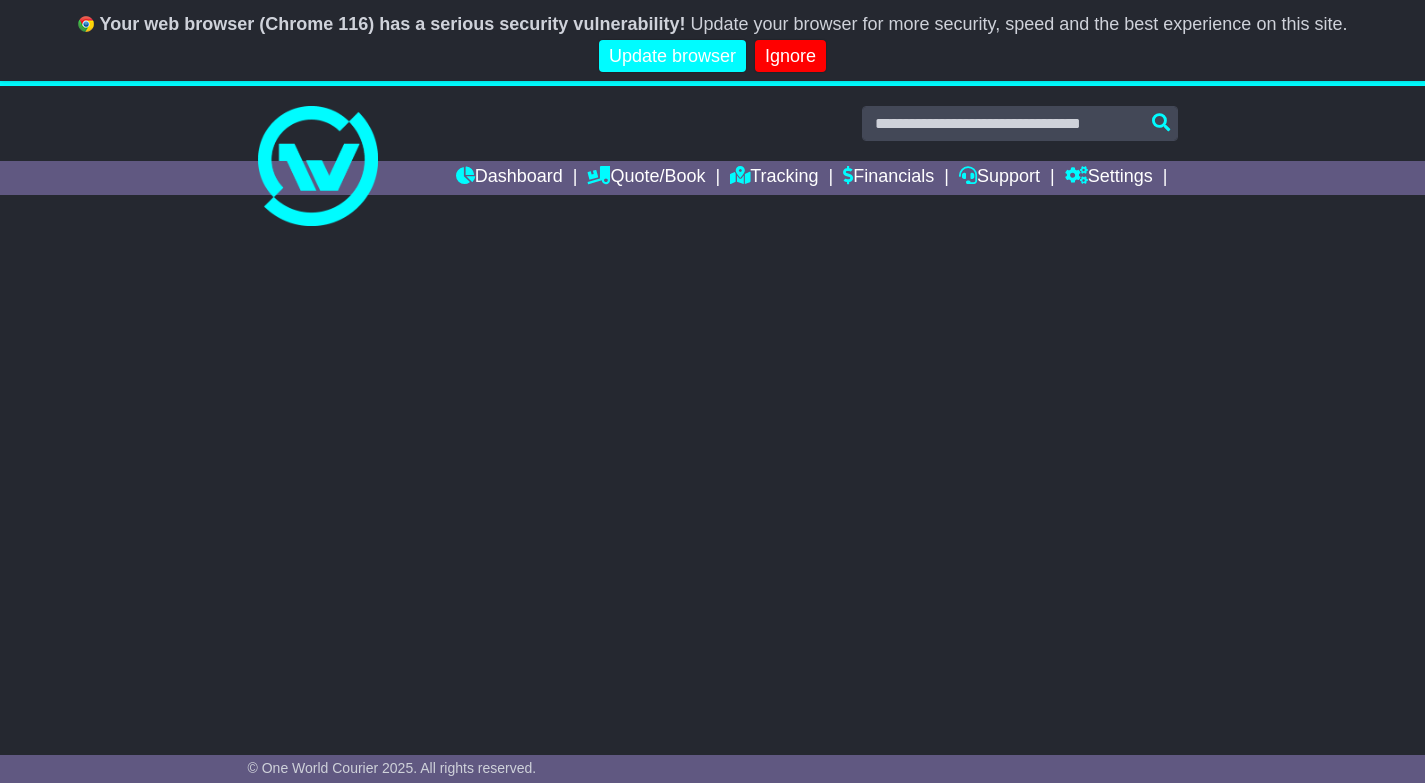 scroll, scrollTop: 0, scrollLeft: 0, axis: both 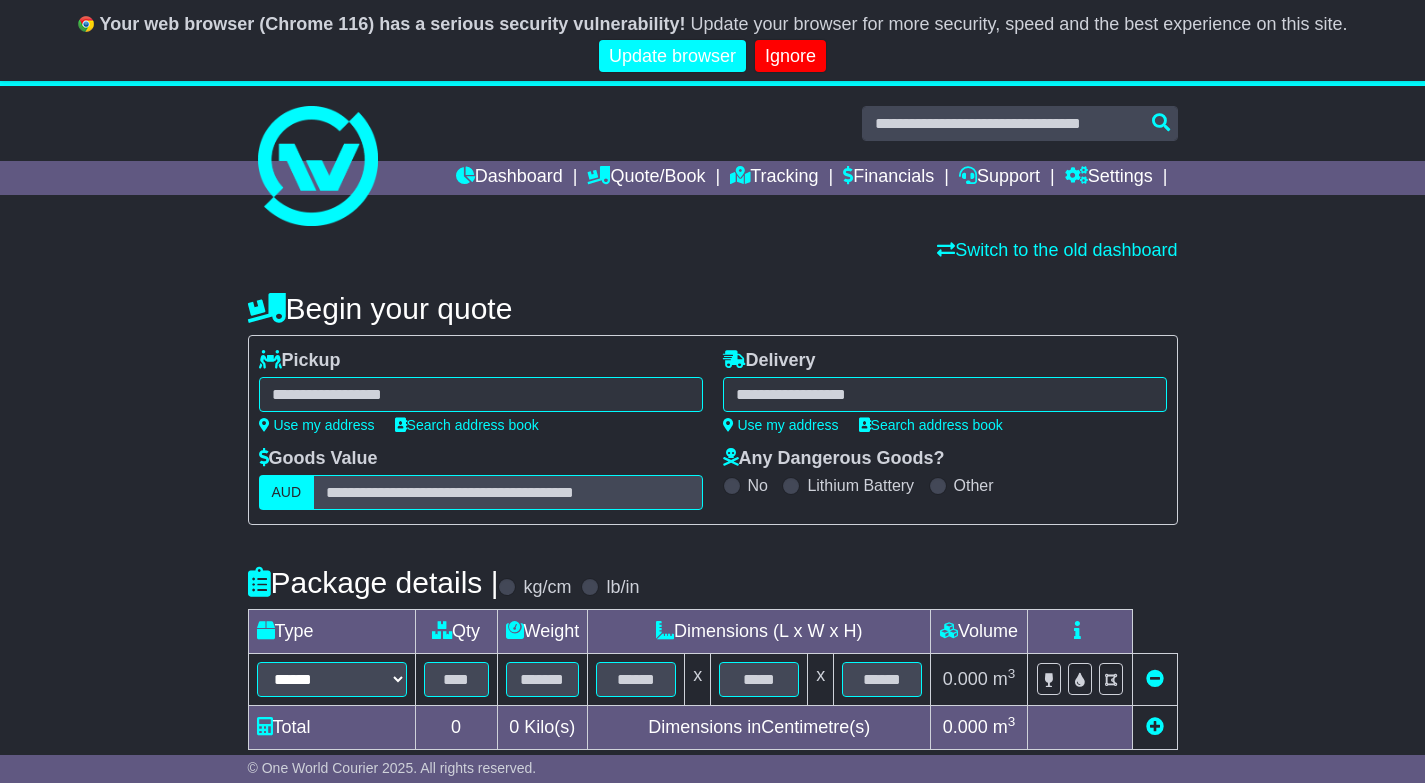 click at bounding box center (481, 394) 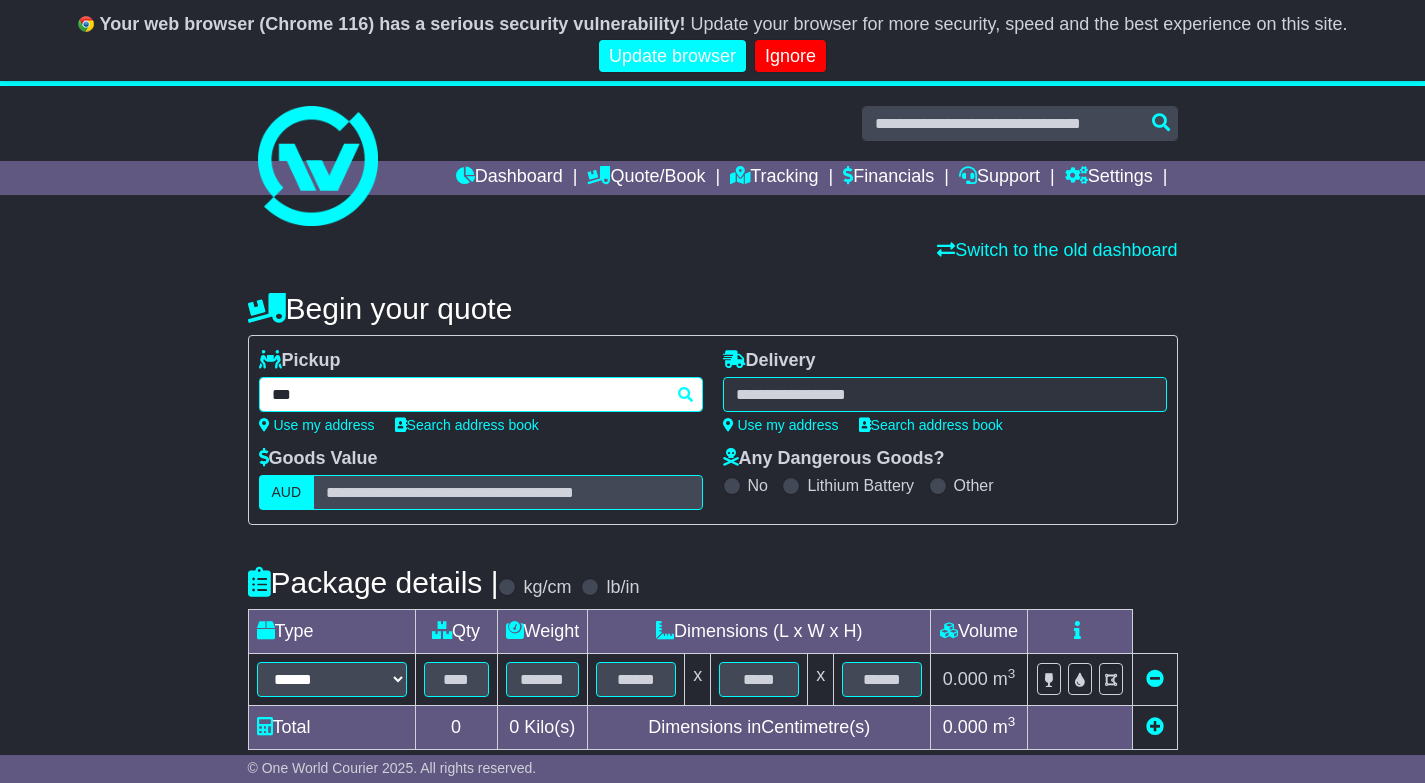 type on "****" 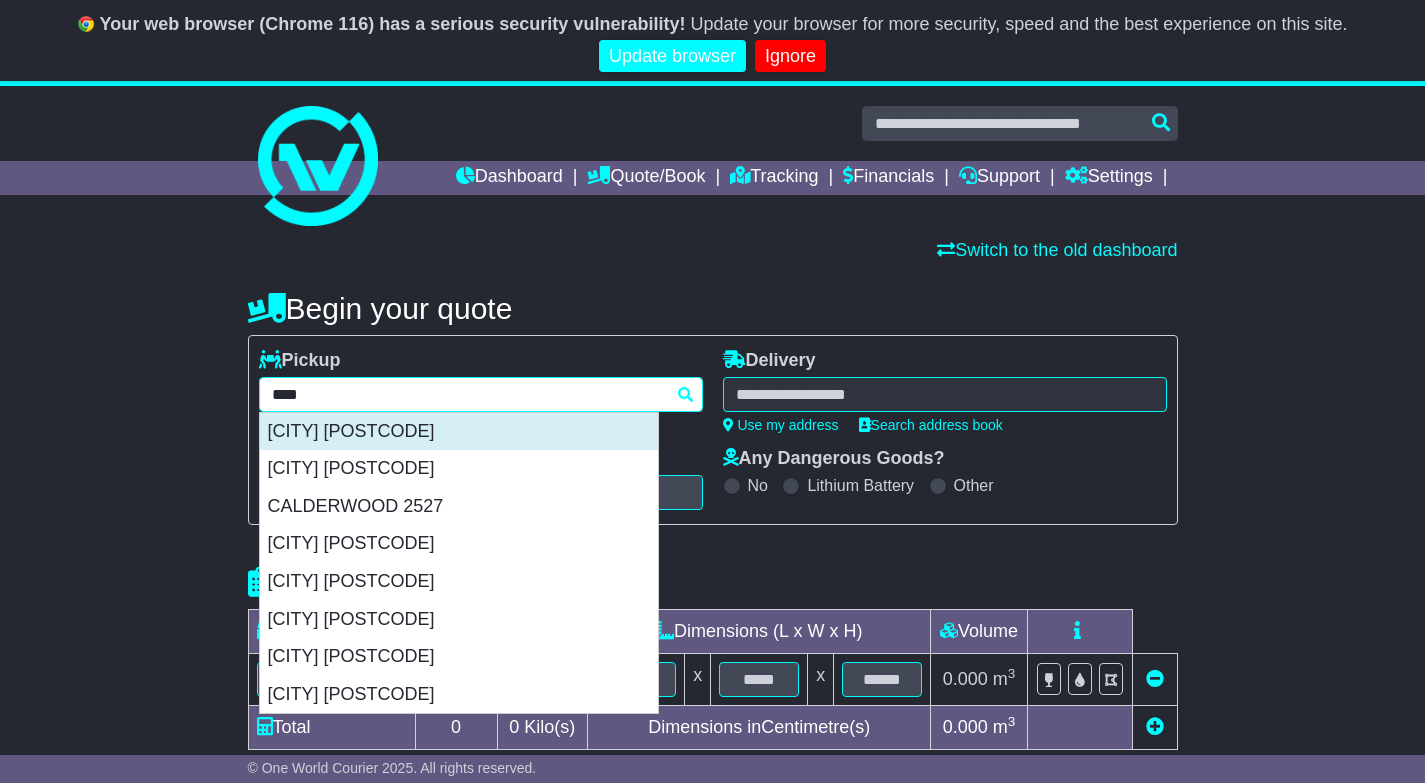 click on "[CITY] [POSTCODE]" at bounding box center [459, 432] 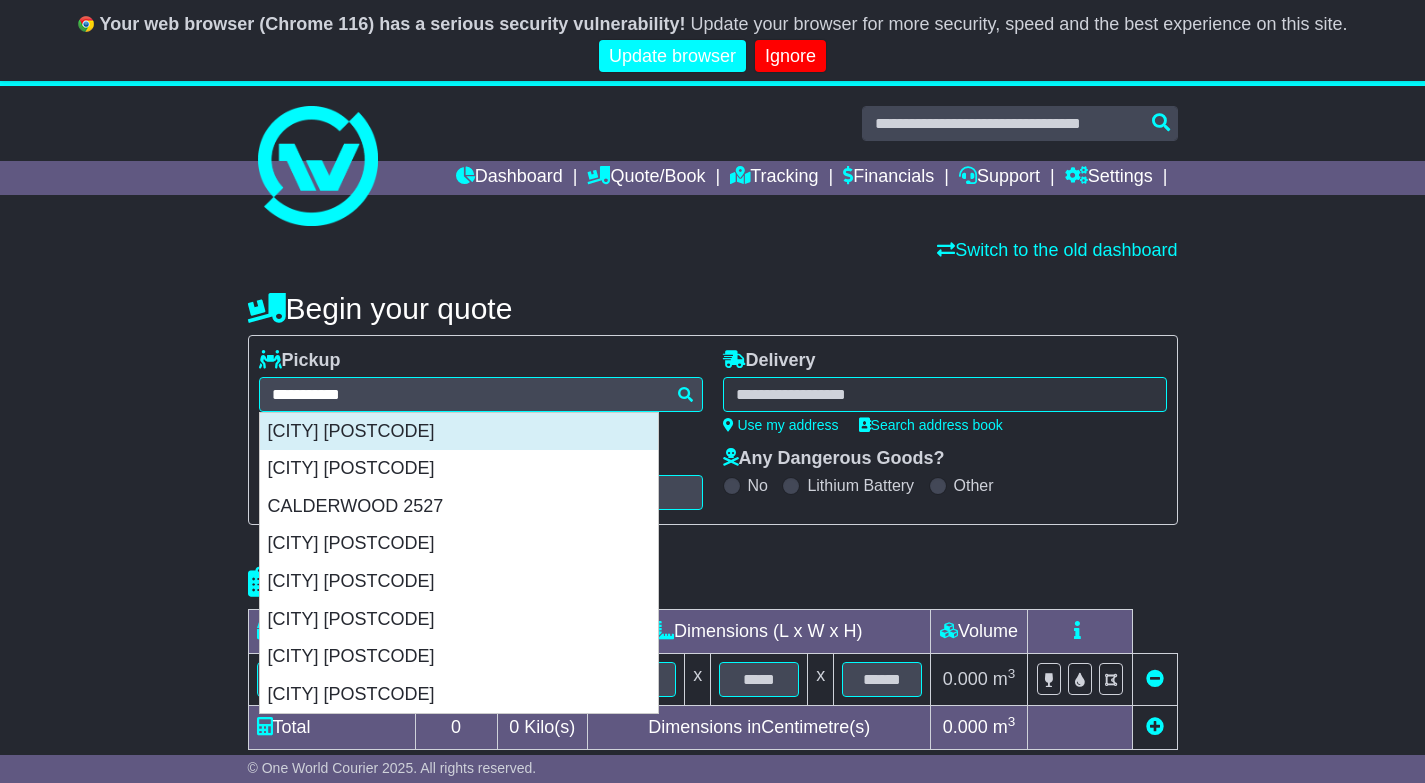 type on "**********" 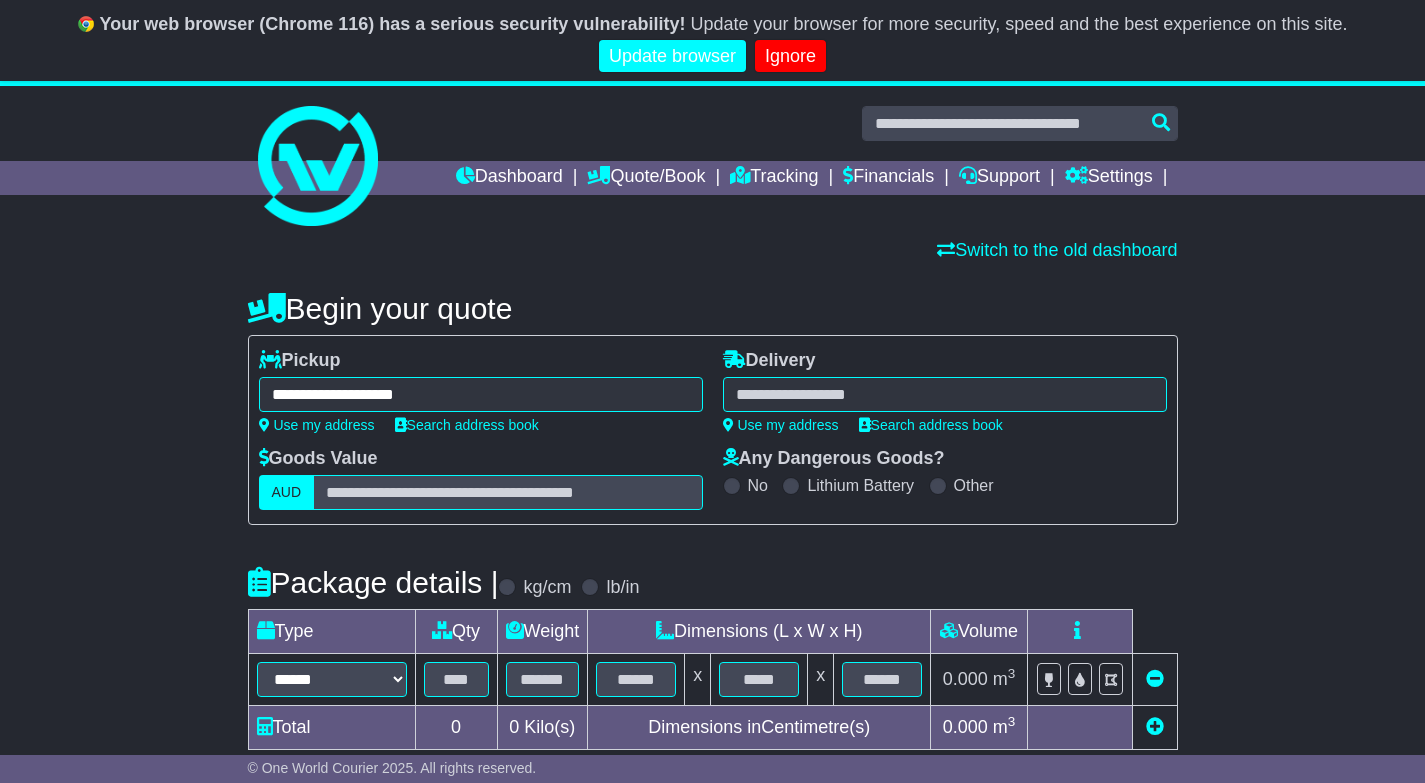 click at bounding box center [945, 394] 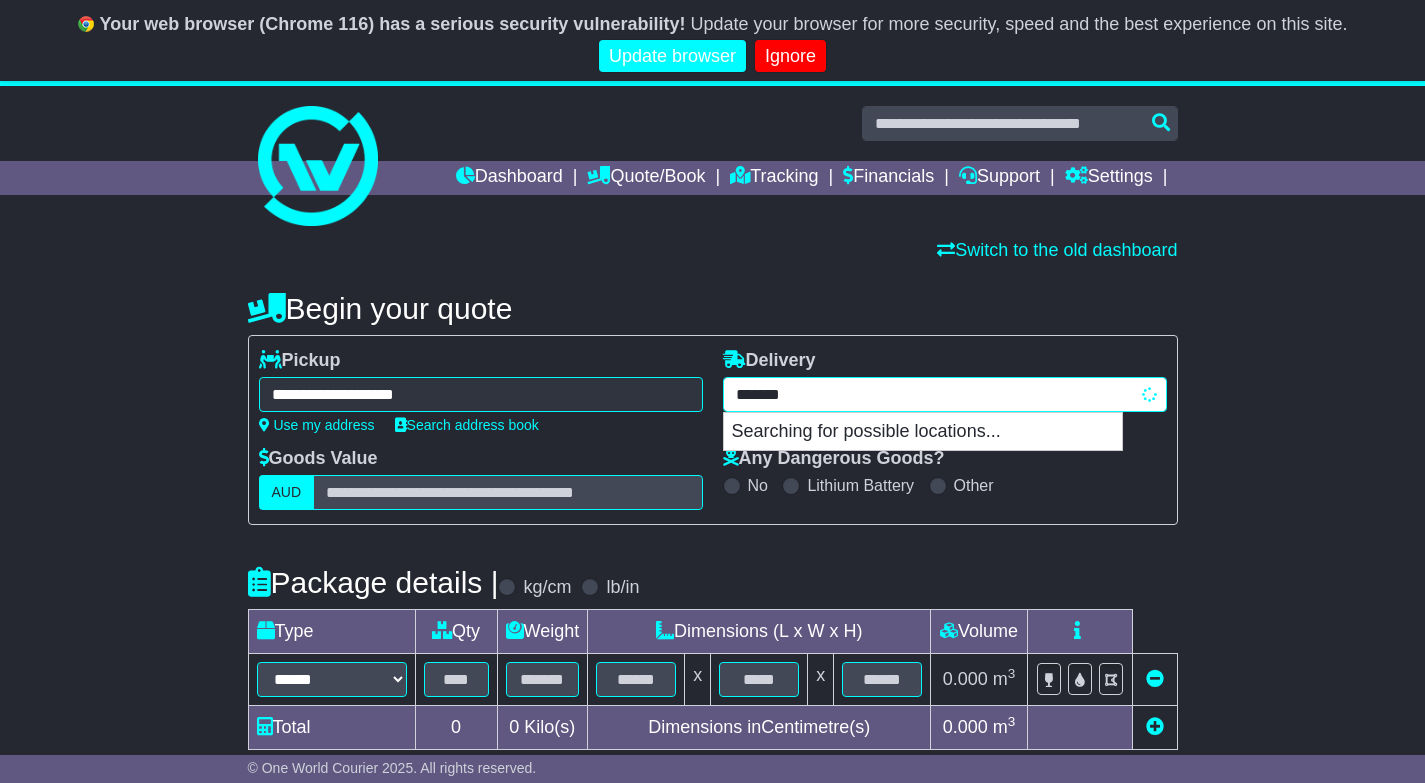 type on "********" 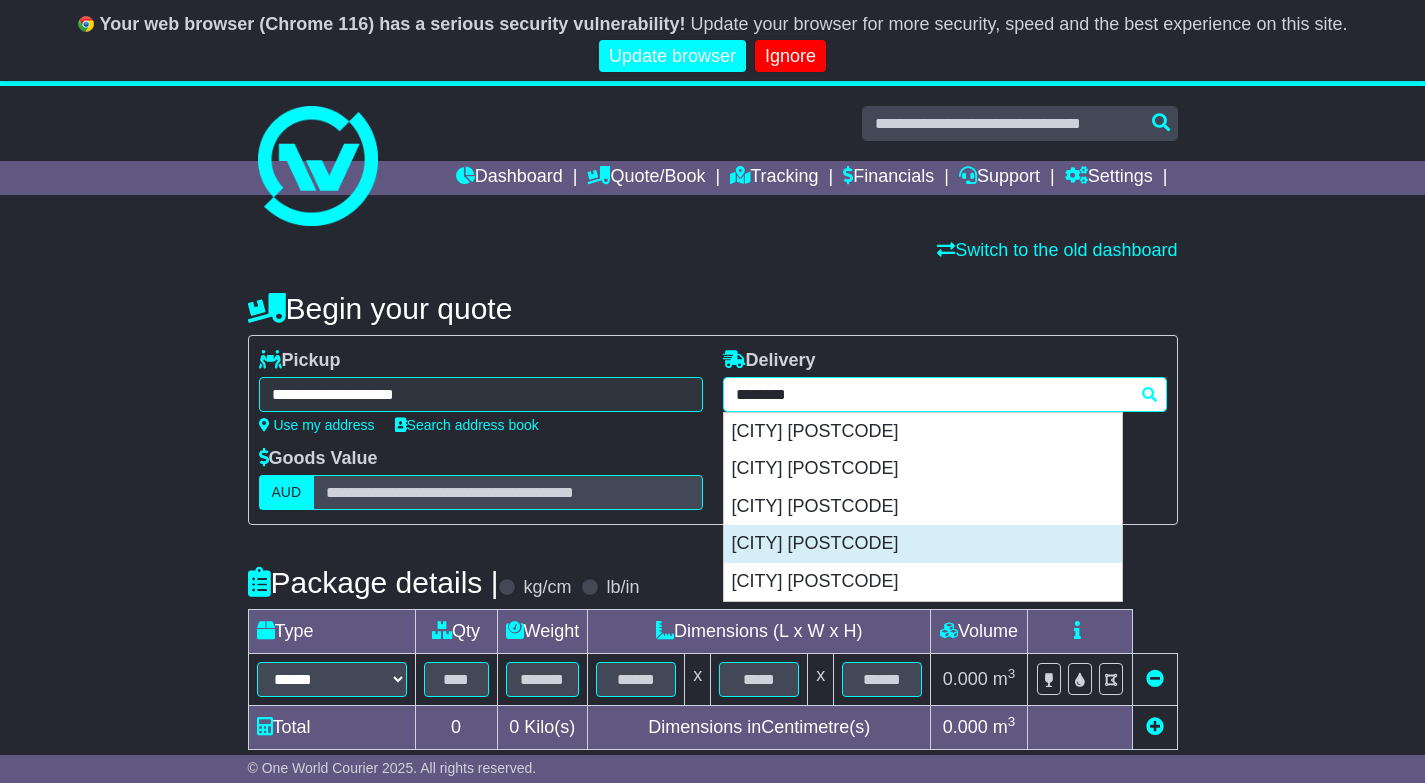 click on "[CITY] [POSTCODE]" at bounding box center (923, 544) 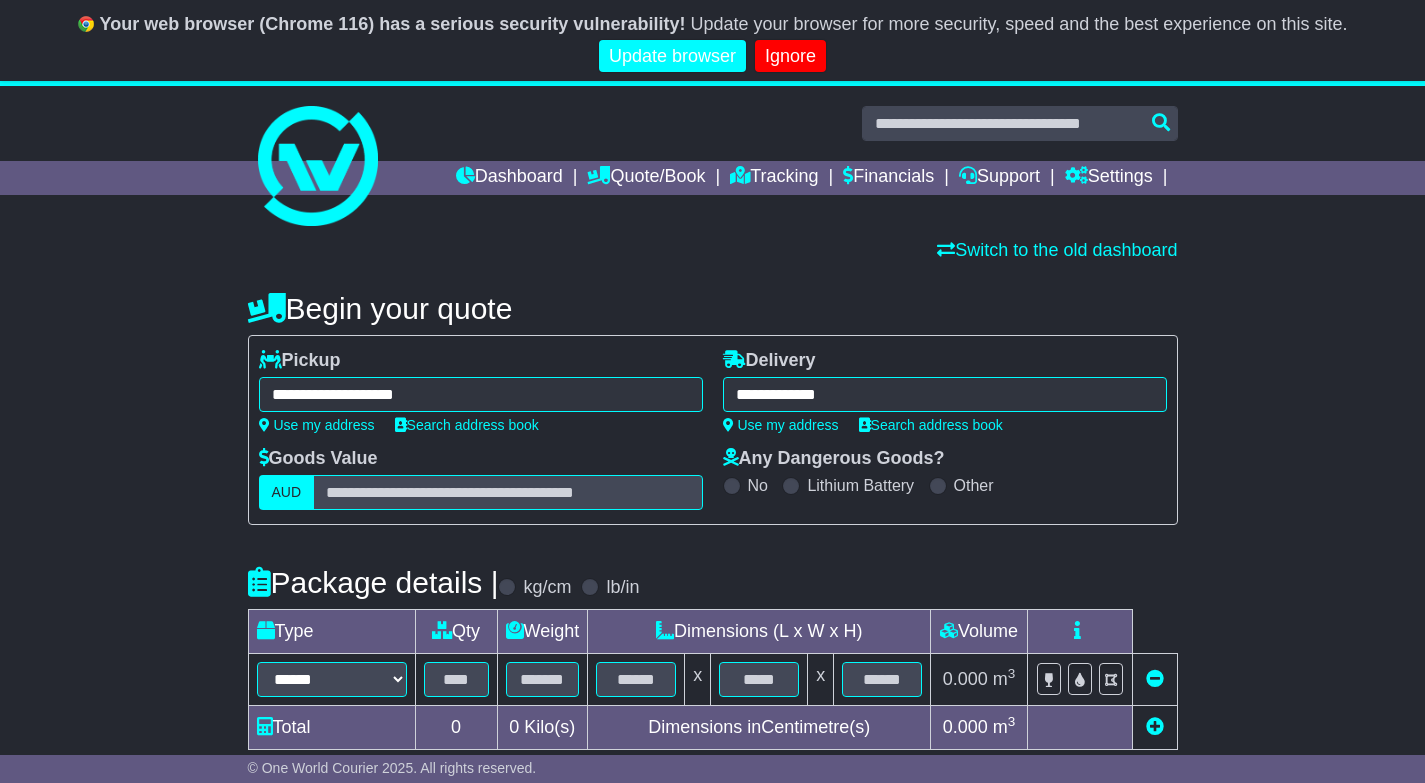 type on "**********" 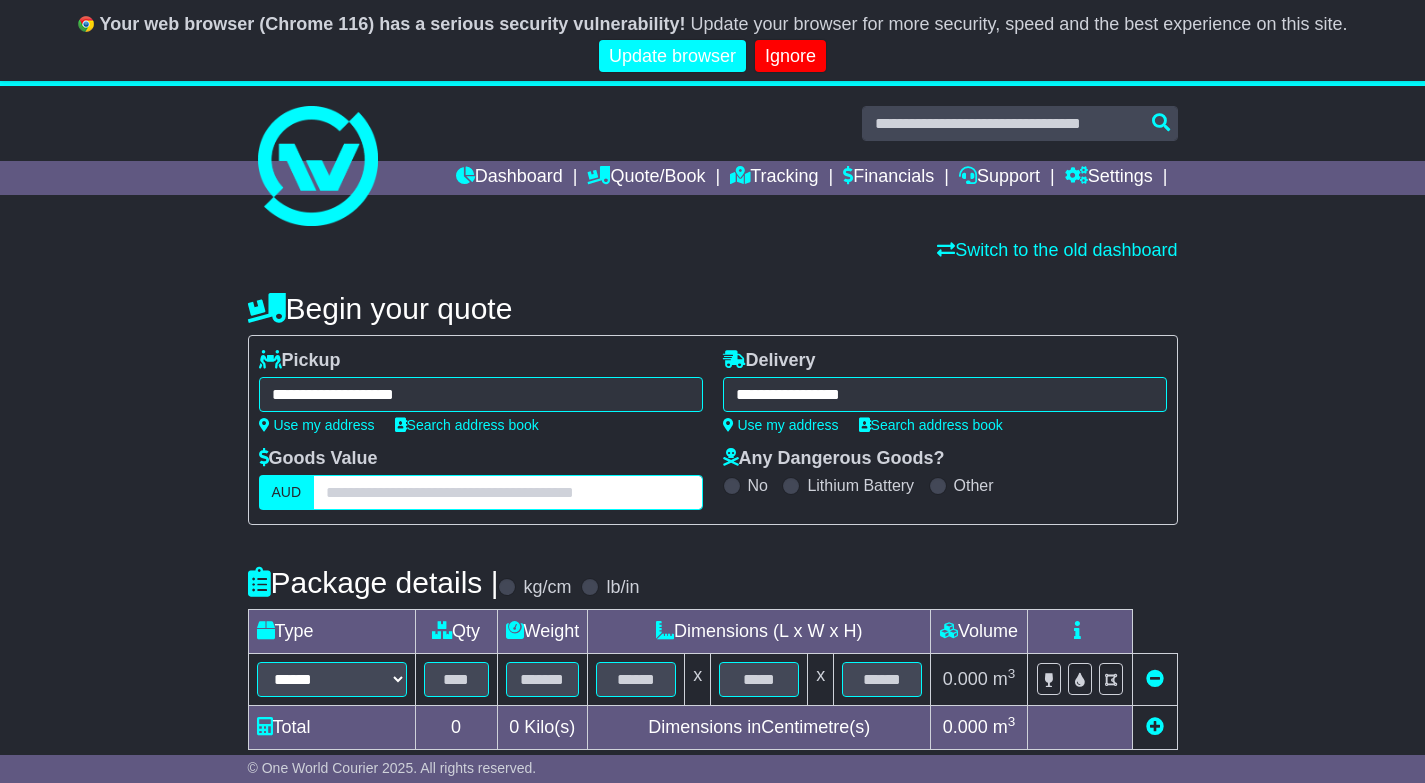 click at bounding box center [507, 492] 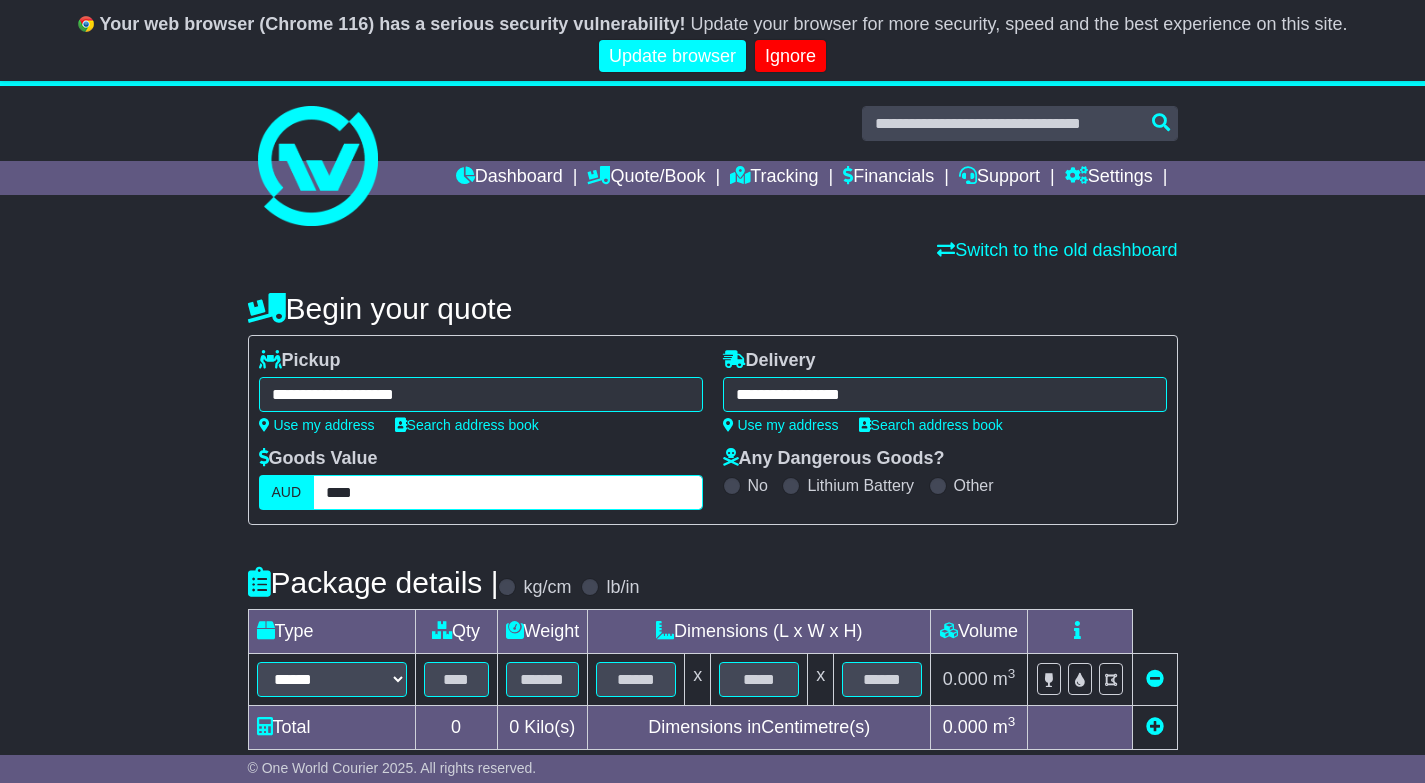 type on "****" 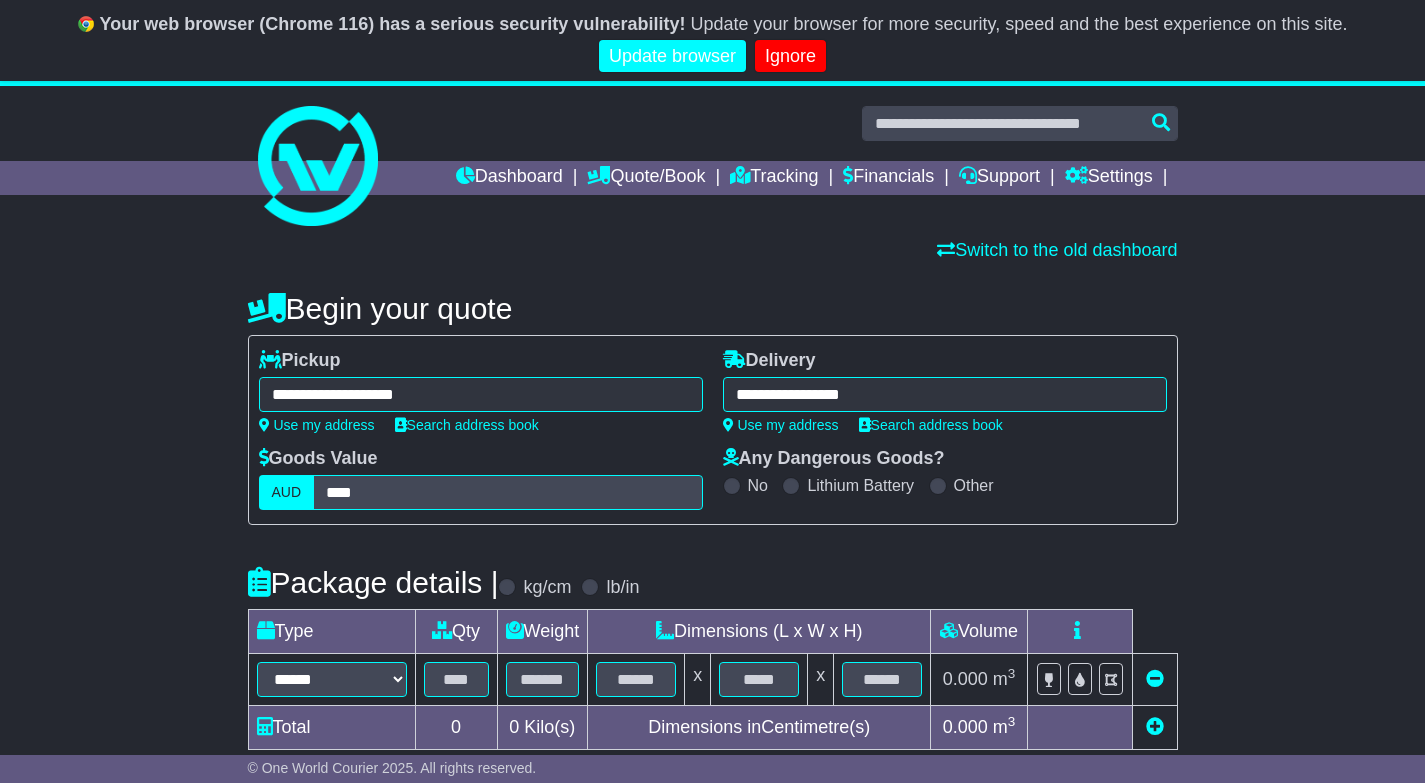 click on "Package details |
kg/cm
lb/in" at bounding box center (713, 582) 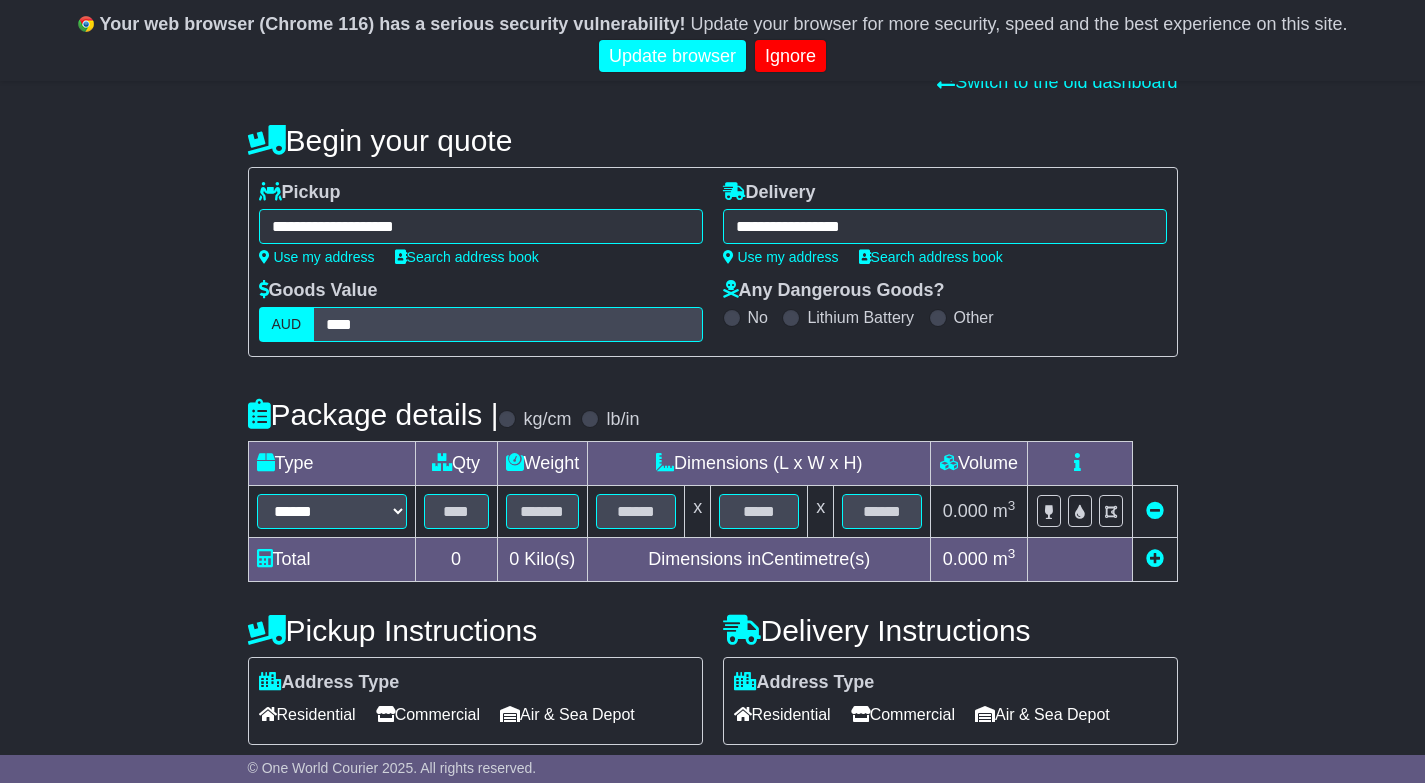 scroll, scrollTop: 233, scrollLeft: 0, axis: vertical 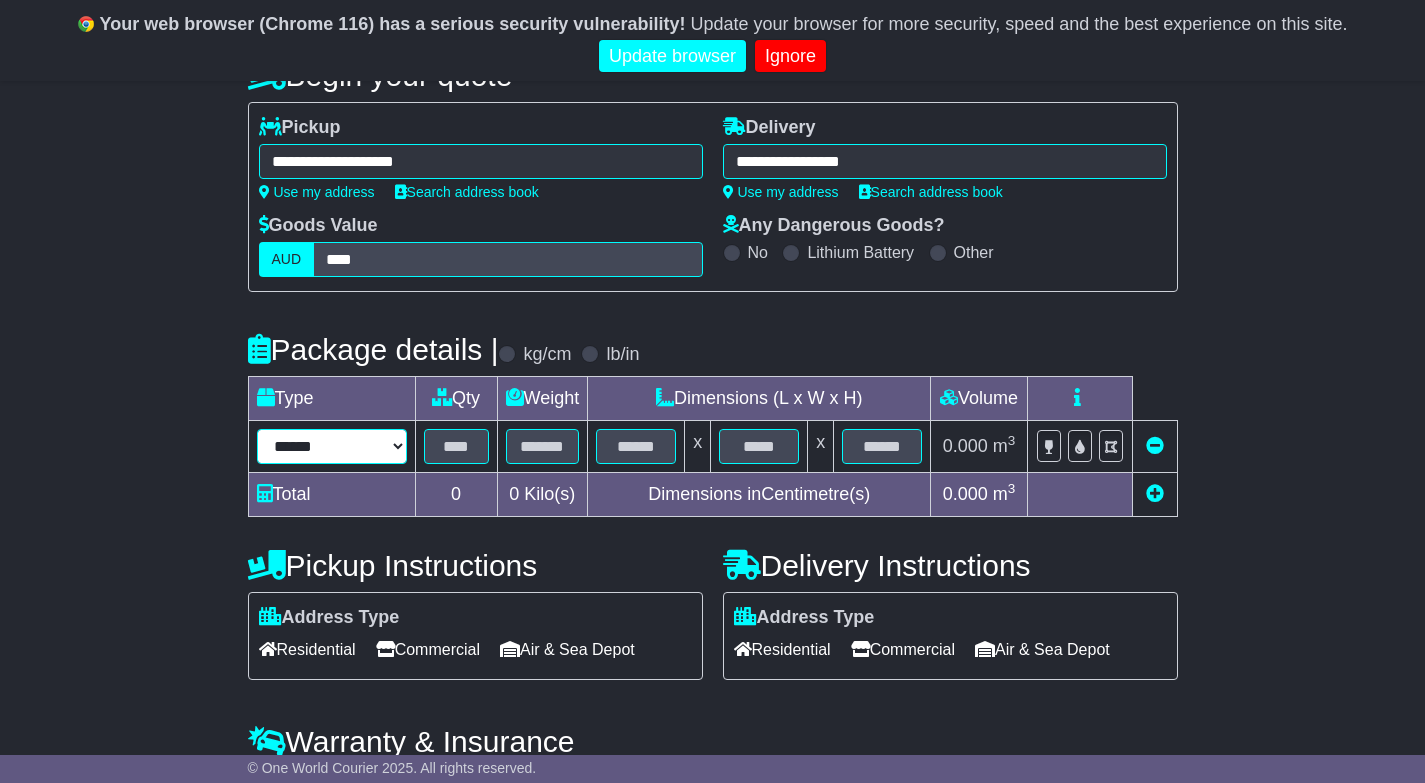 click on "****** ****** *** ******** ***** **** **** ****** *** *******" at bounding box center [332, 446] 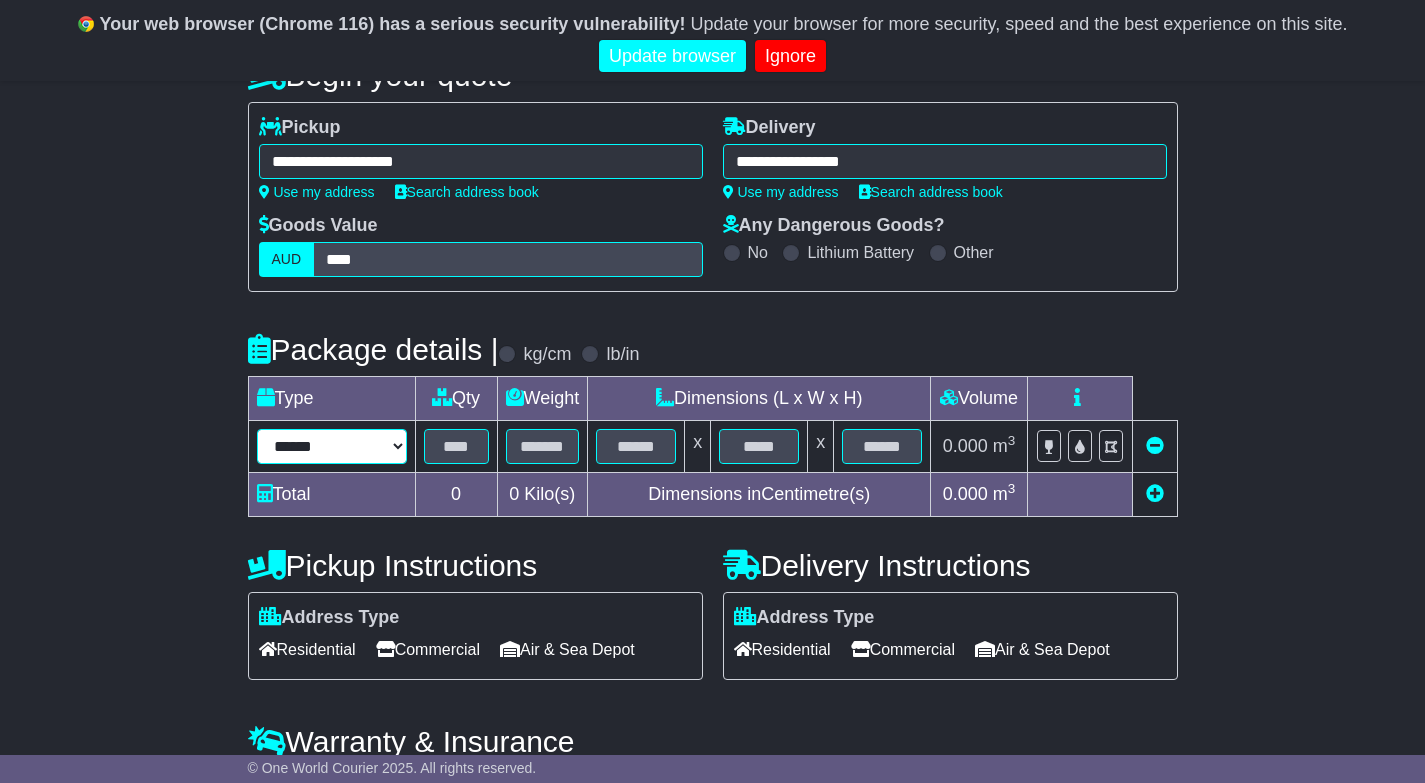 select on "*****" 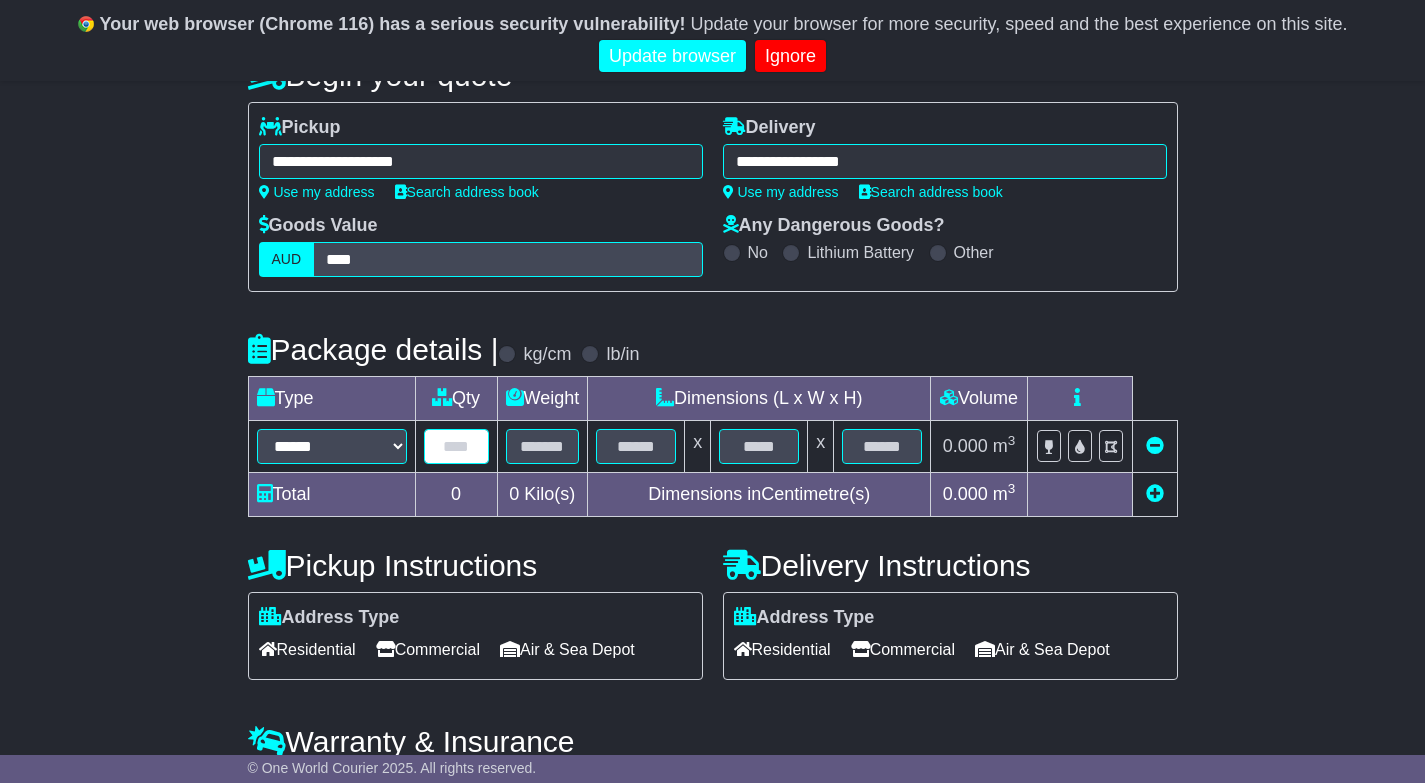 click at bounding box center (456, 446) 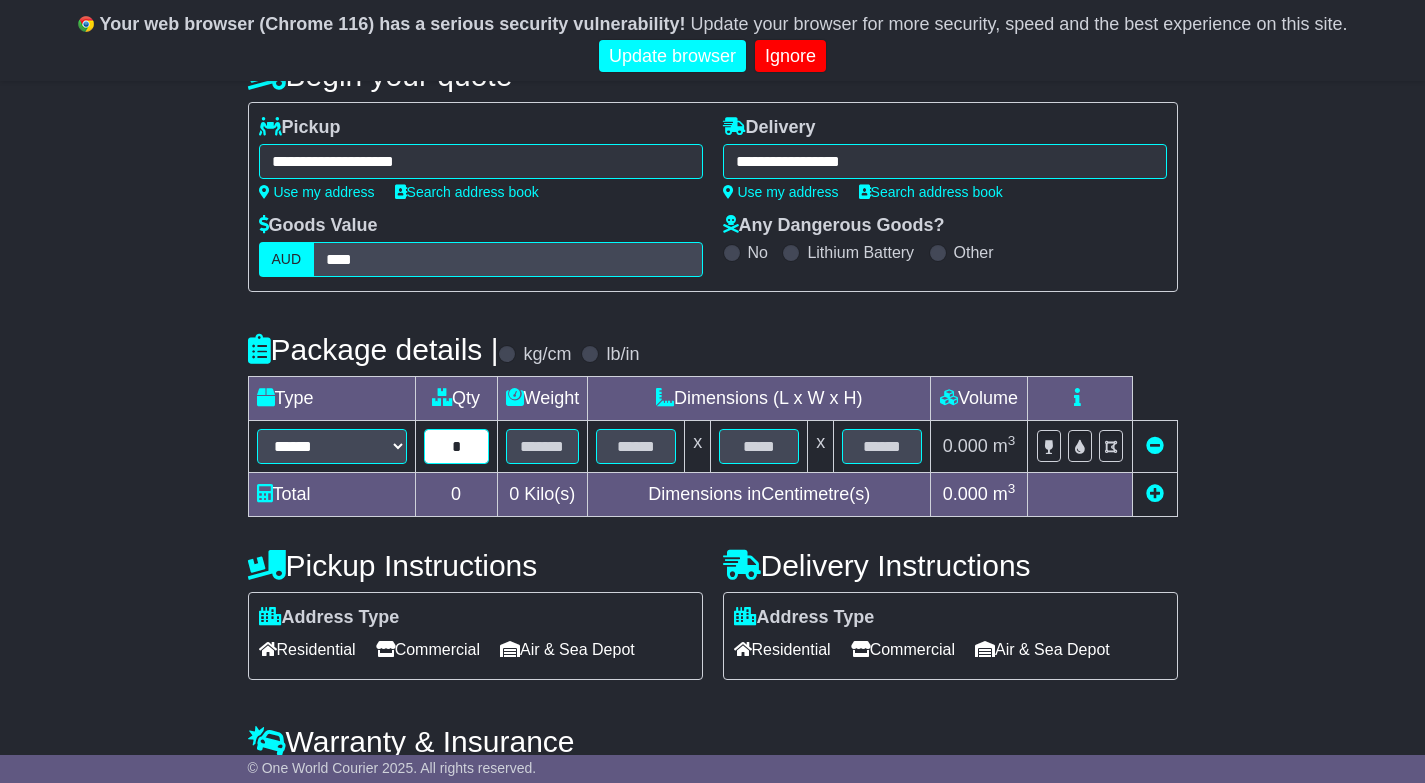 type on "*" 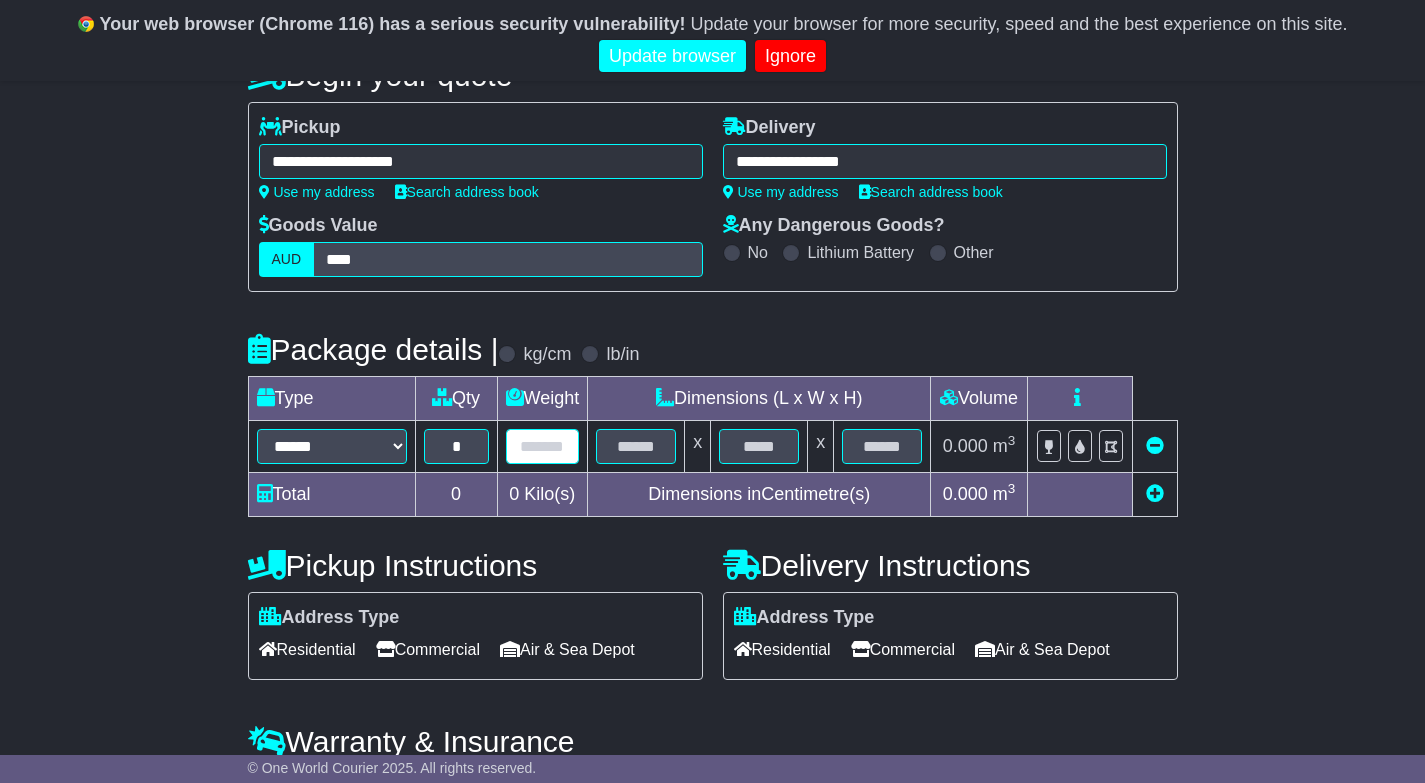 click at bounding box center [543, 446] 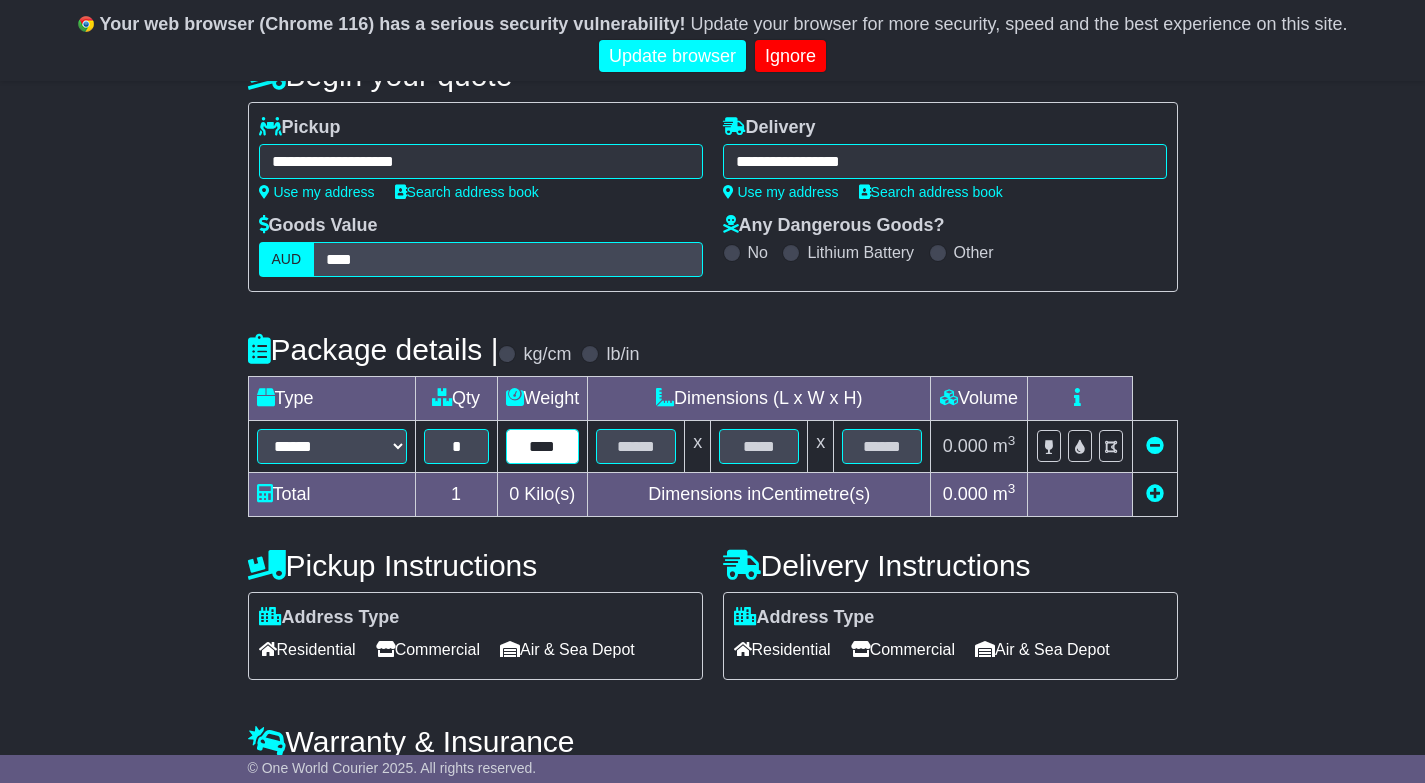 type on "****" 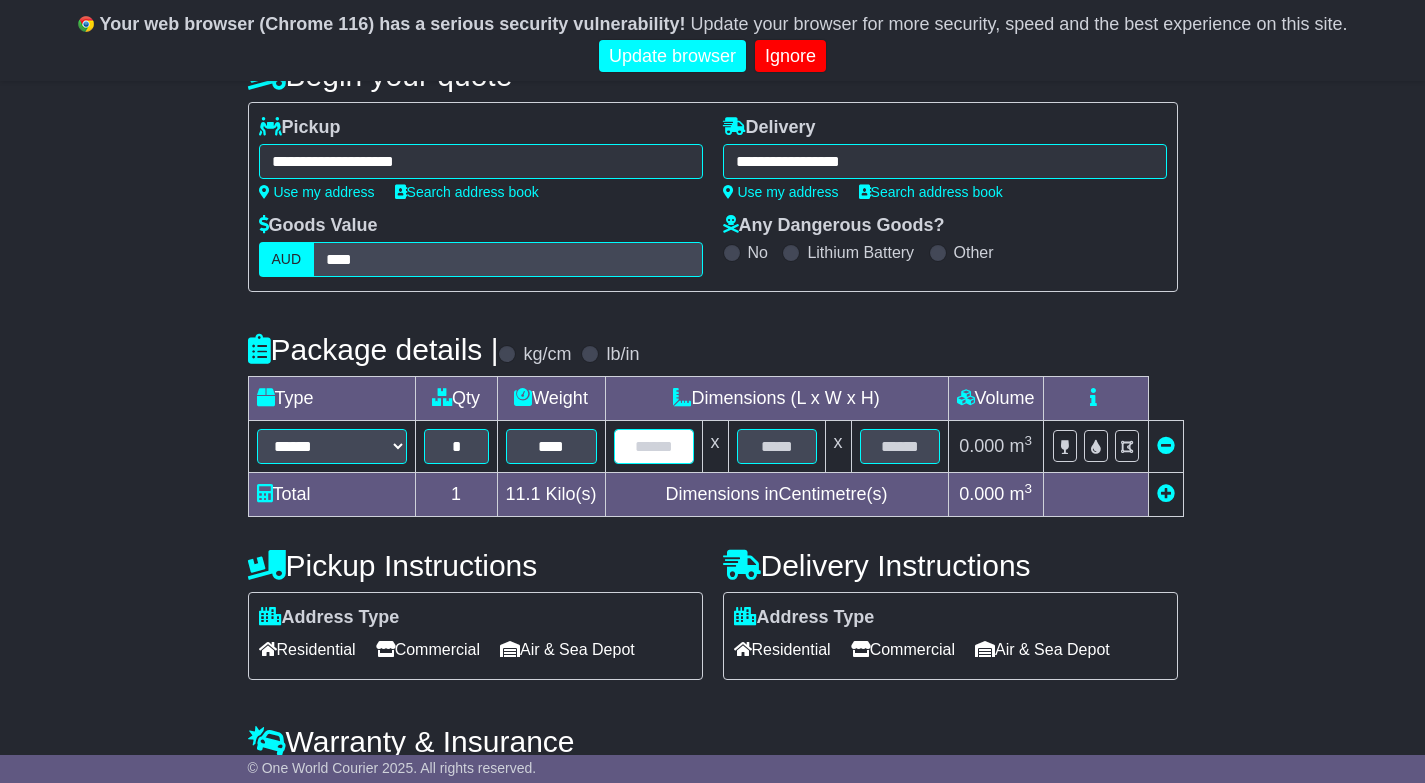 click at bounding box center (654, 446) 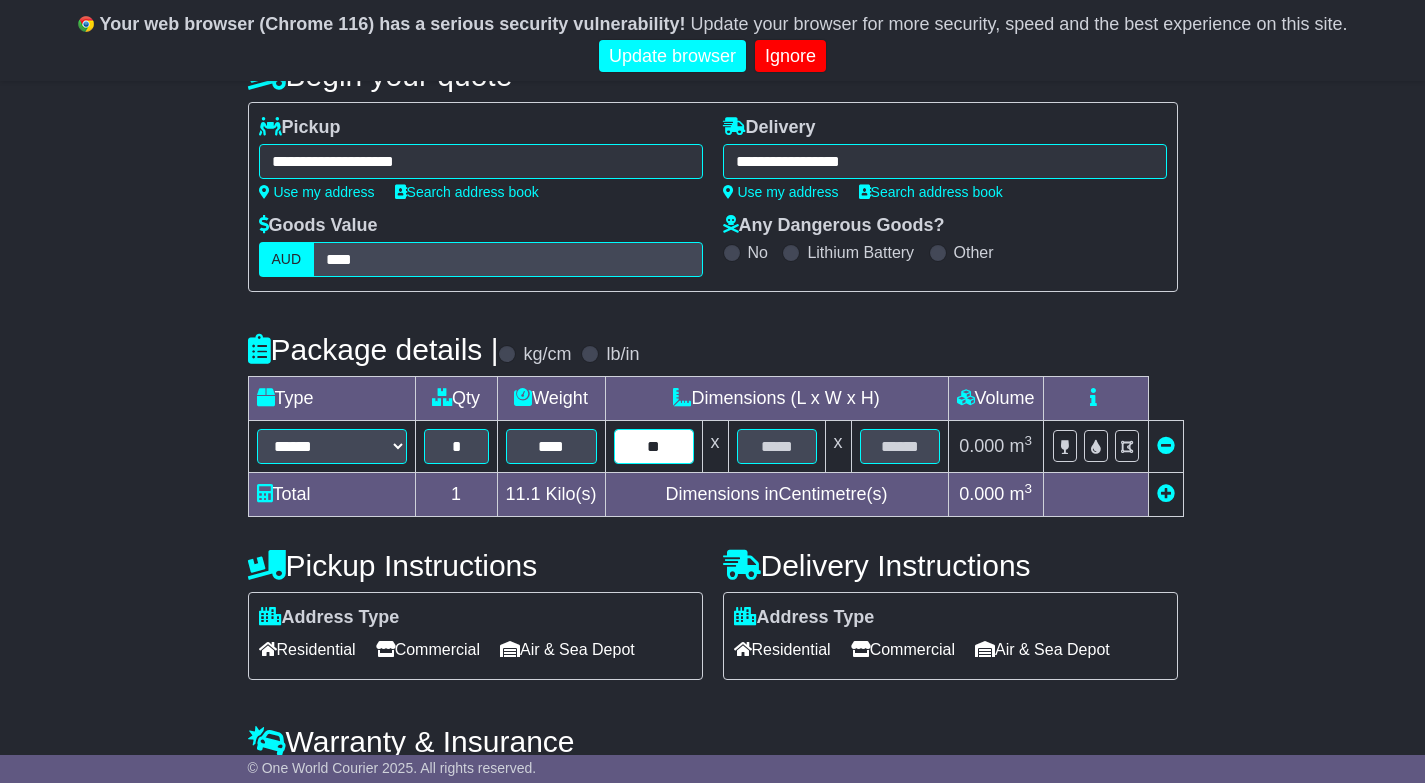 type on "**" 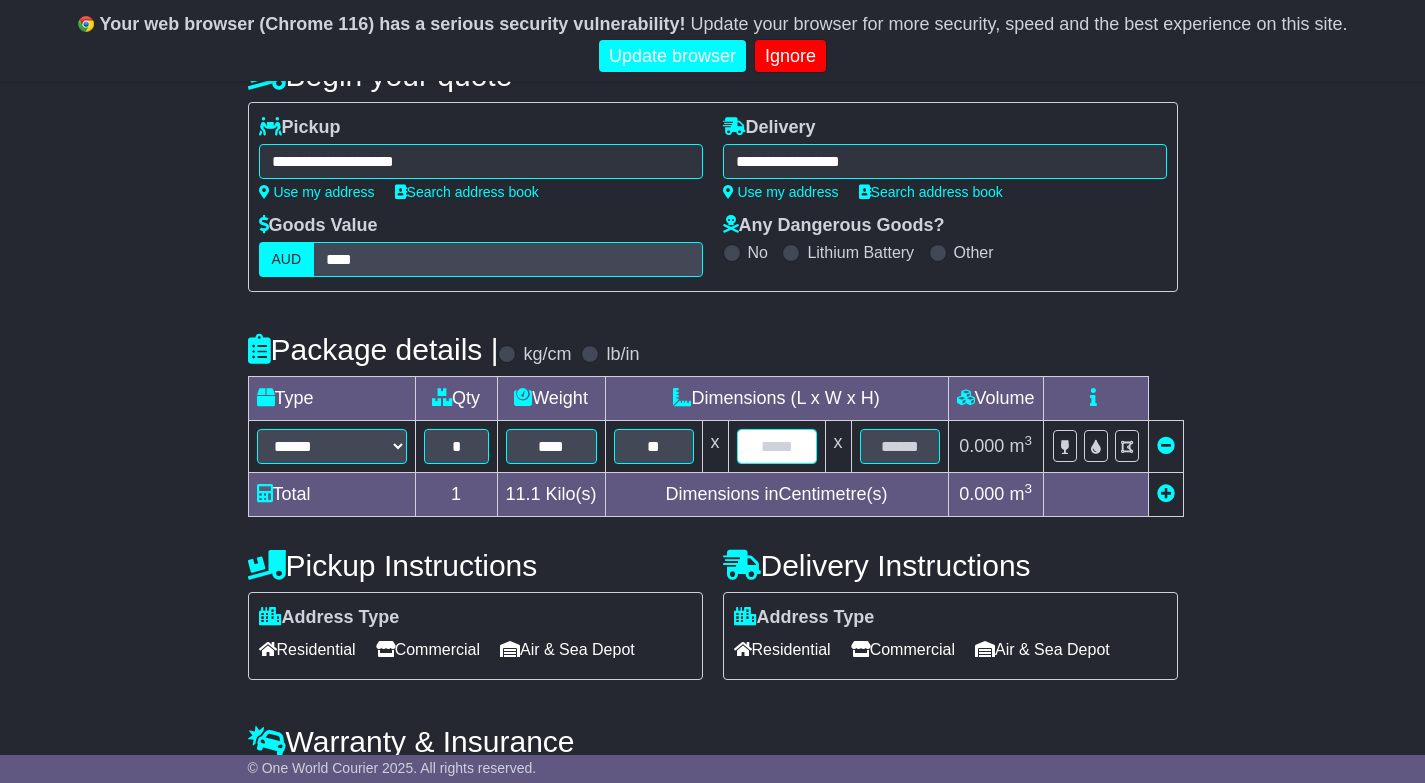 click at bounding box center [777, 446] 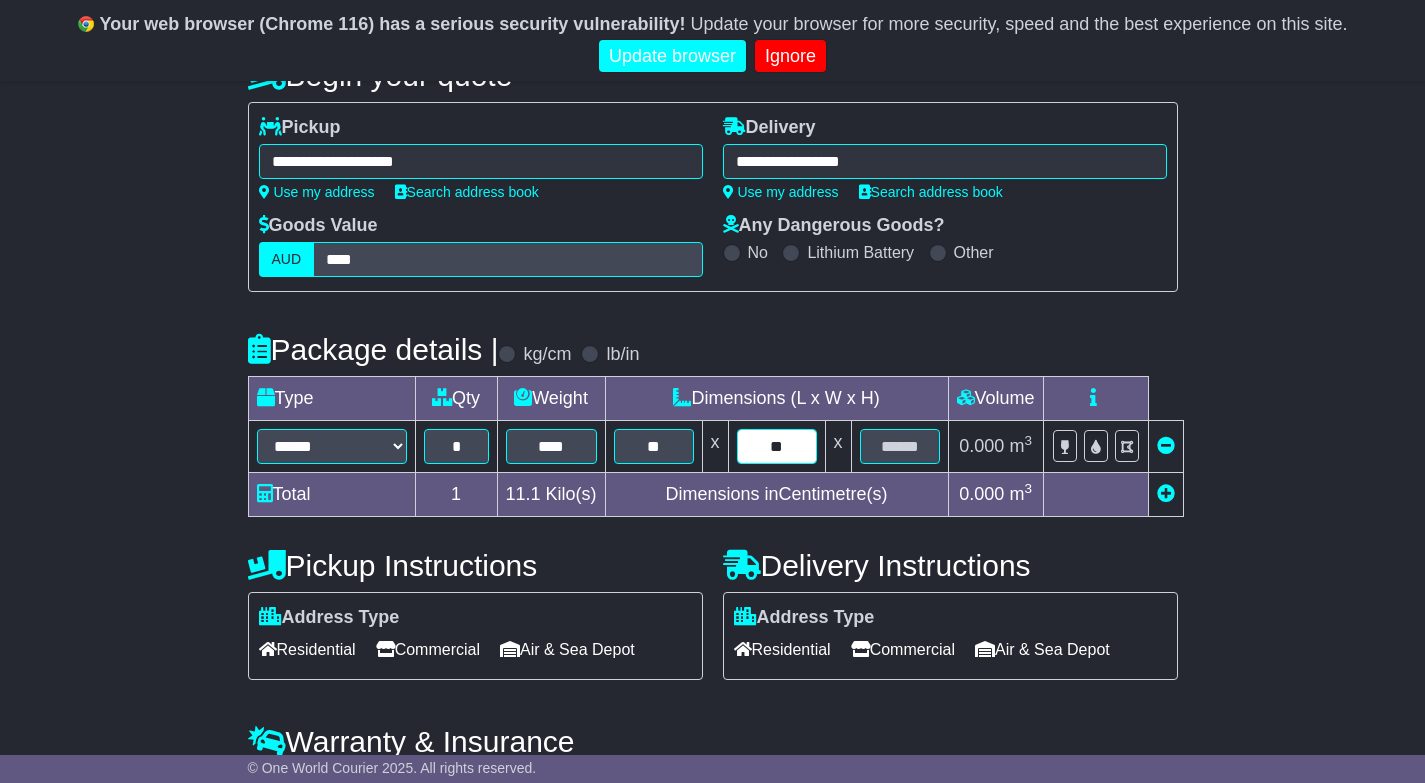 type on "**" 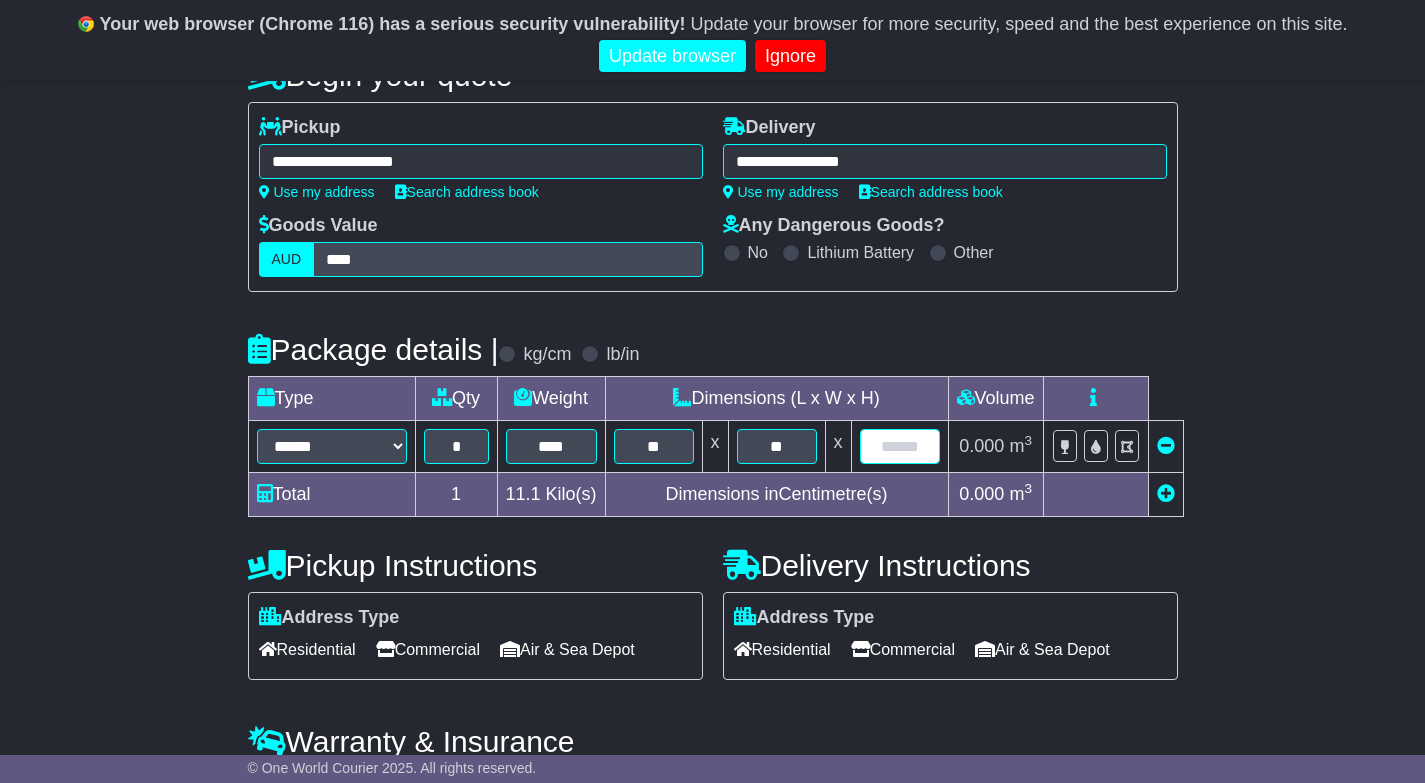 click at bounding box center [900, 446] 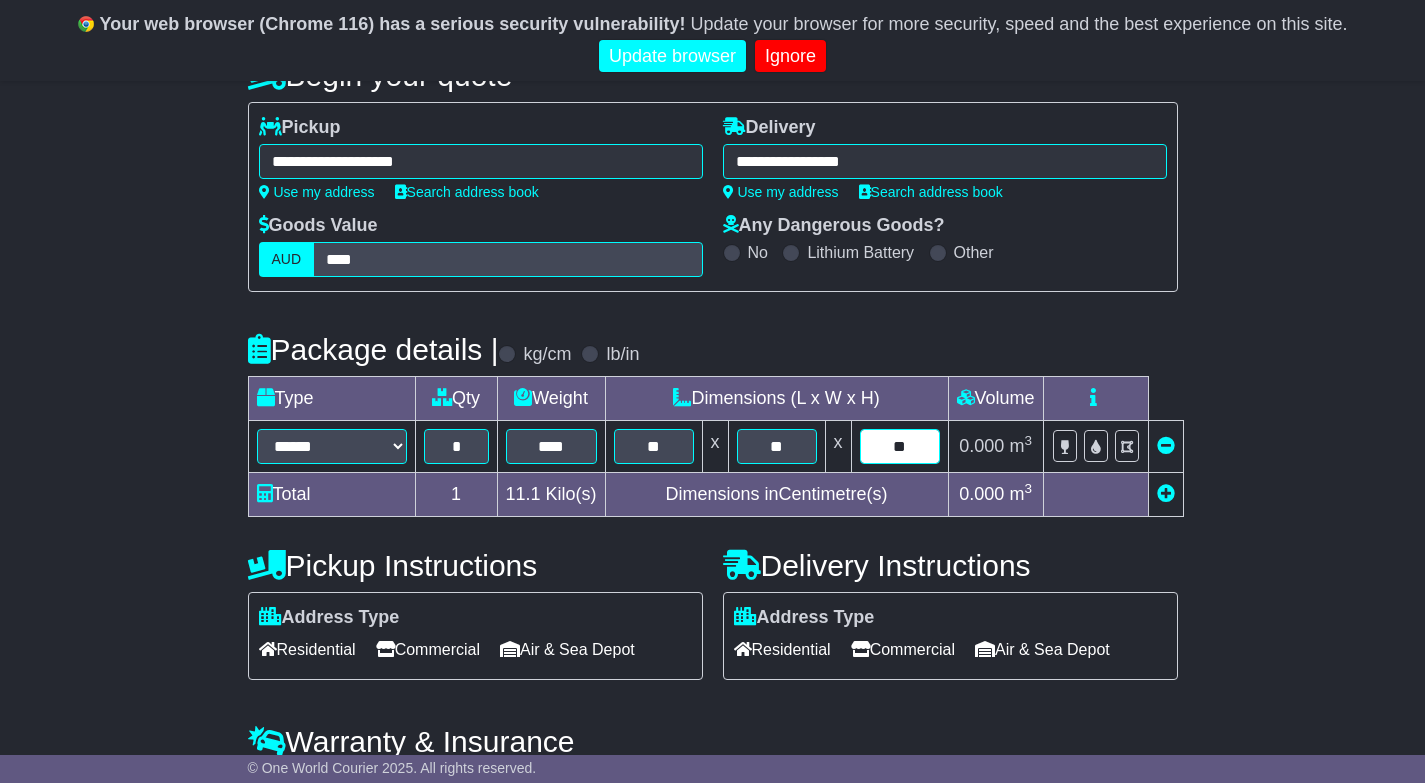 type on "**" 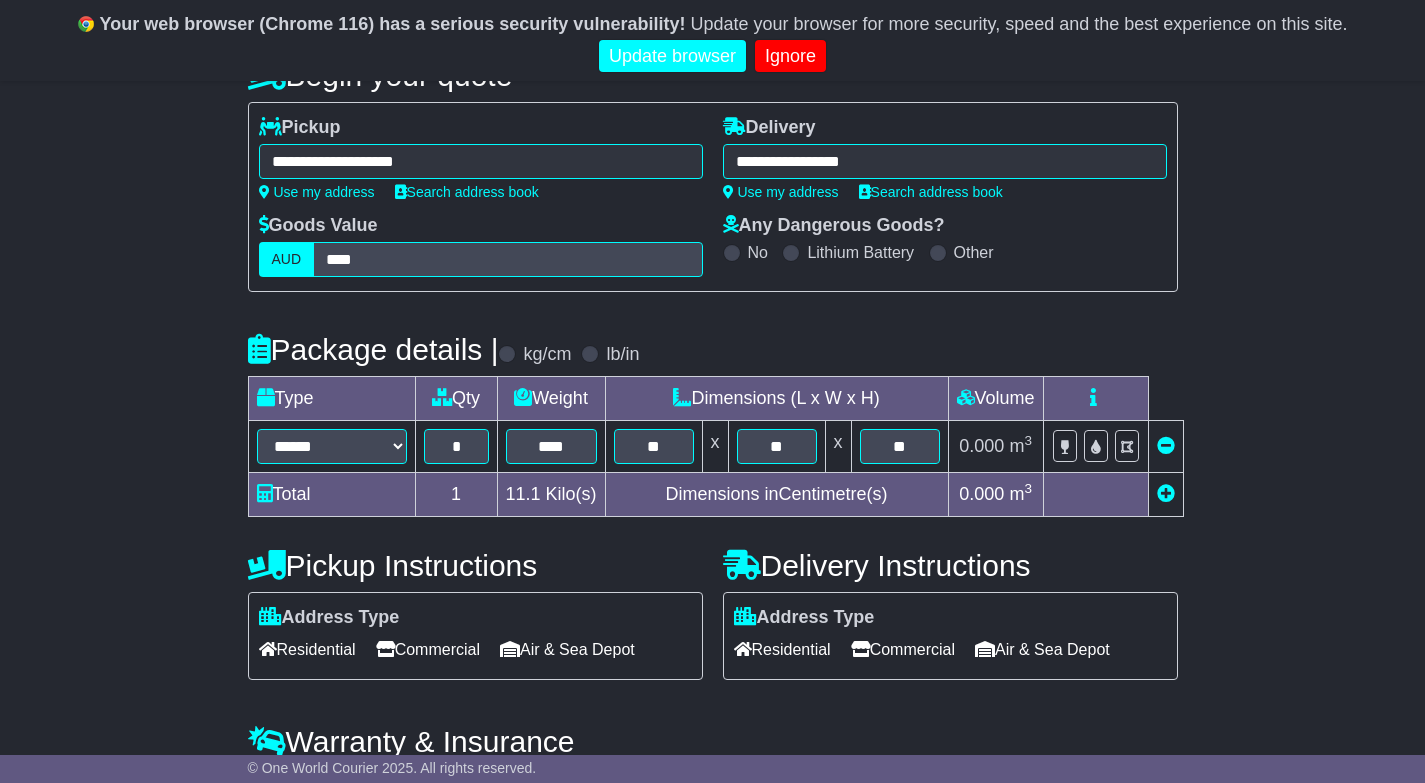 click at bounding box center (1166, 493) 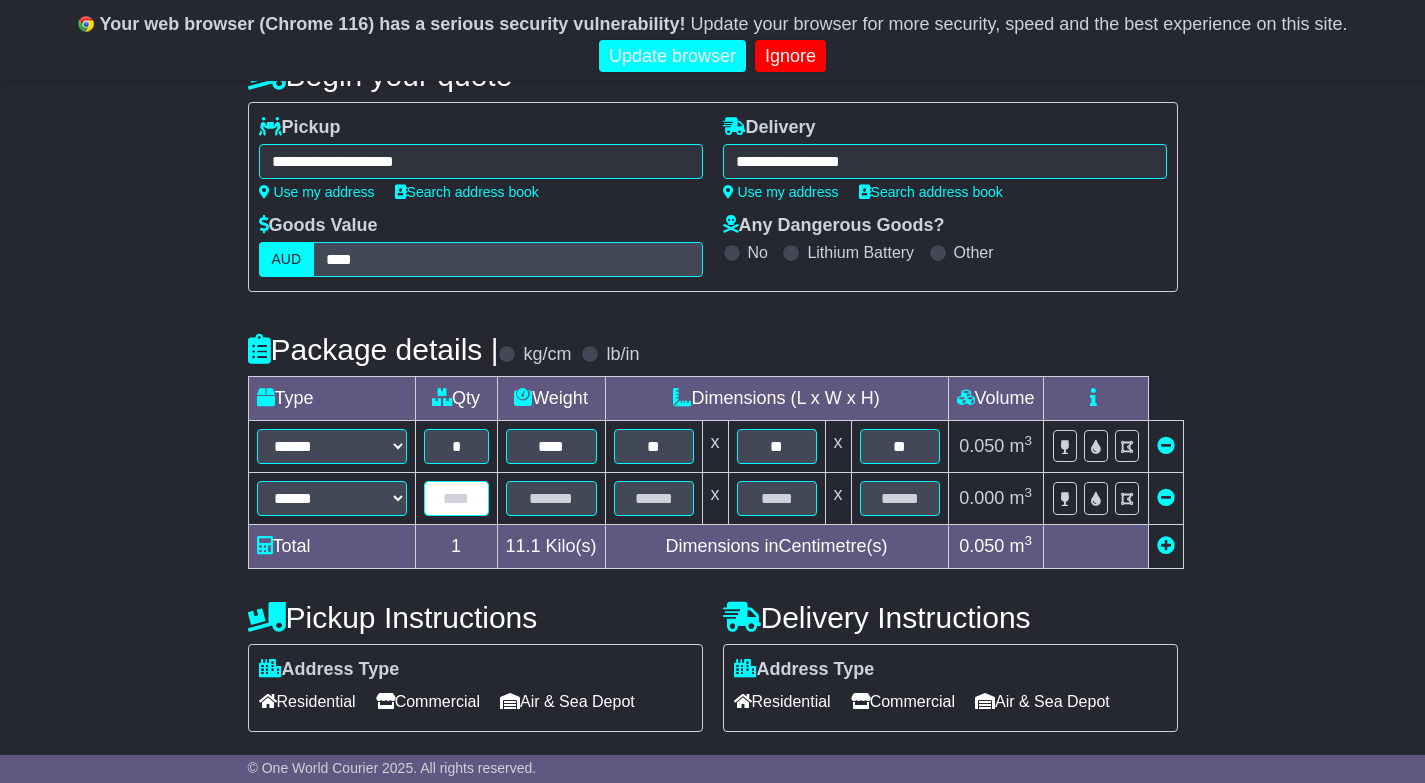 click at bounding box center (456, 498) 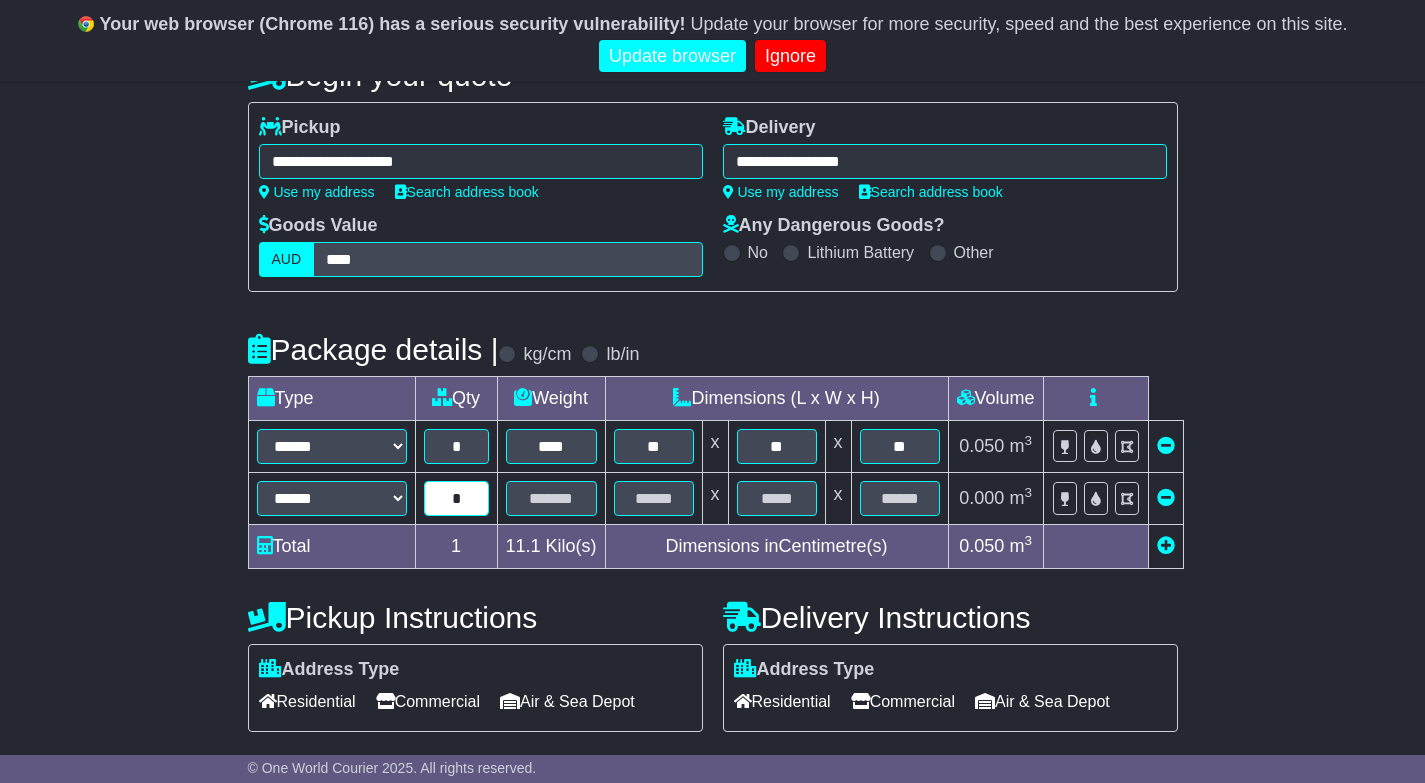 type on "*" 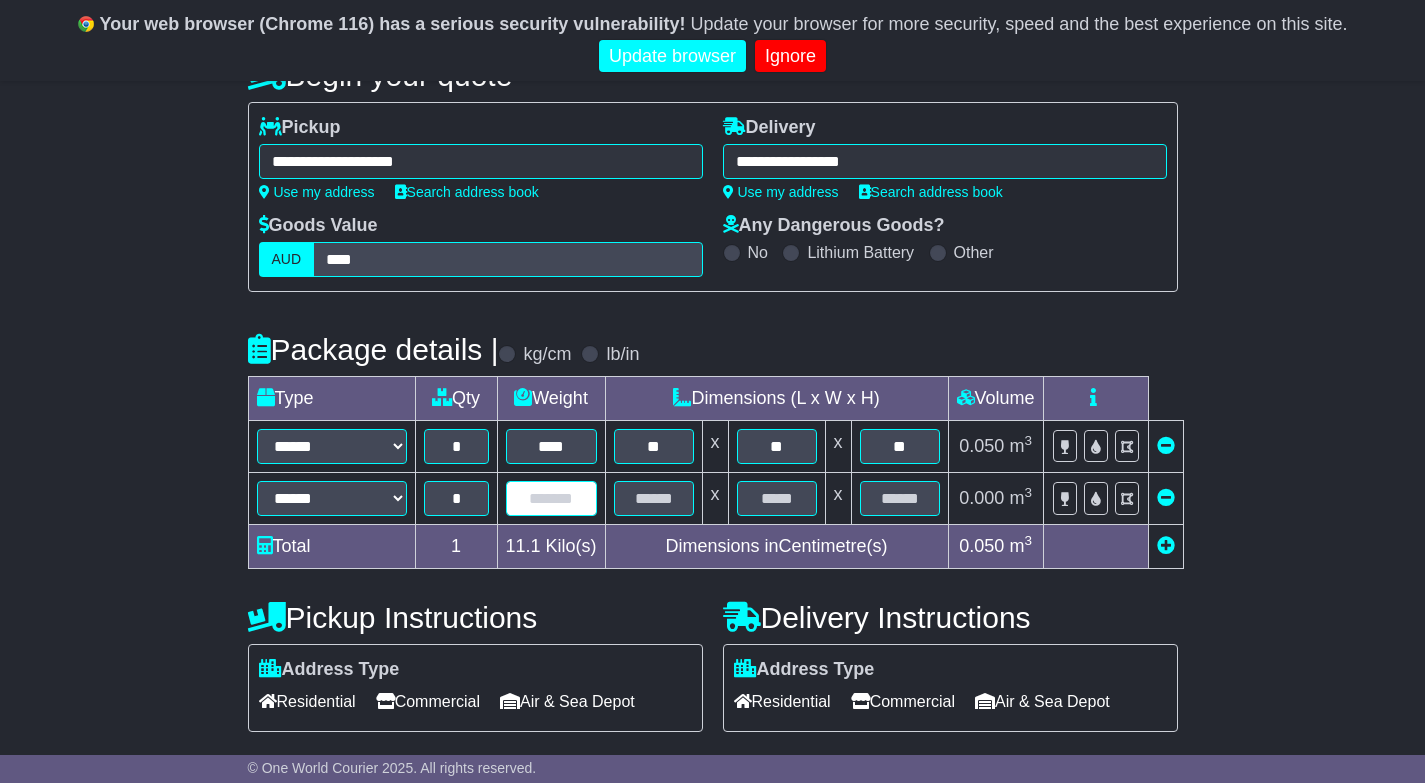 click at bounding box center [551, 498] 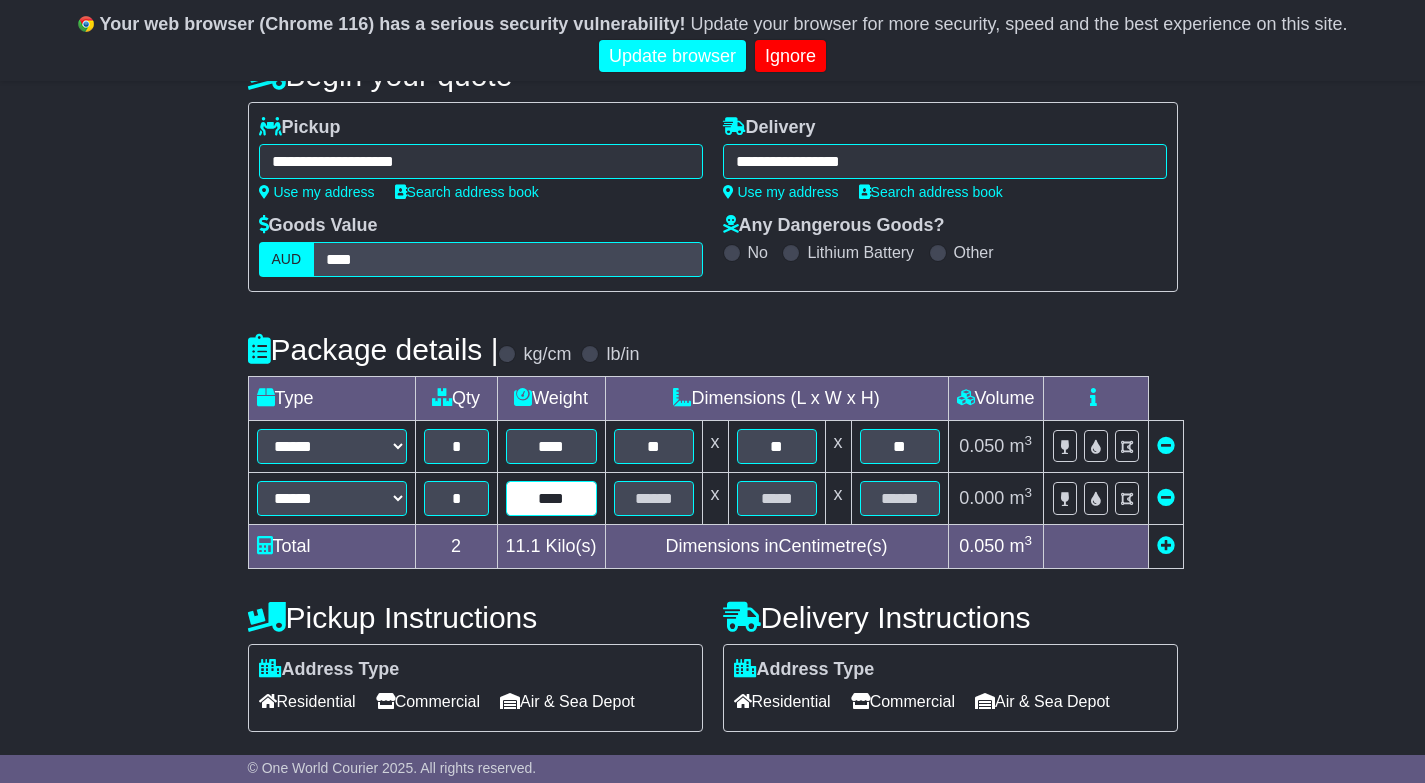 type on "****" 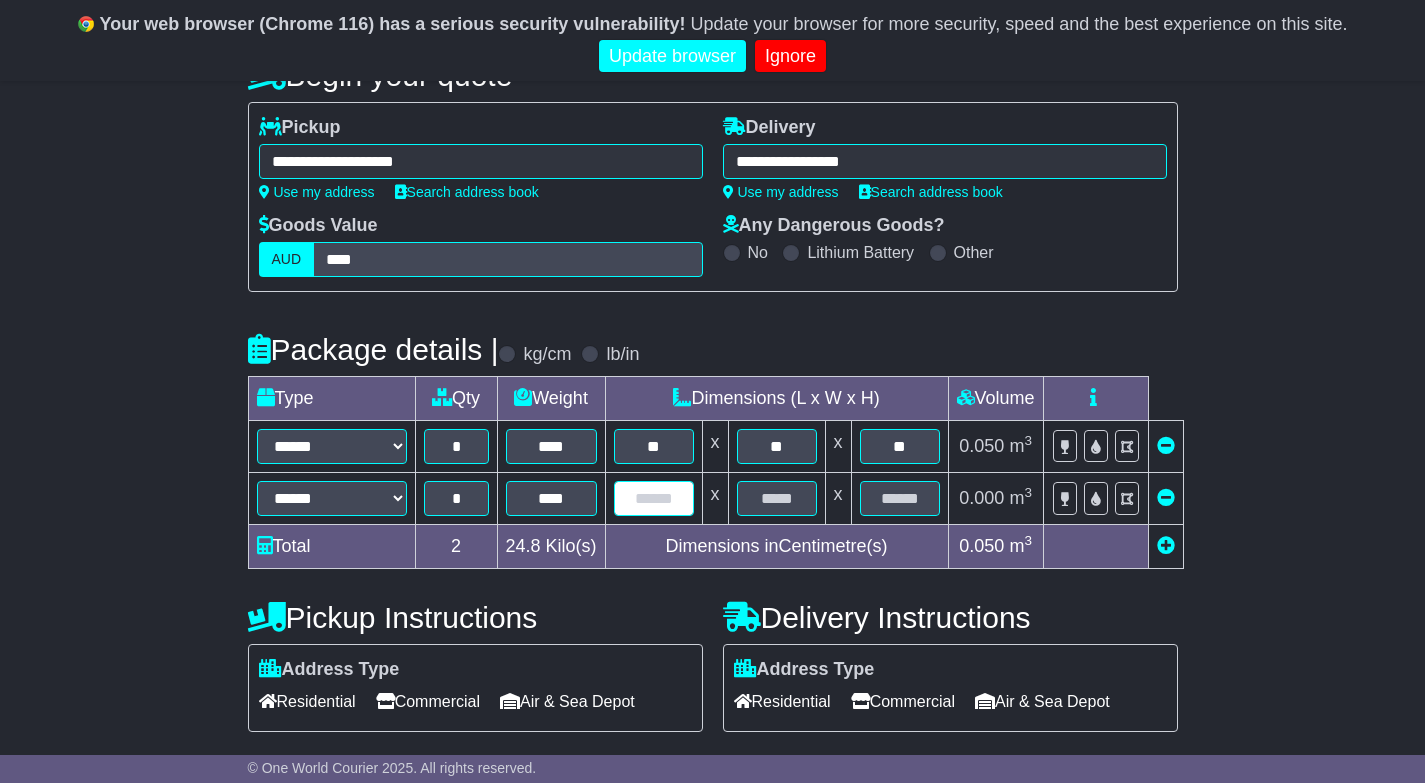 click at bounding box center [654, 498] 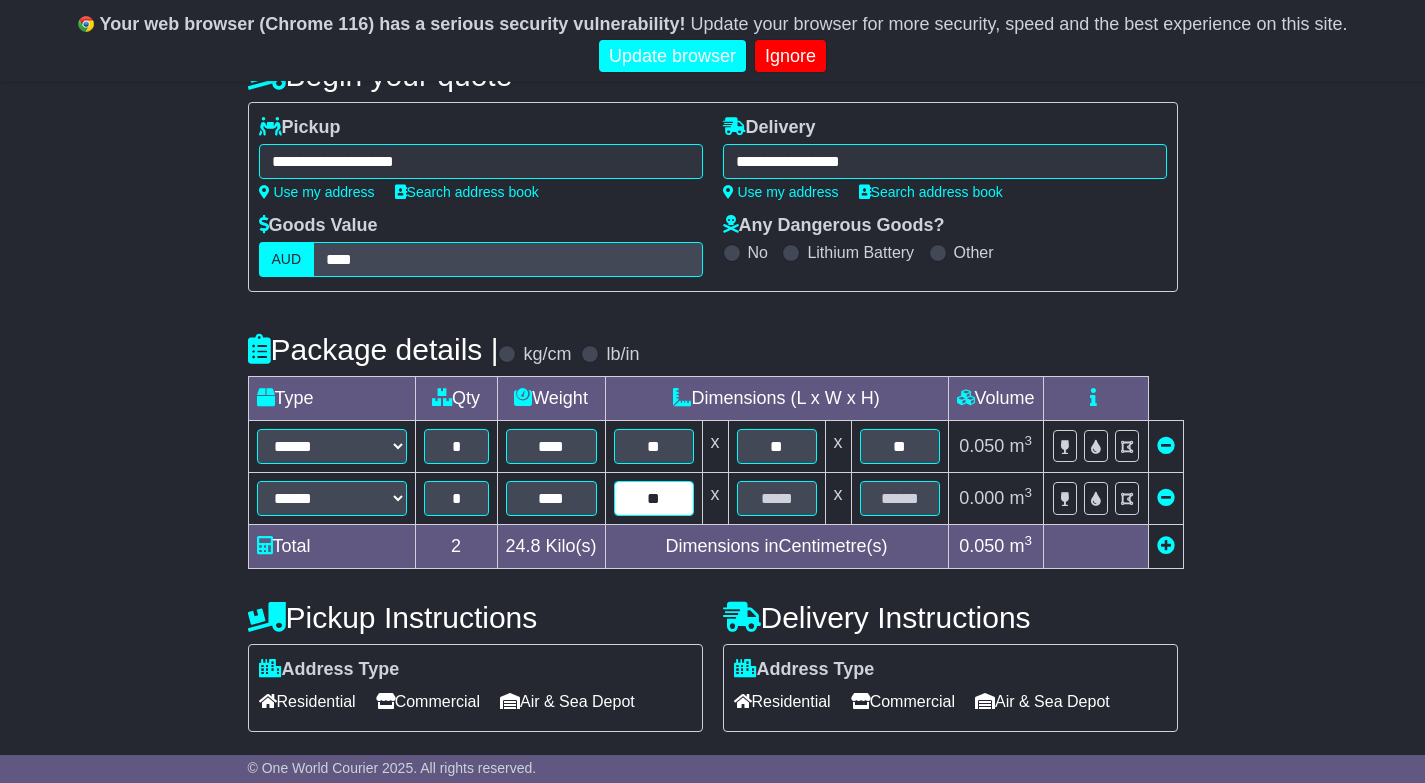 type on "**" 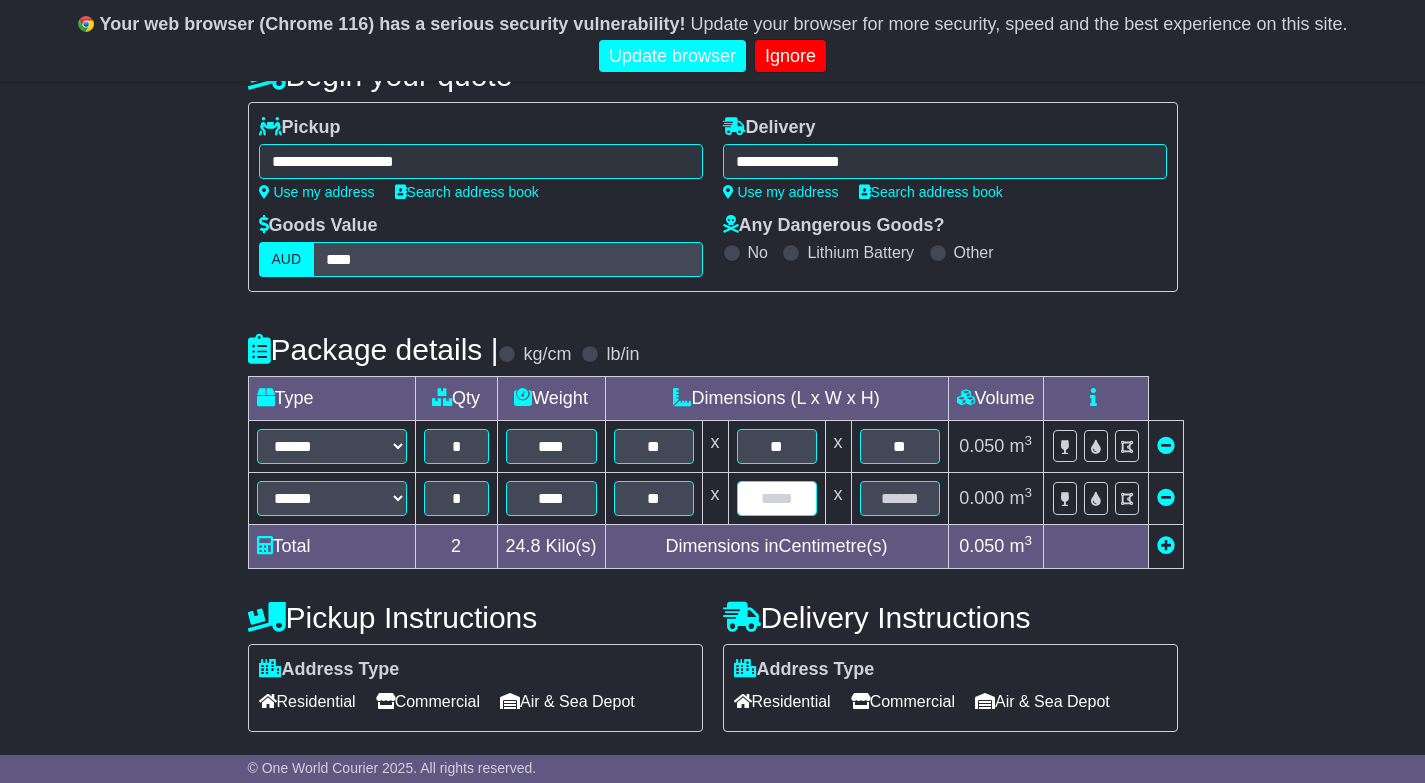 click at bounding box center (777, 498) 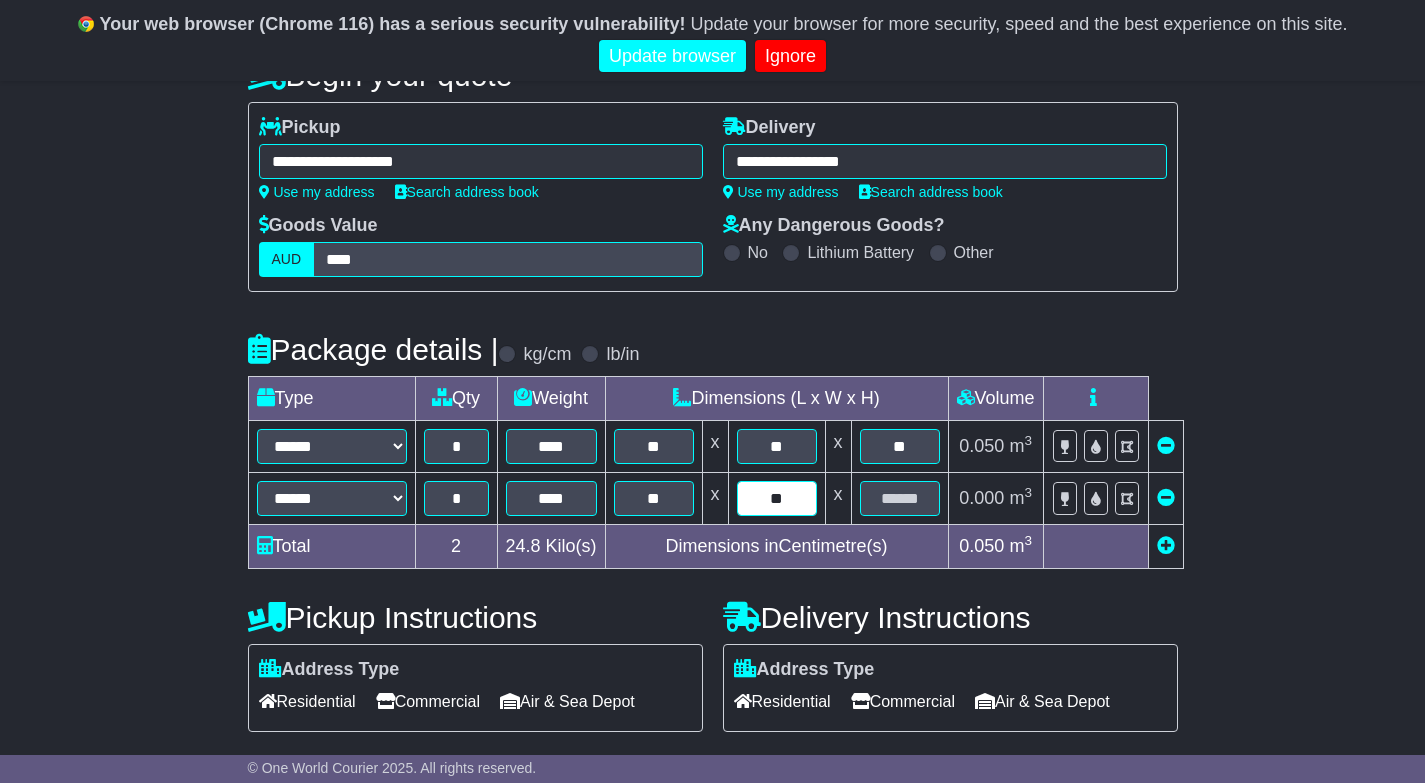 type on "**" 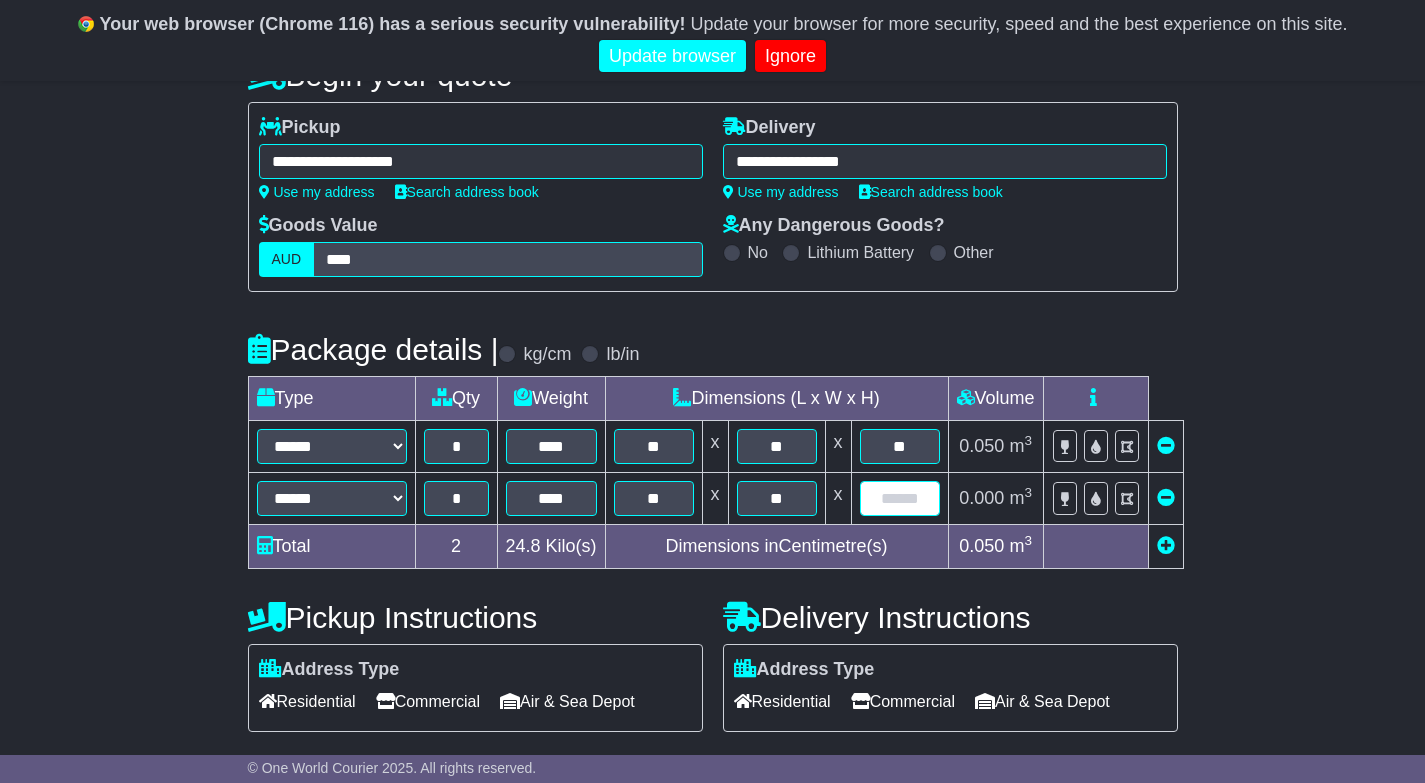 click at bounding box center (900, 498) 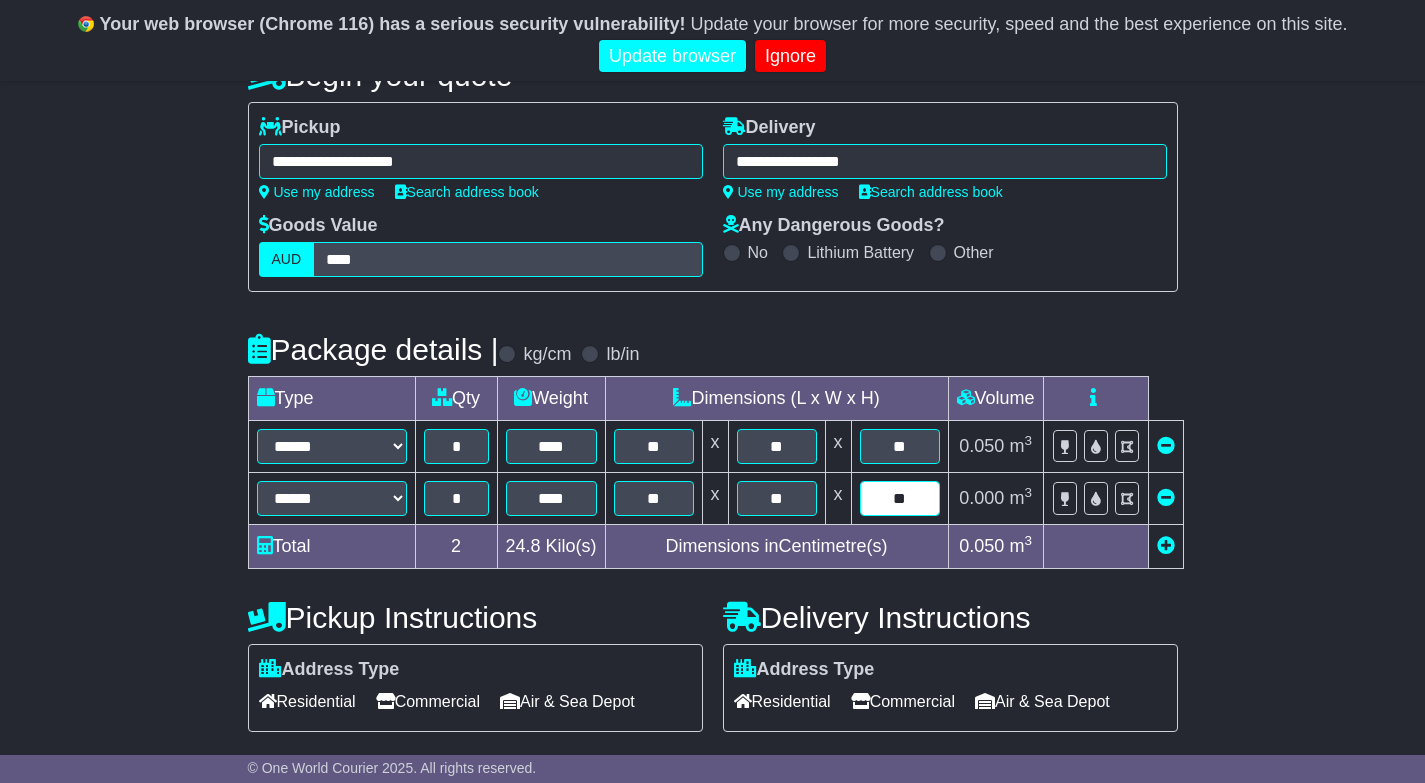type on "**" 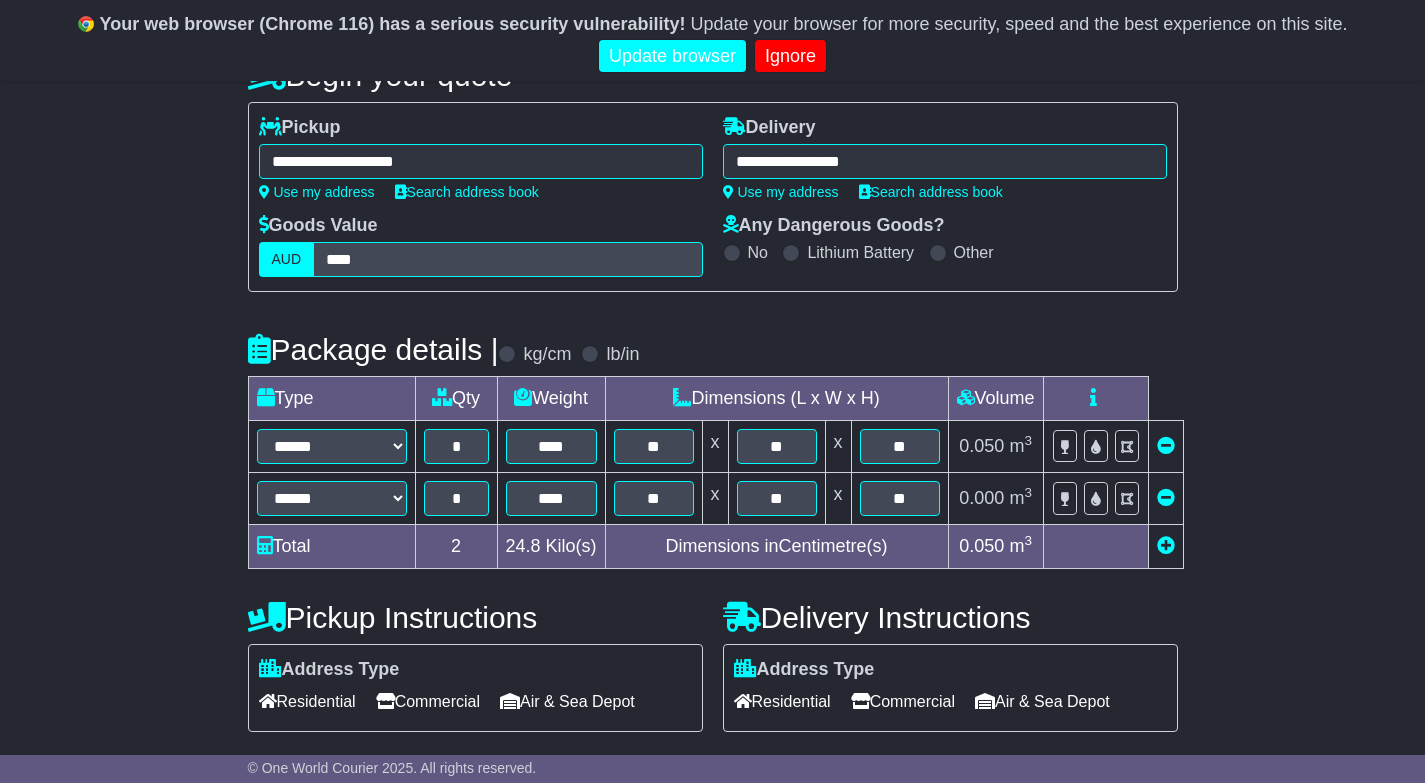 click on "**********" at bounding box center [712, 587] 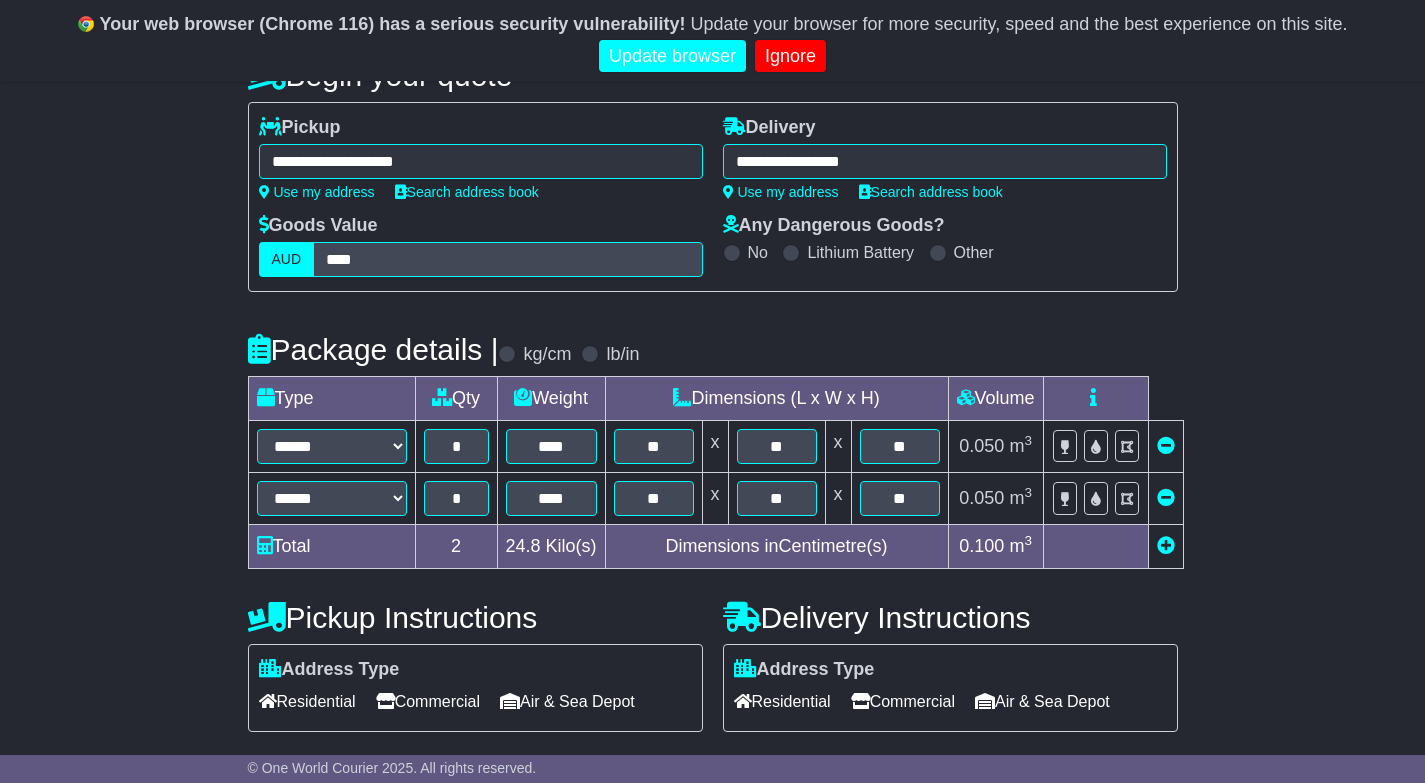 click at bounding box center (1166, 545) 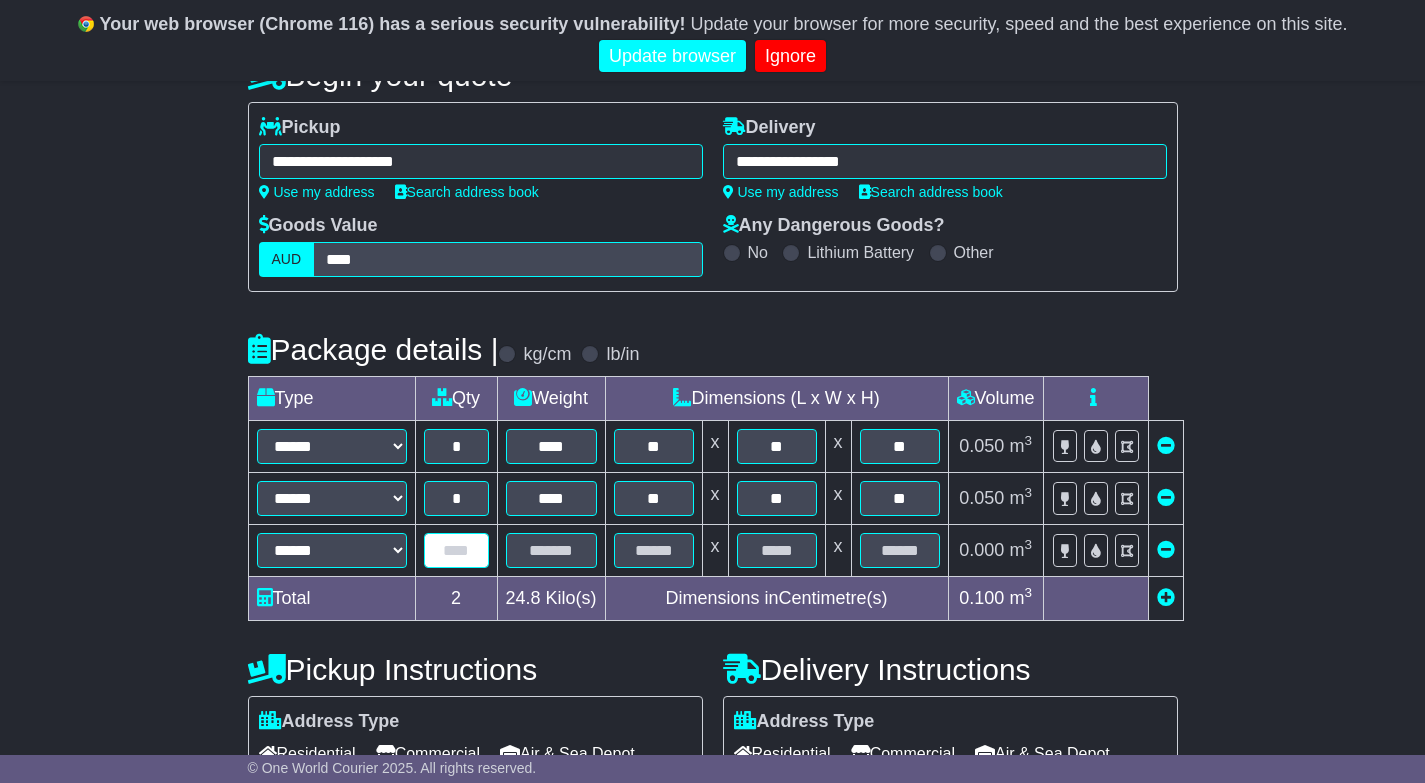 click at bounding box center [456, 550] 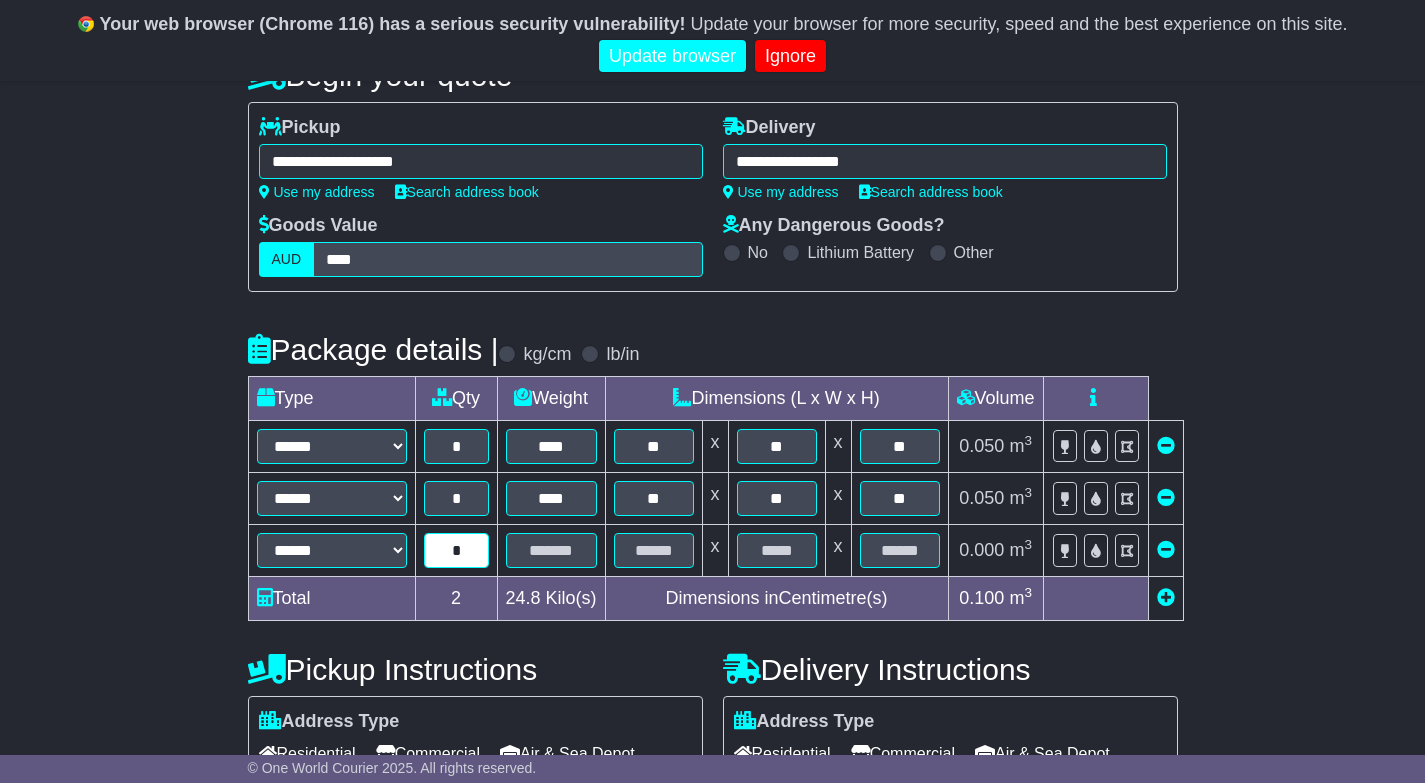 type on "*" 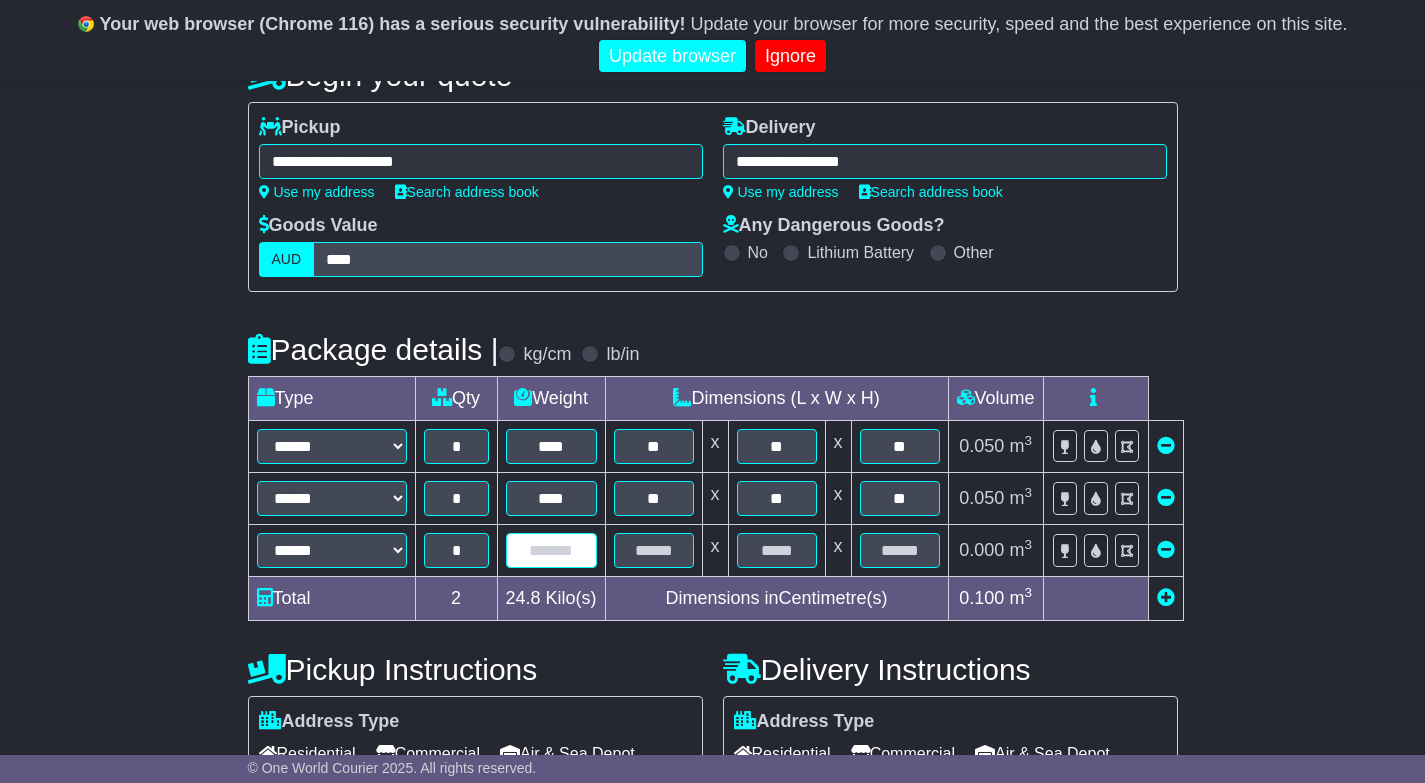 click at bounding box center [551, 550] 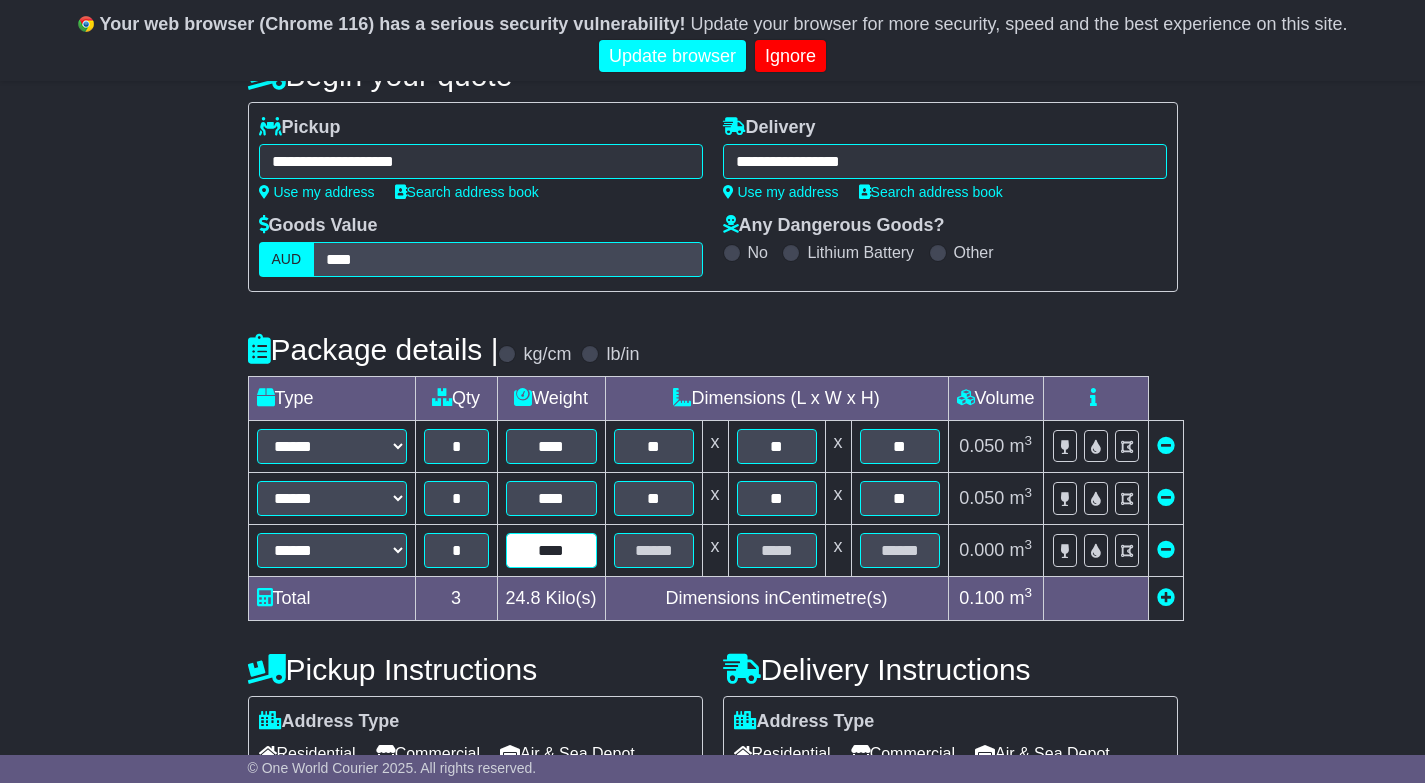 type on "****" 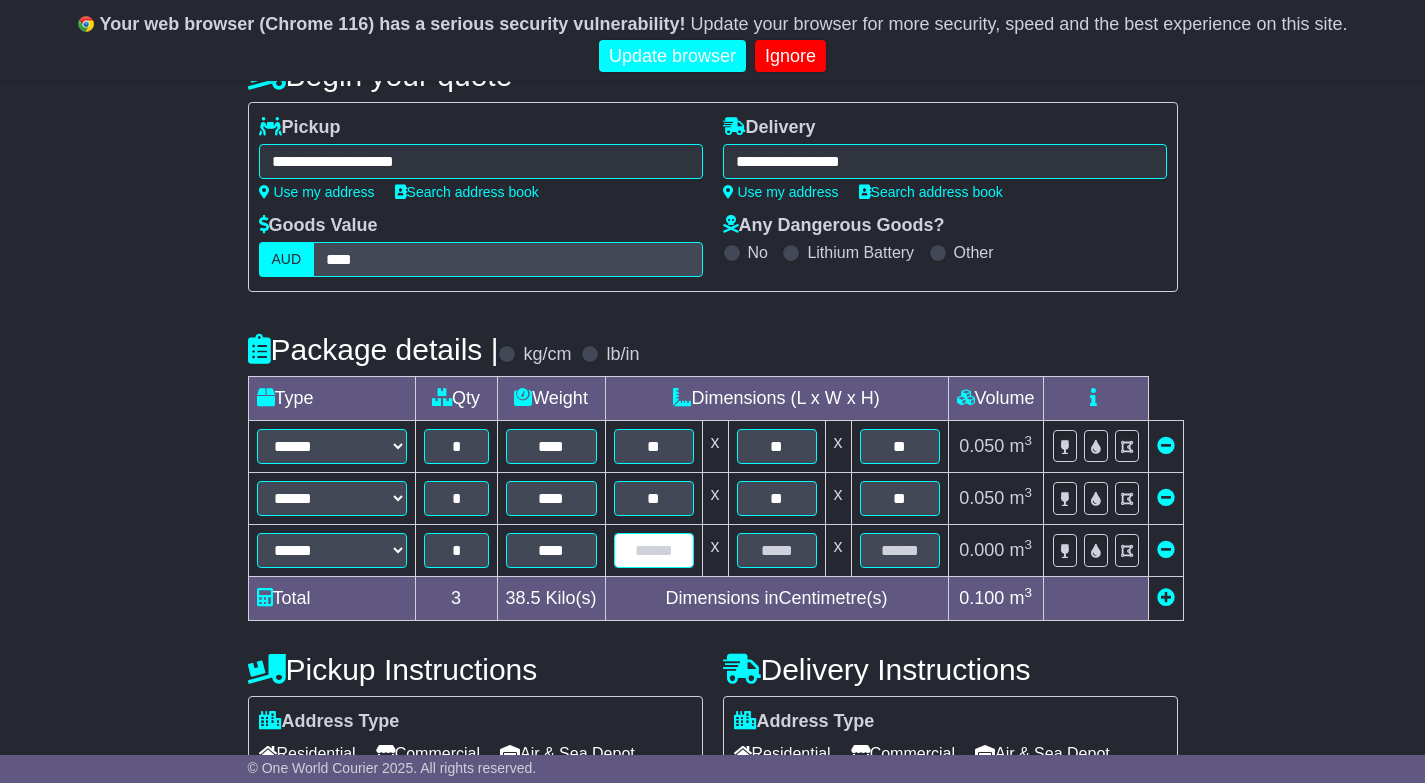 click at bounding box center (654, 550) 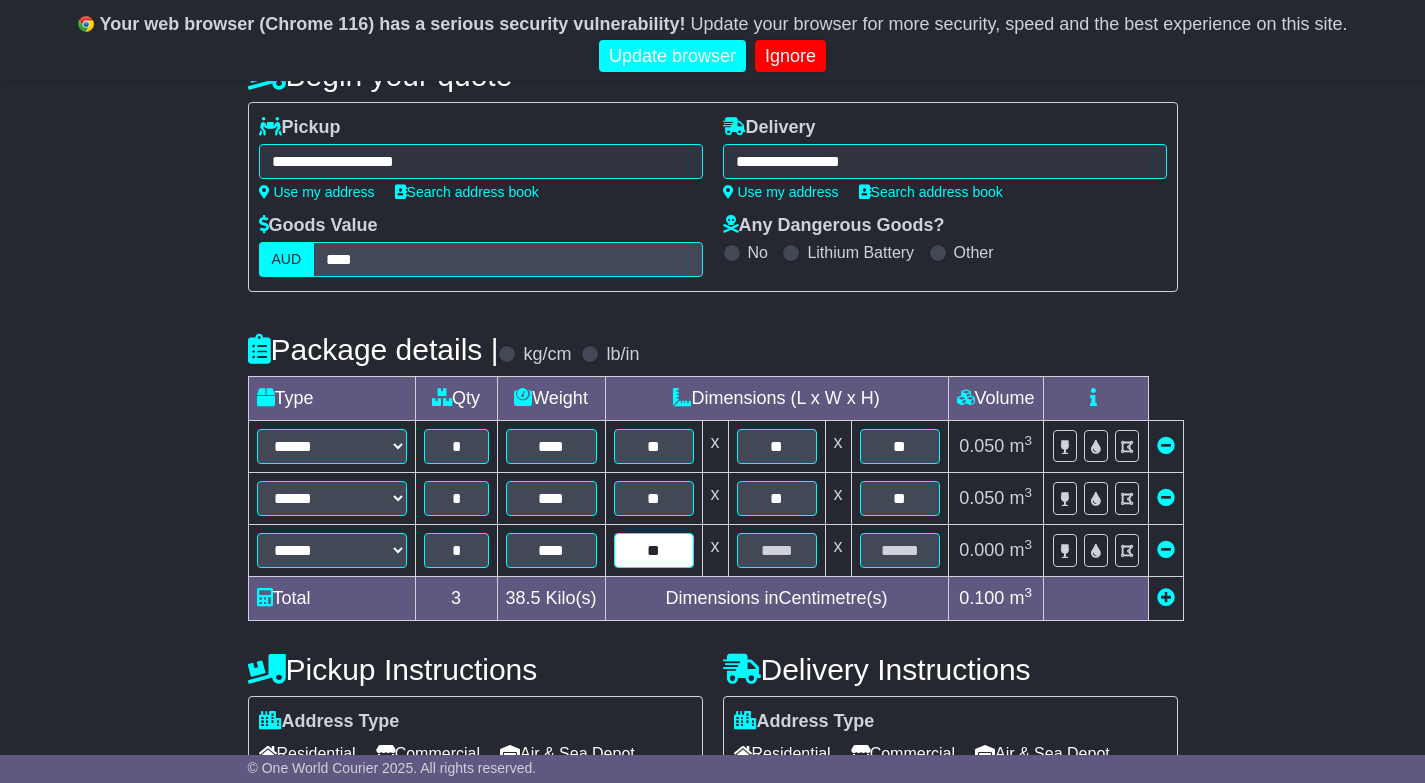 type on "**" 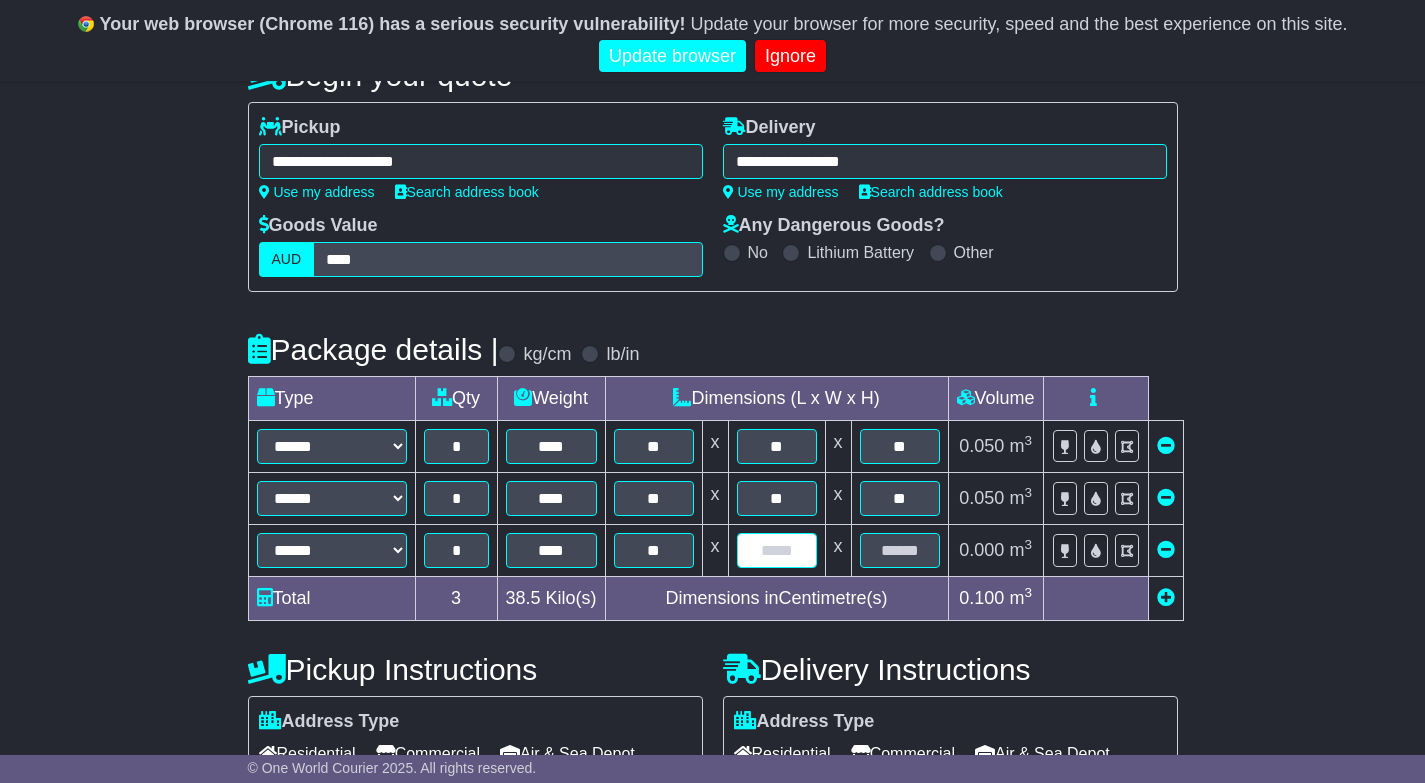 click at bounding box center [777, 550] 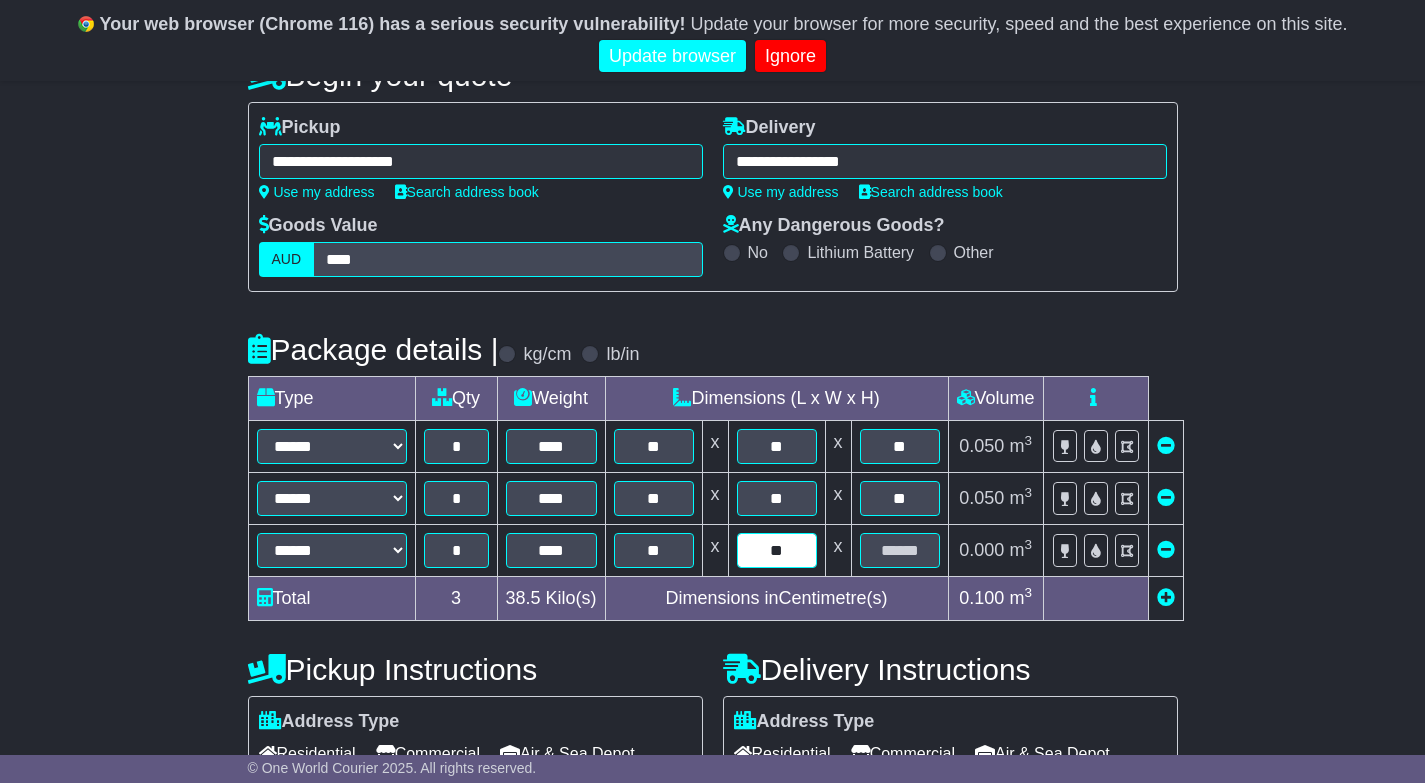 type on "**" 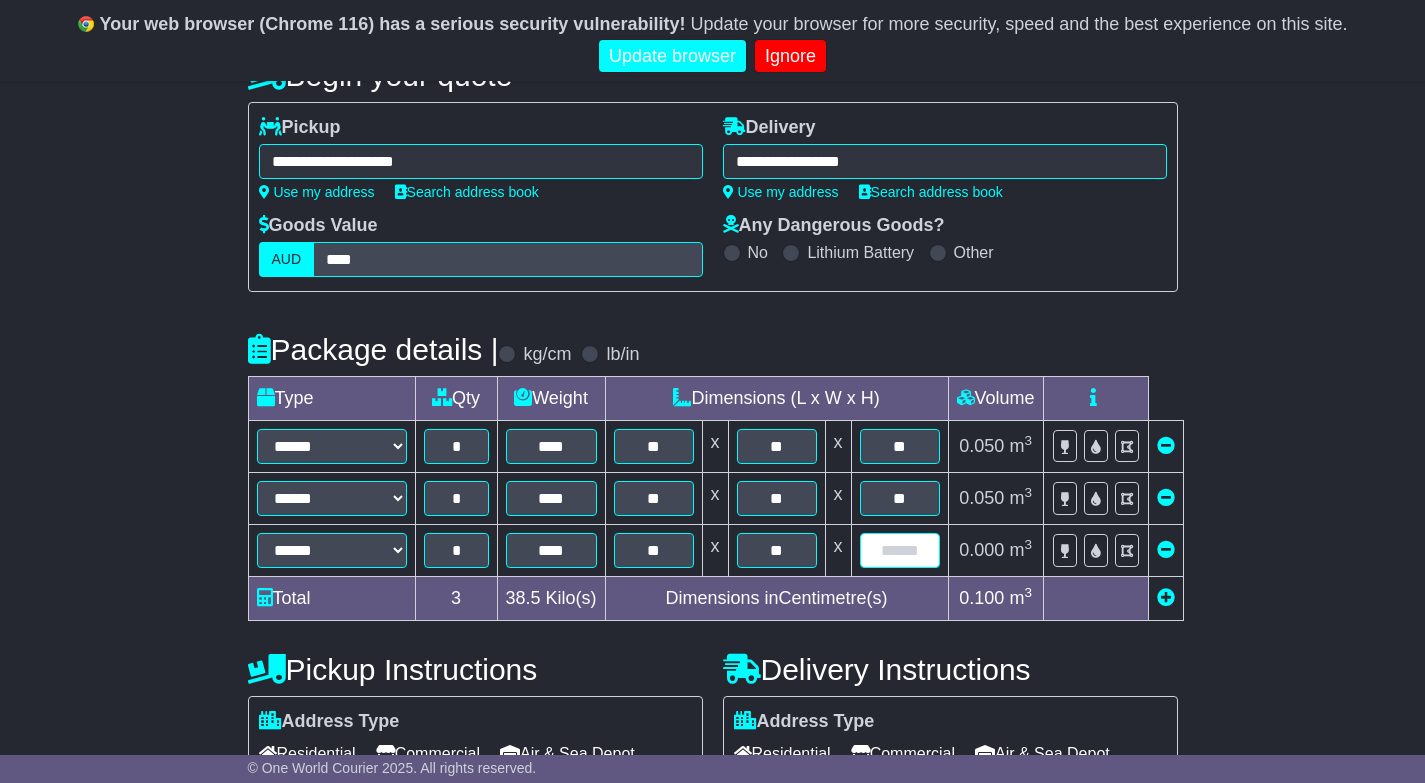 click at bounding box center (900, 550) 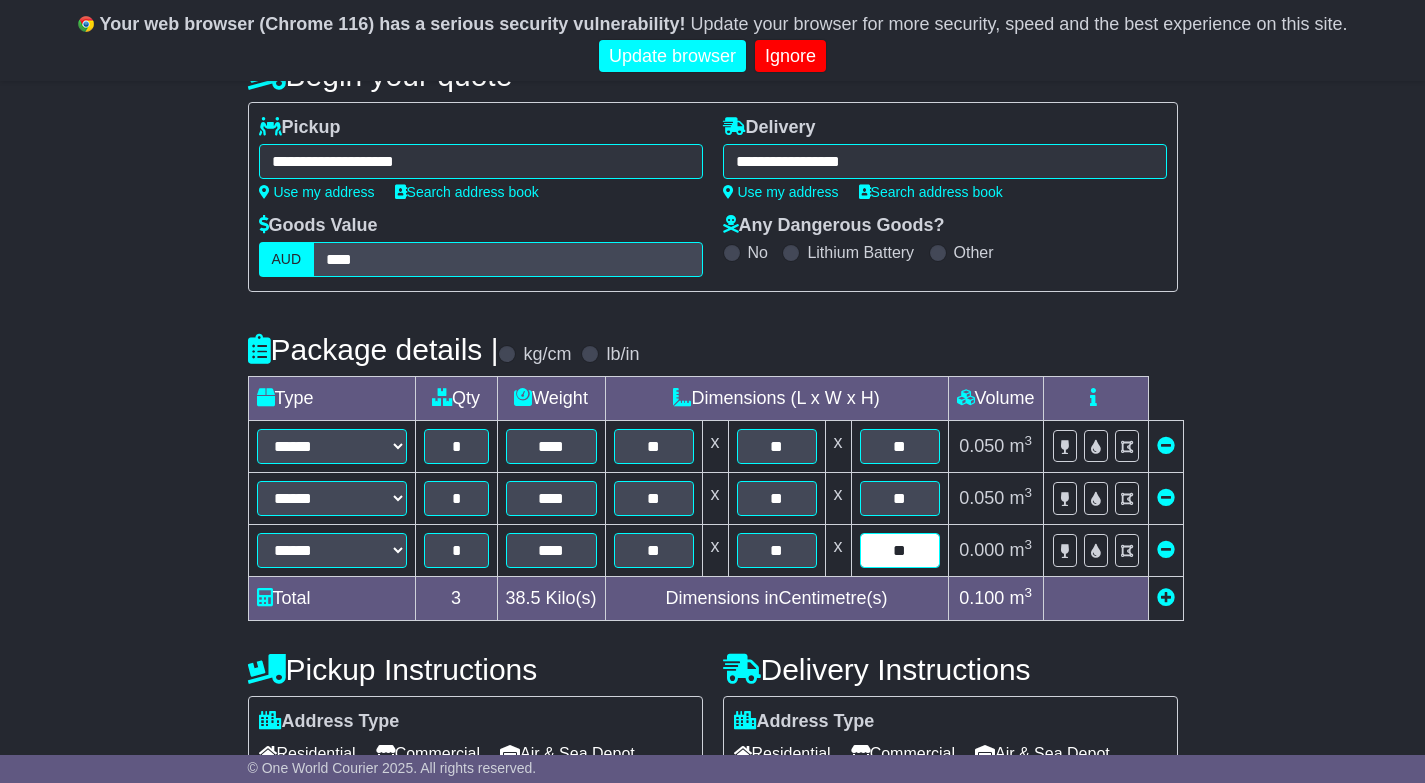 type on "**" 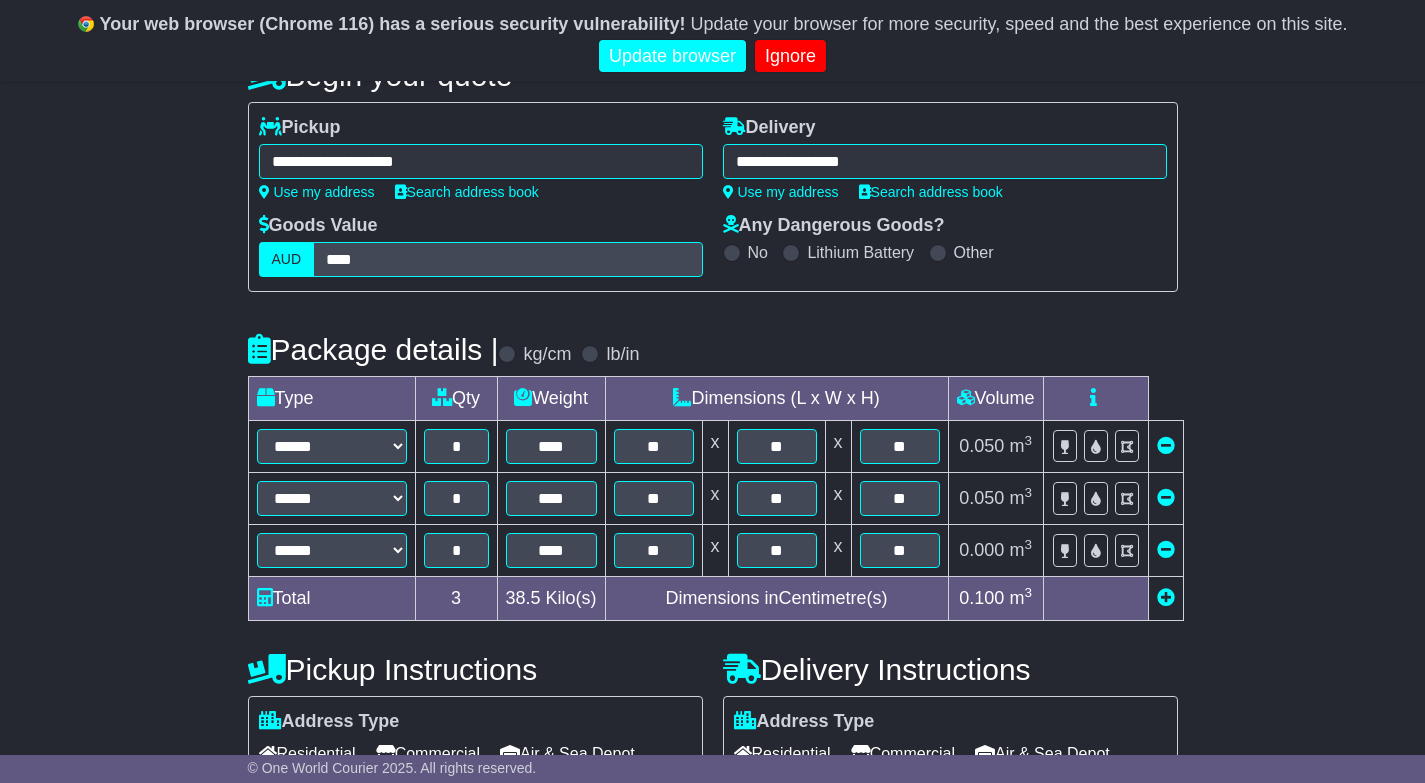 click on "**********" at bounding box center [712, 613] 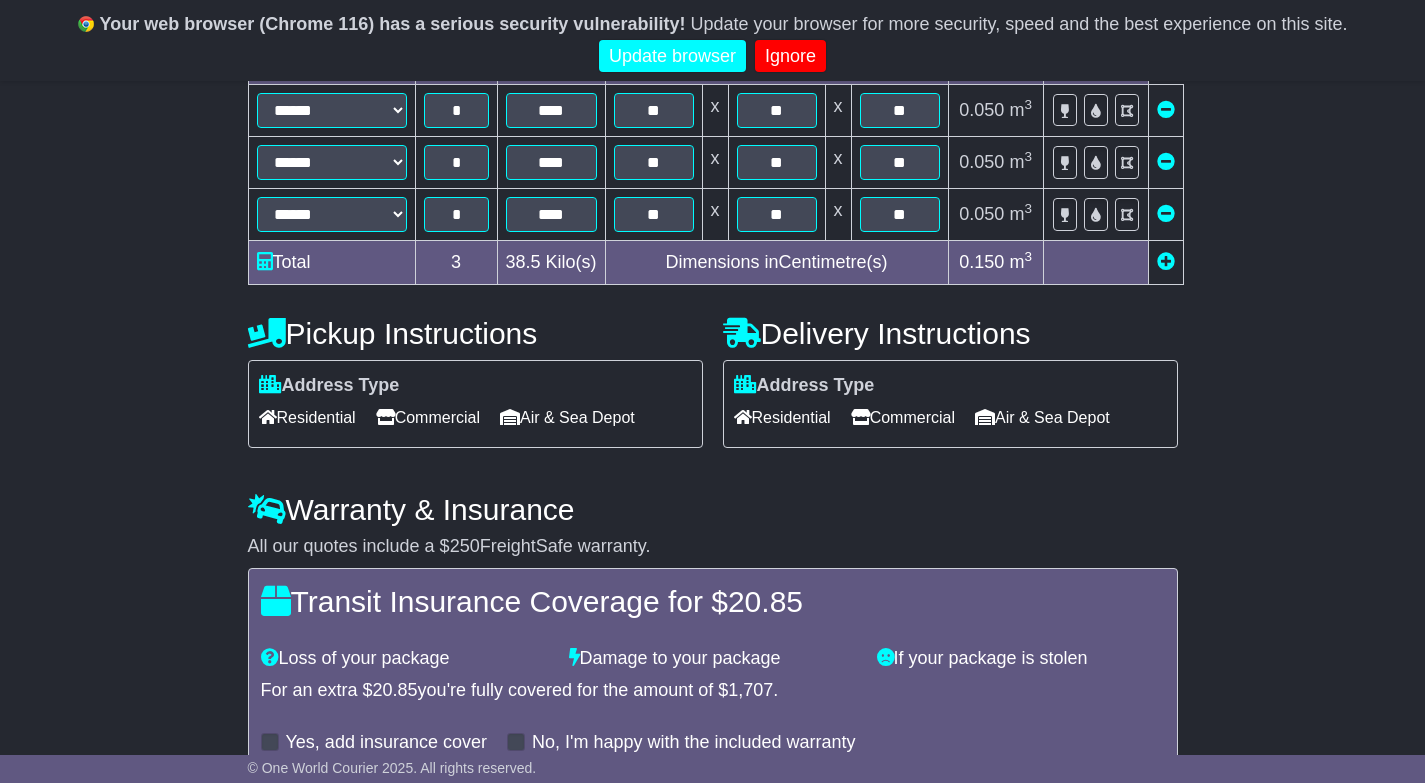 scroll, scrollTop: 574, scrollLeft: 0, axis: vertical 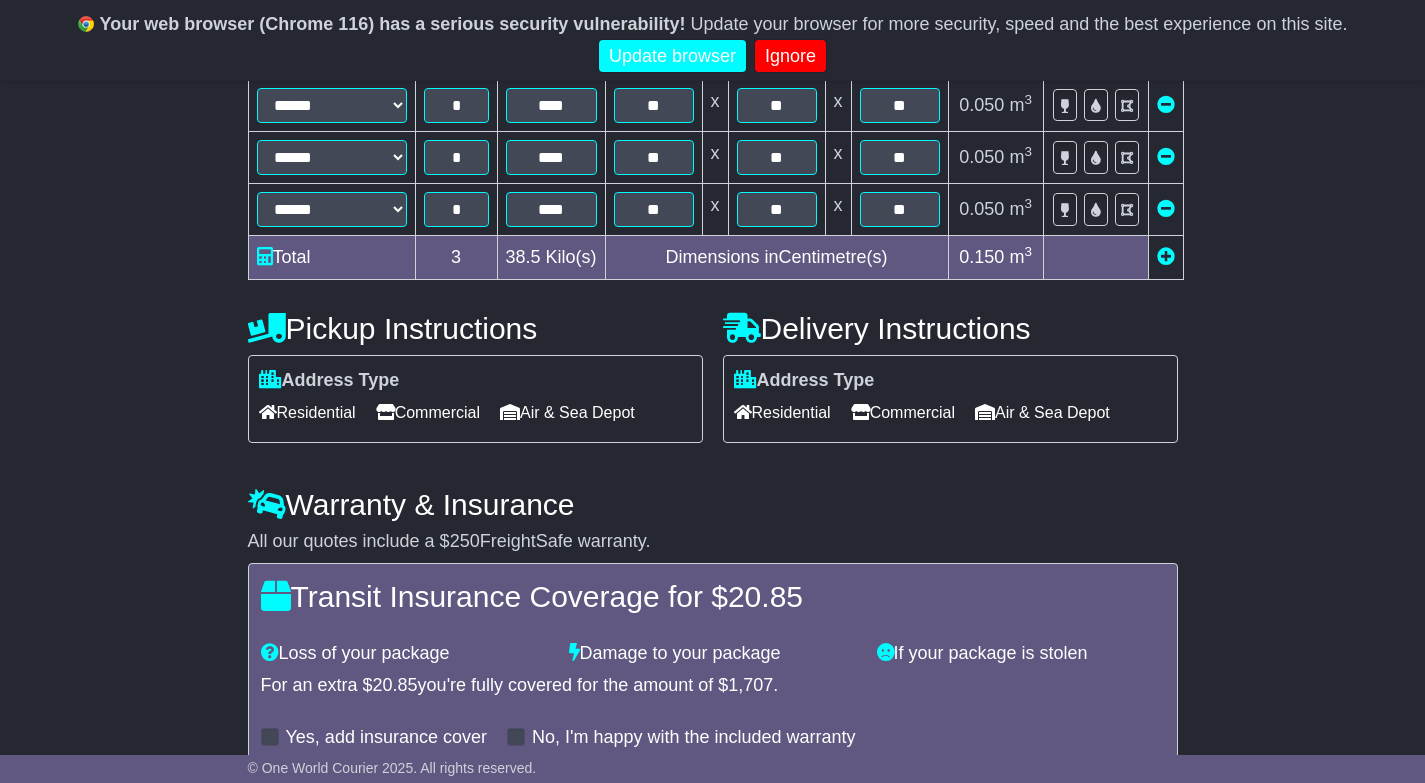 click on "Commercial" at bounding box center (903, 412) 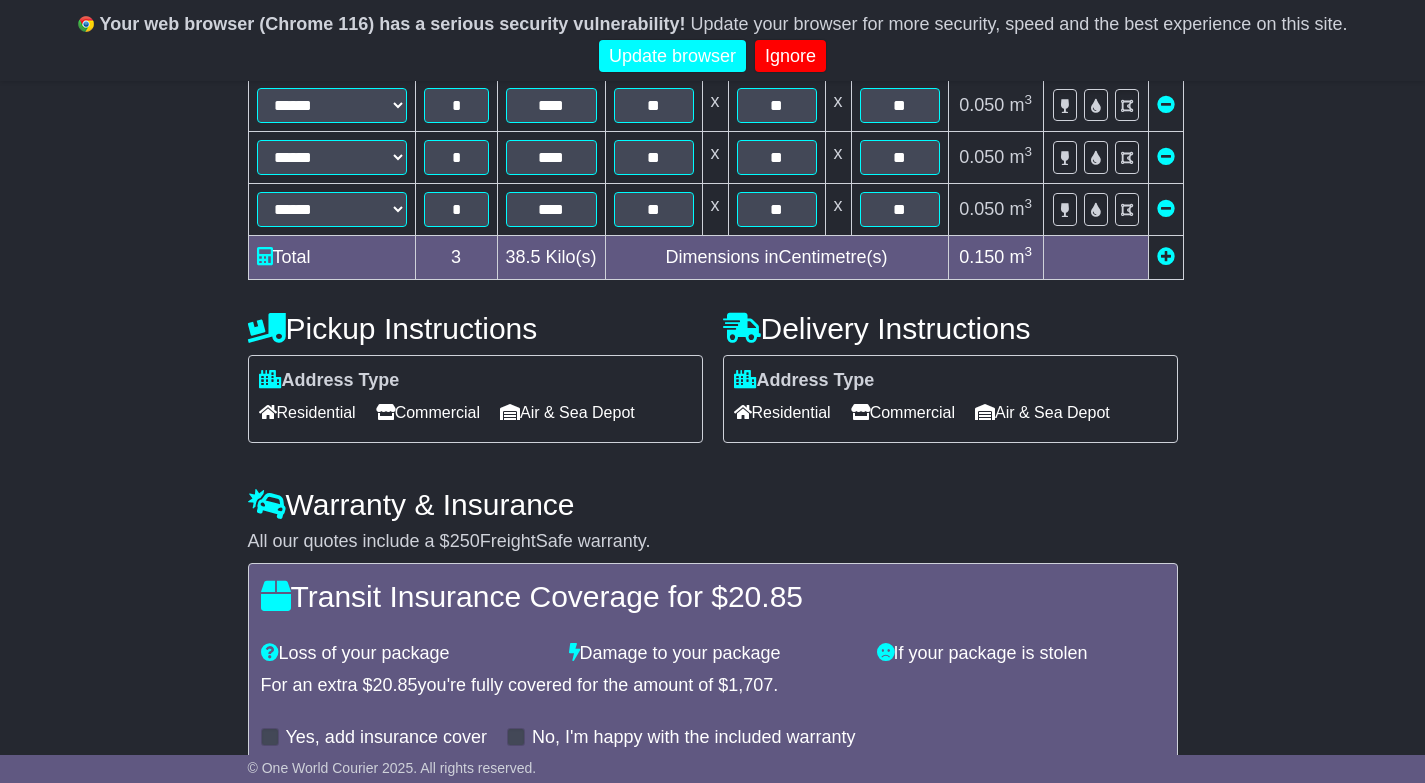 scroll, scrollTop: 680, scrollLeft: 0, axis: vertical 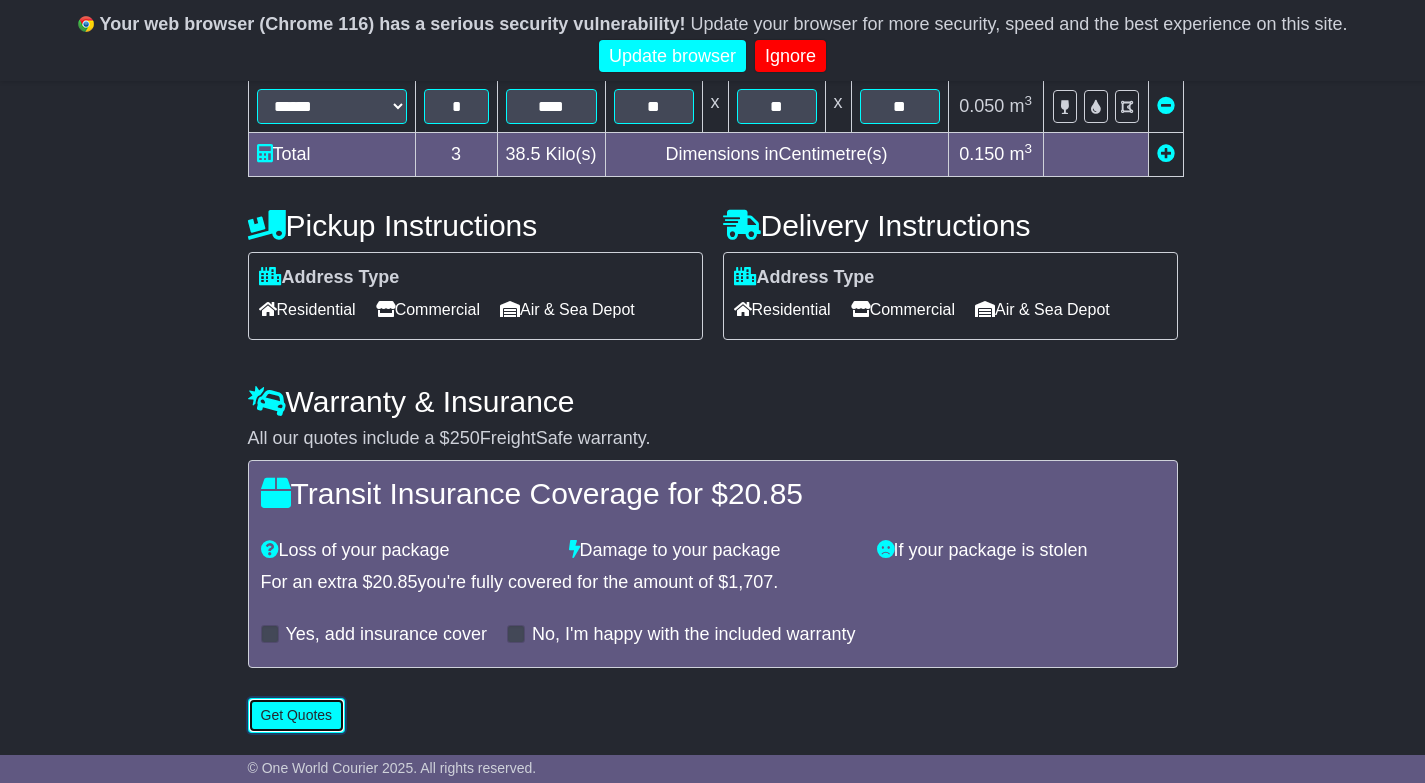 click on "Get Quotes" at bounding box center (297, 715) 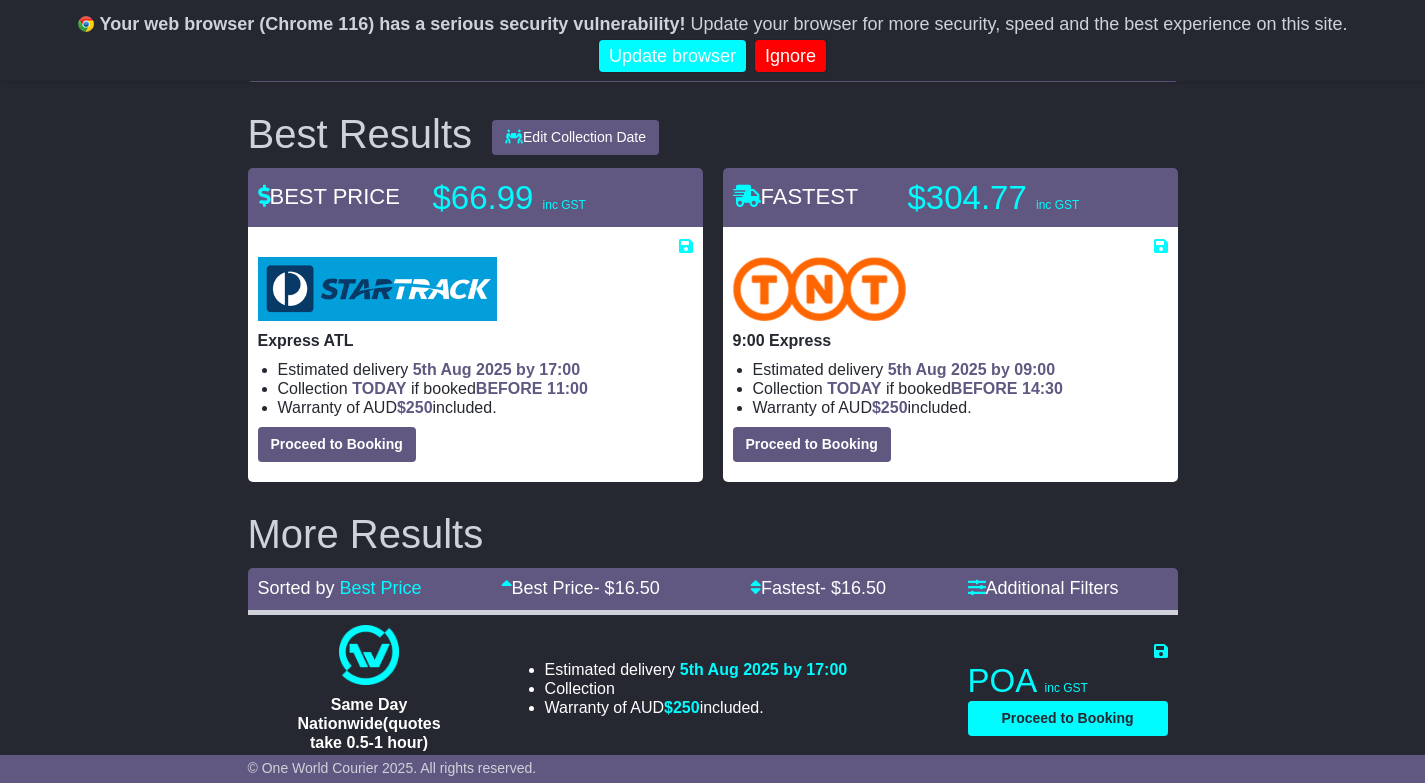 scroll, scrollTop: 251, scrollLeft: 0, axis: vertical 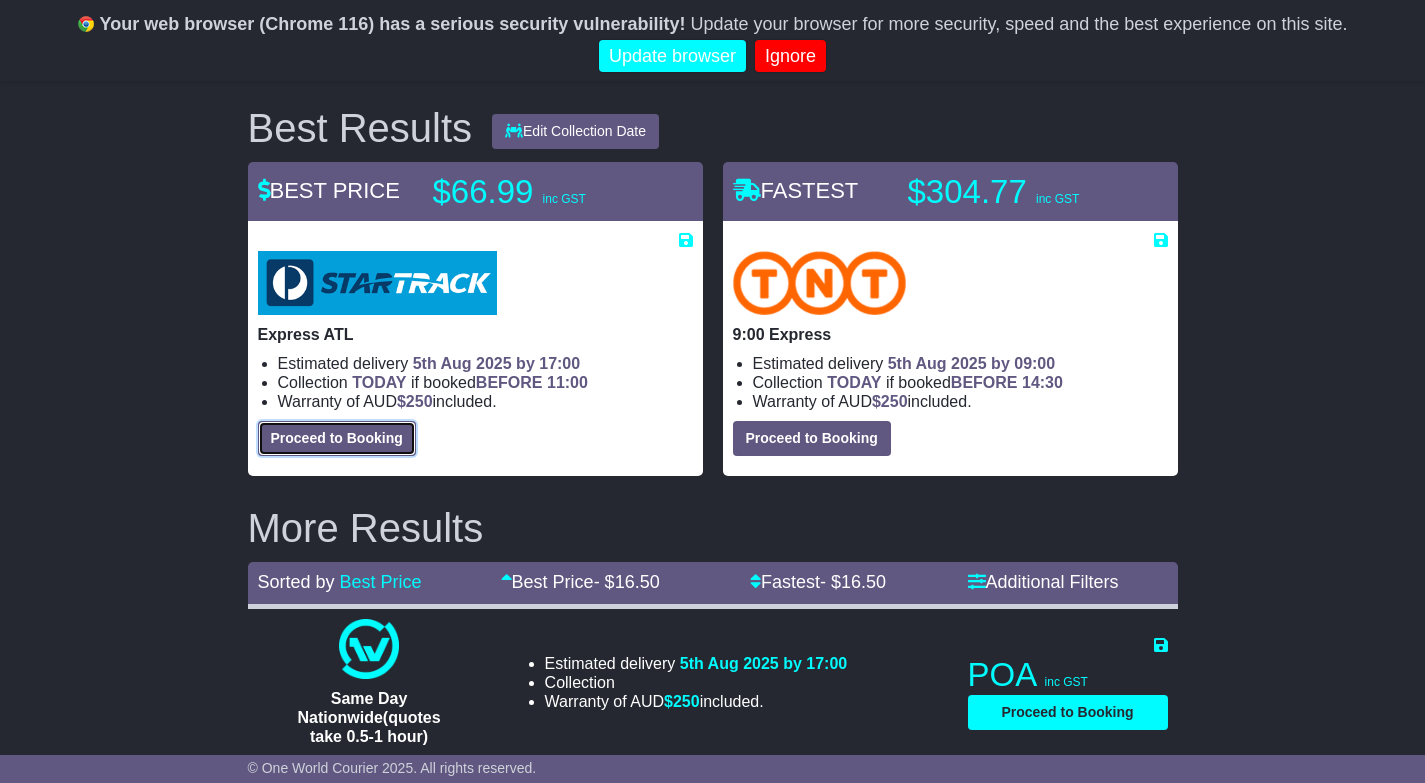 click on "Proceed to Booking" at bounding box center [337, 438] 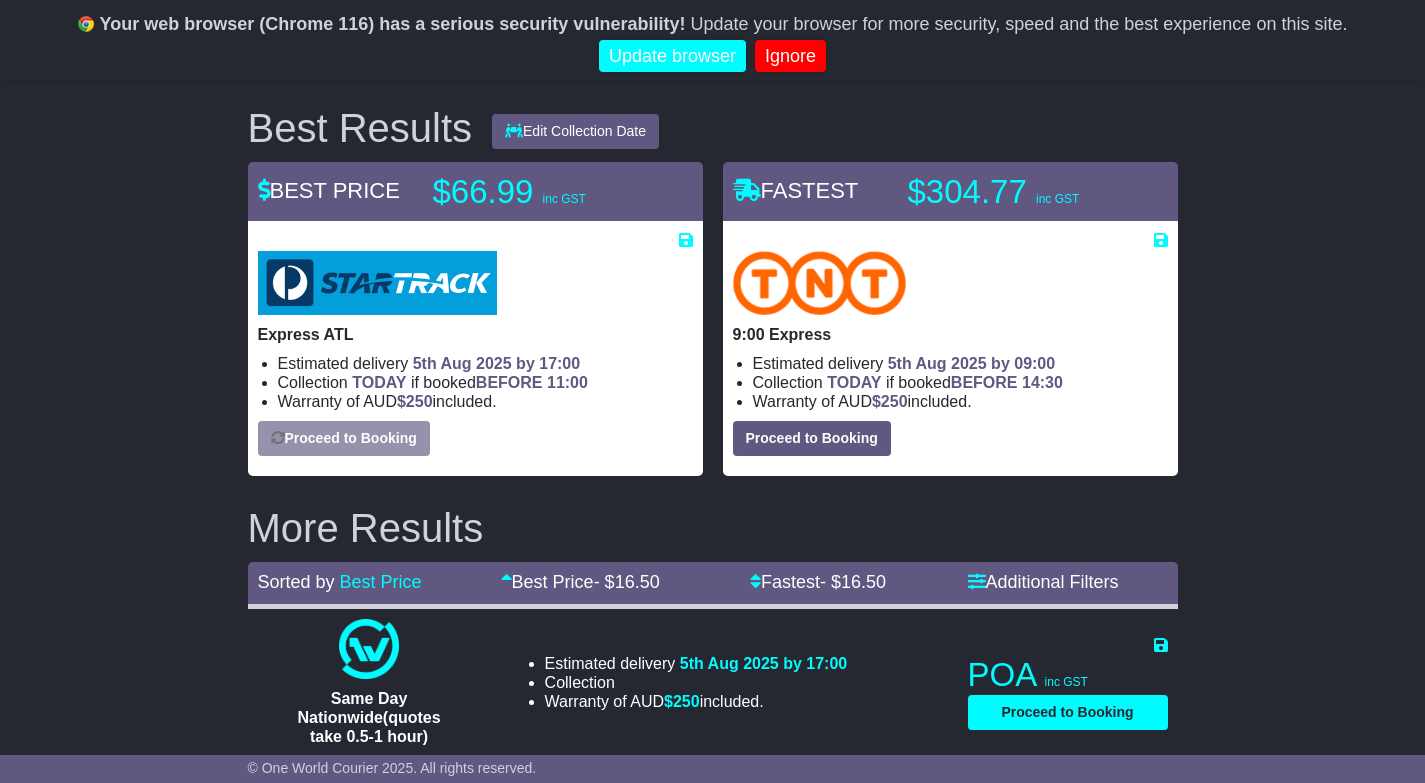 select on "**********" 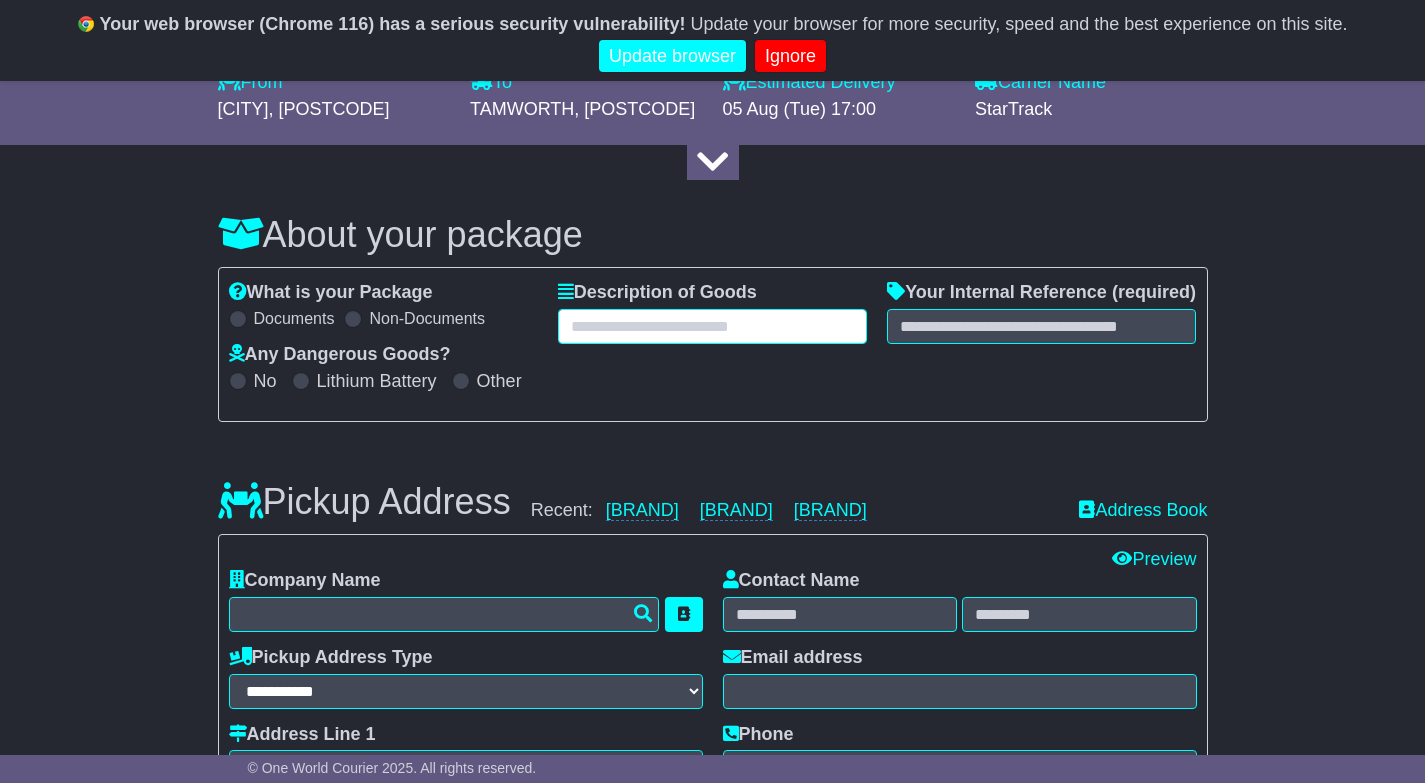 click at bounding box center [712, 326] 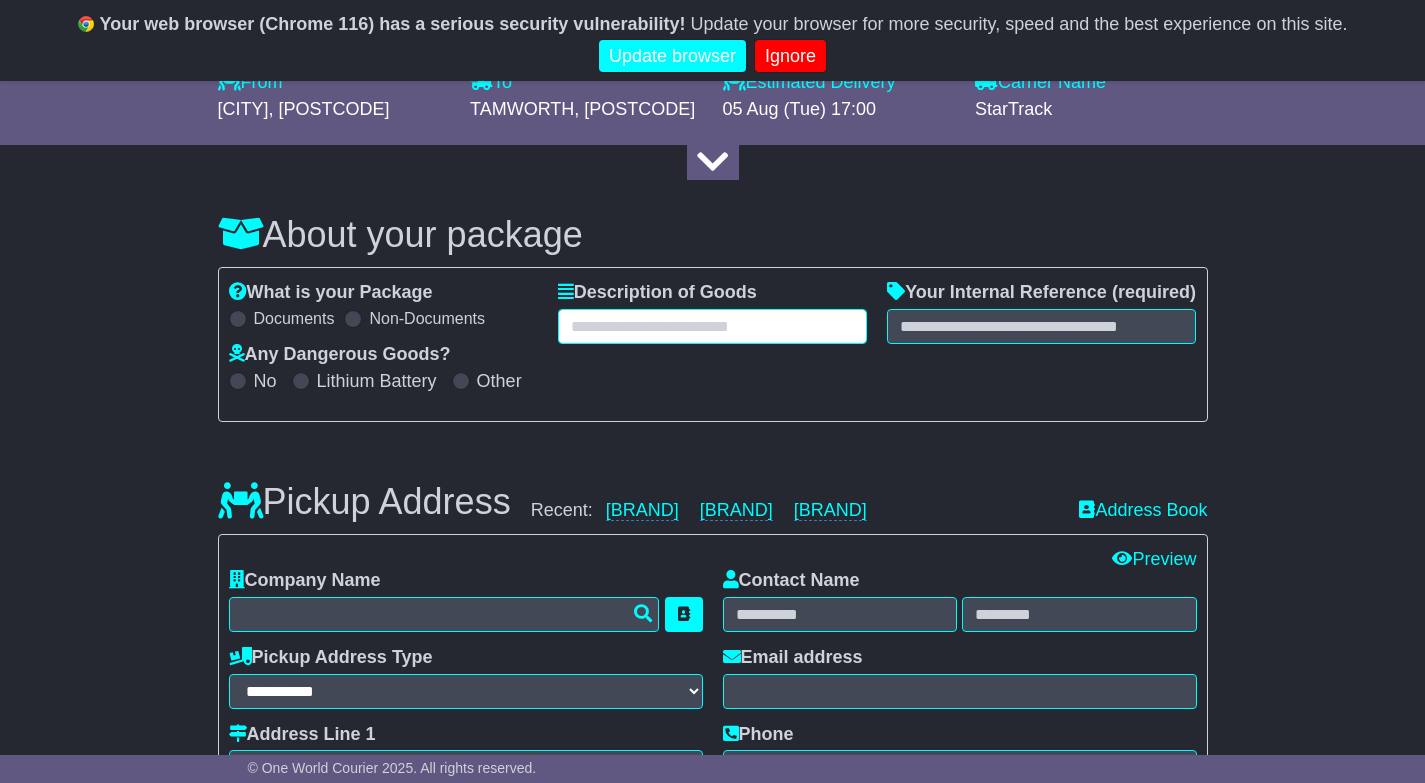 type on "*" 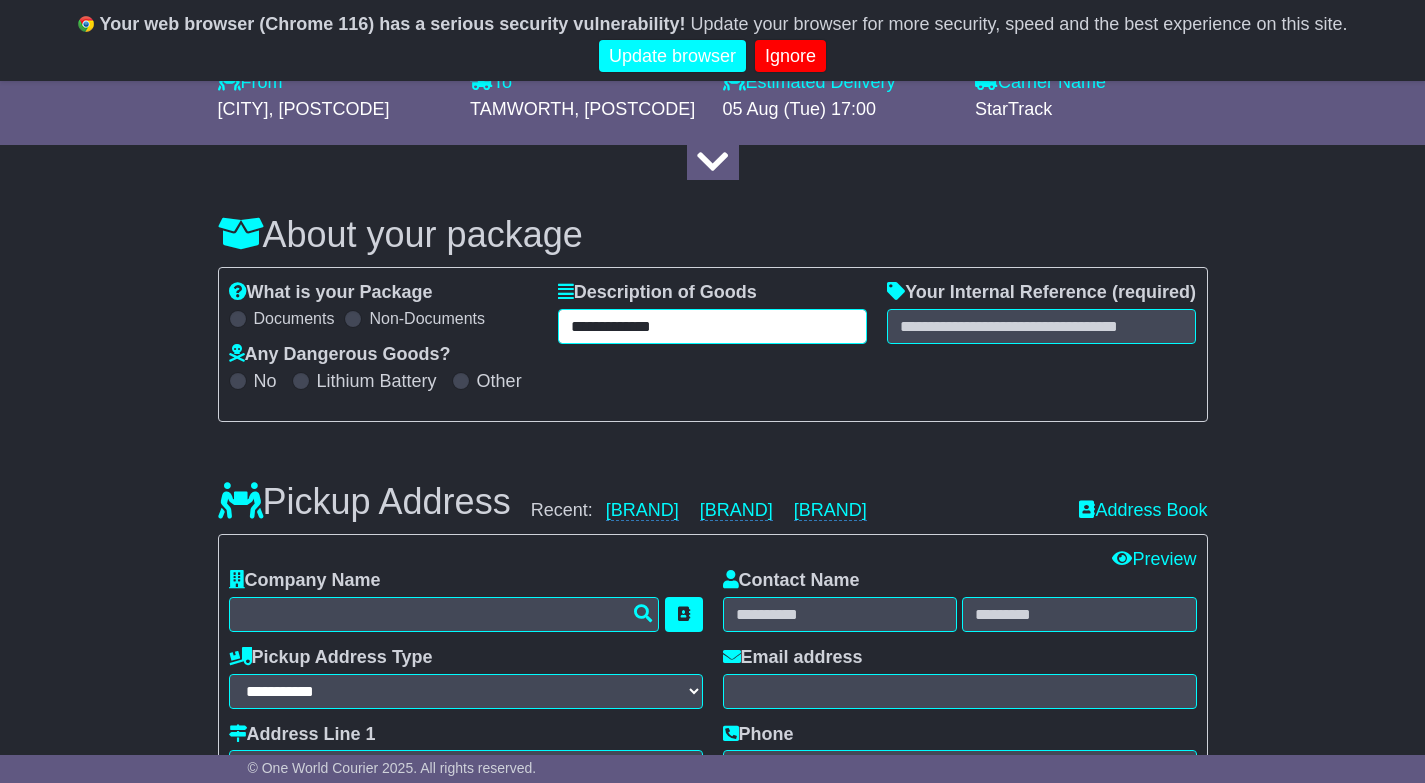 type on "**********" 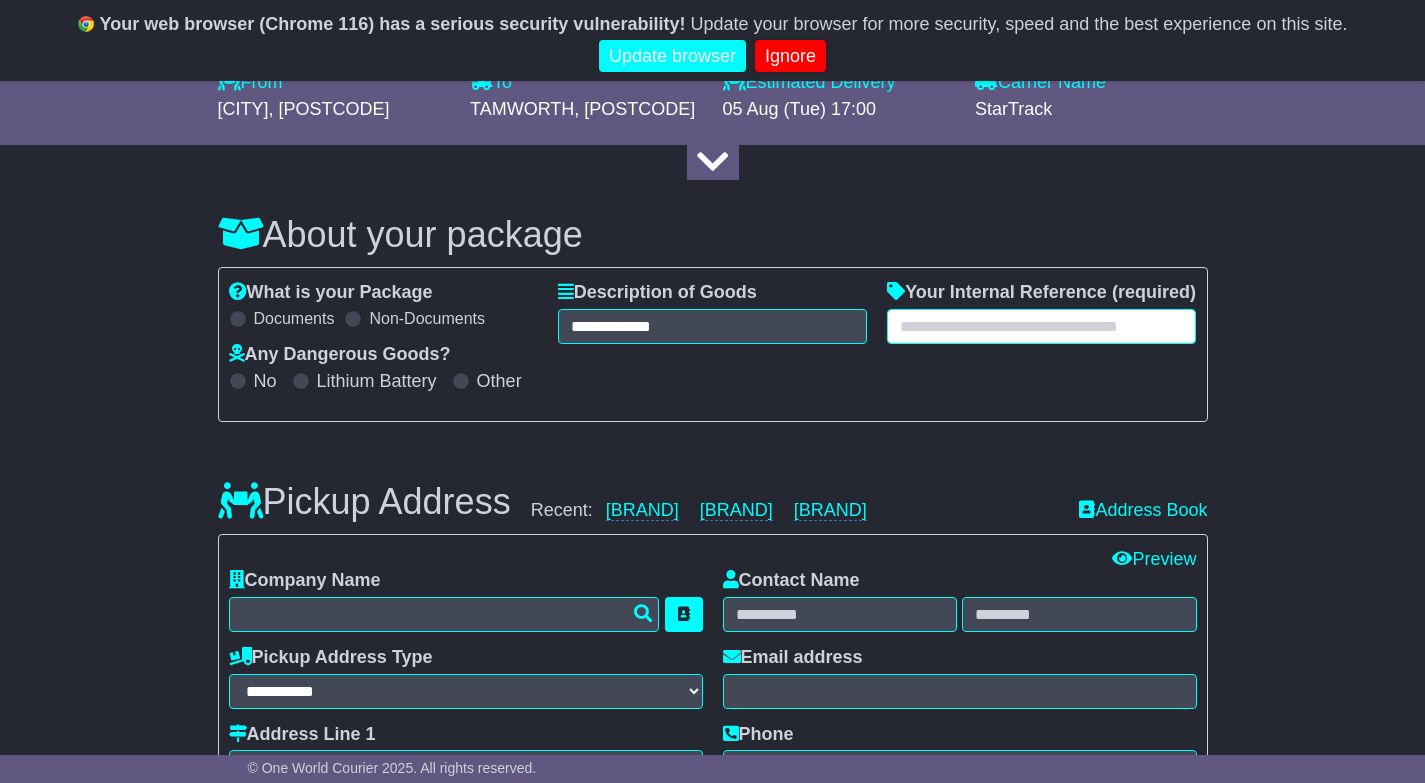 click at bounding box center (1041, 326) 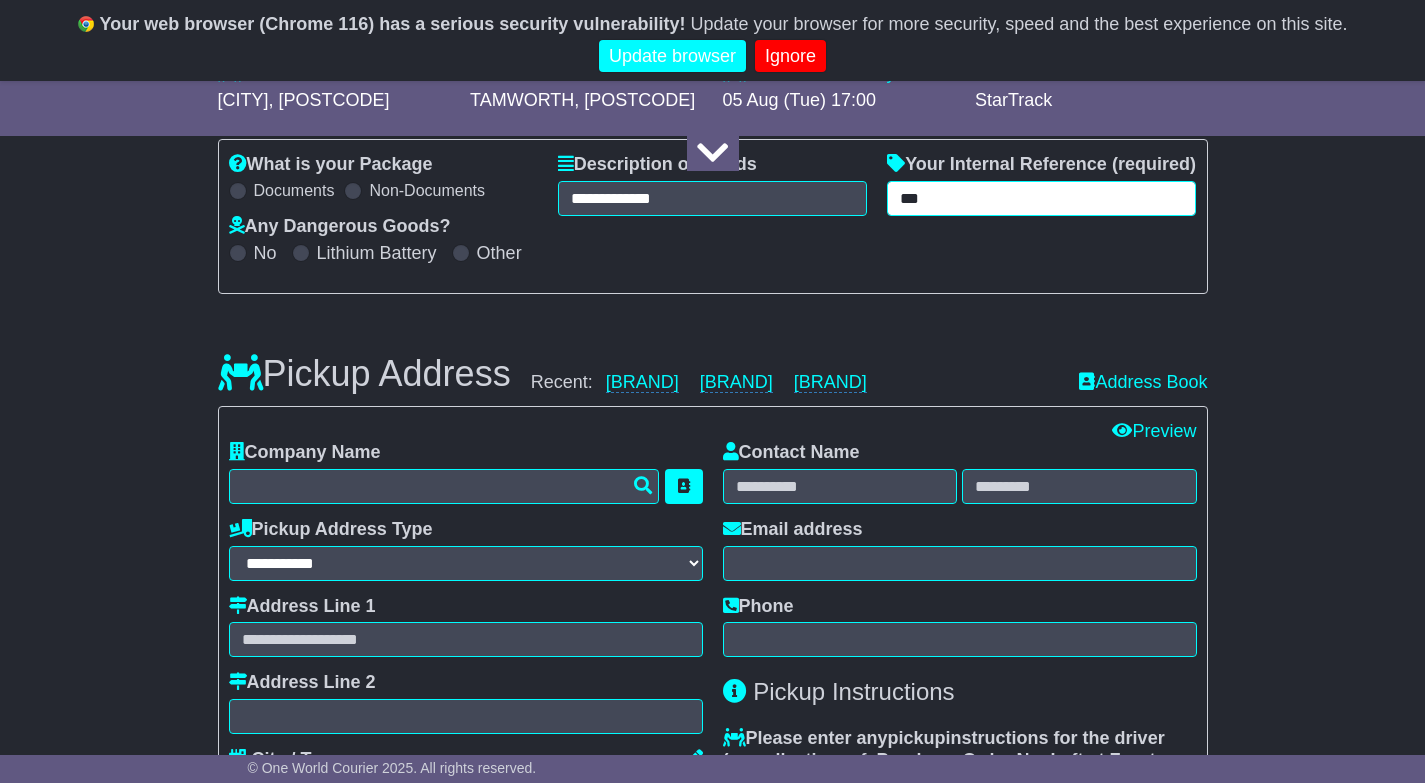 scroll, scrollTop: 408, scrollLeft: 0, axis: vertical 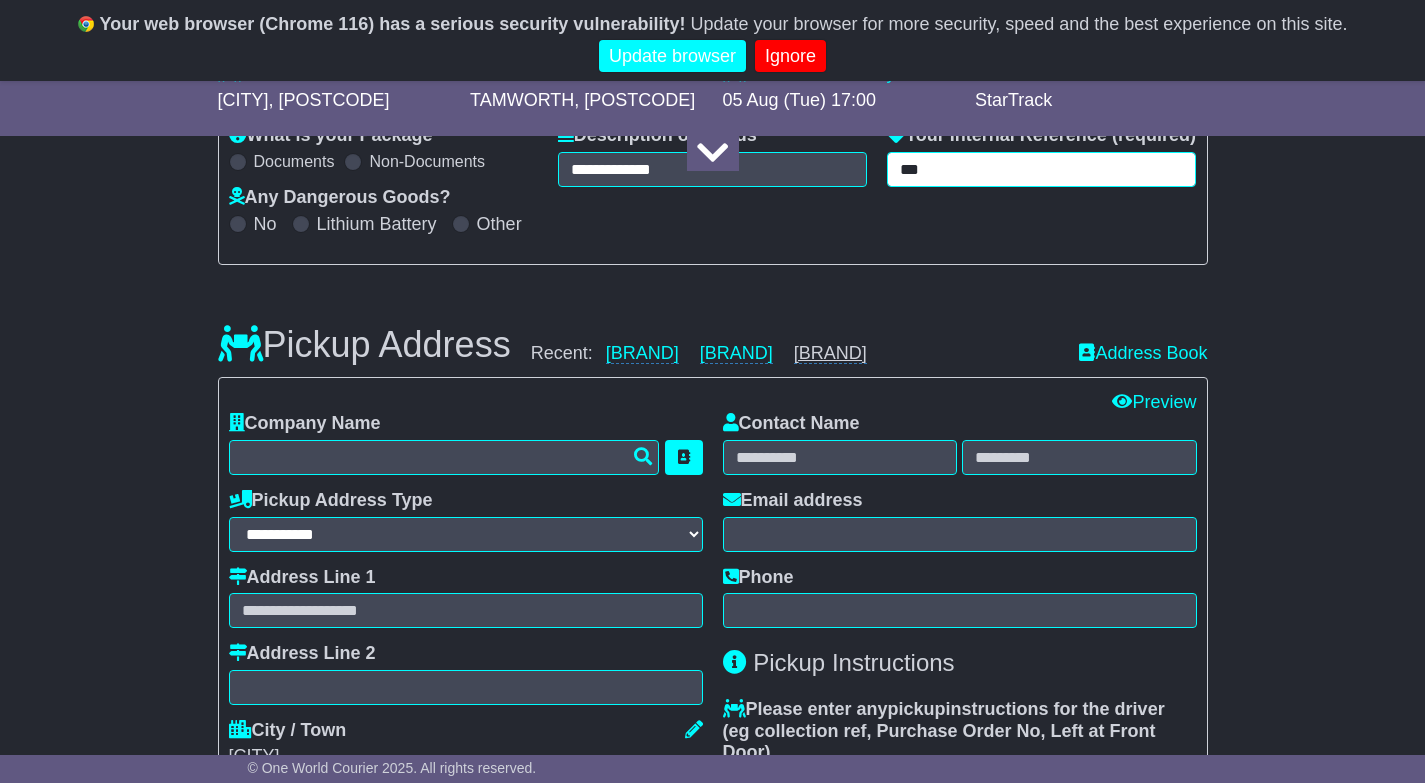 type on "***" 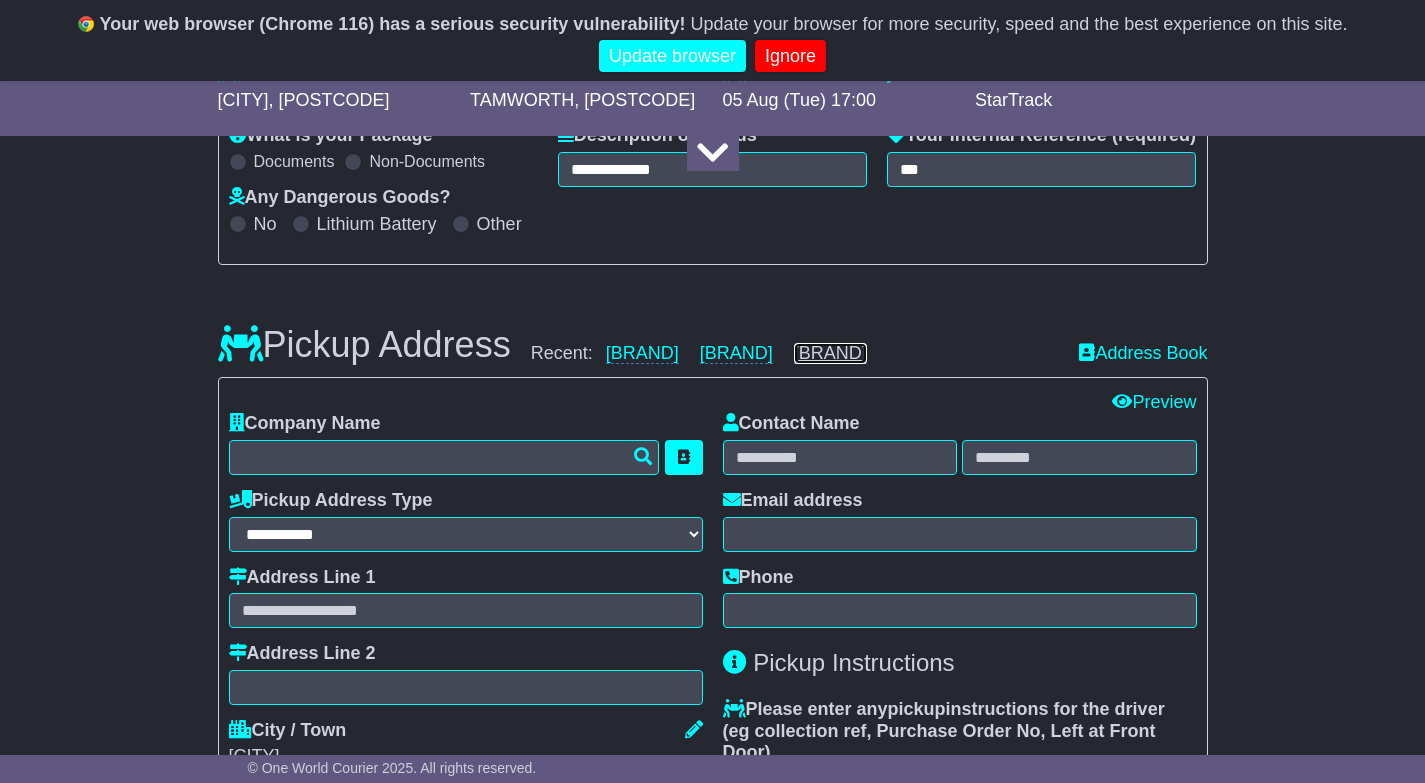 click on "[BRAND]" at bounding box center [830, 353] 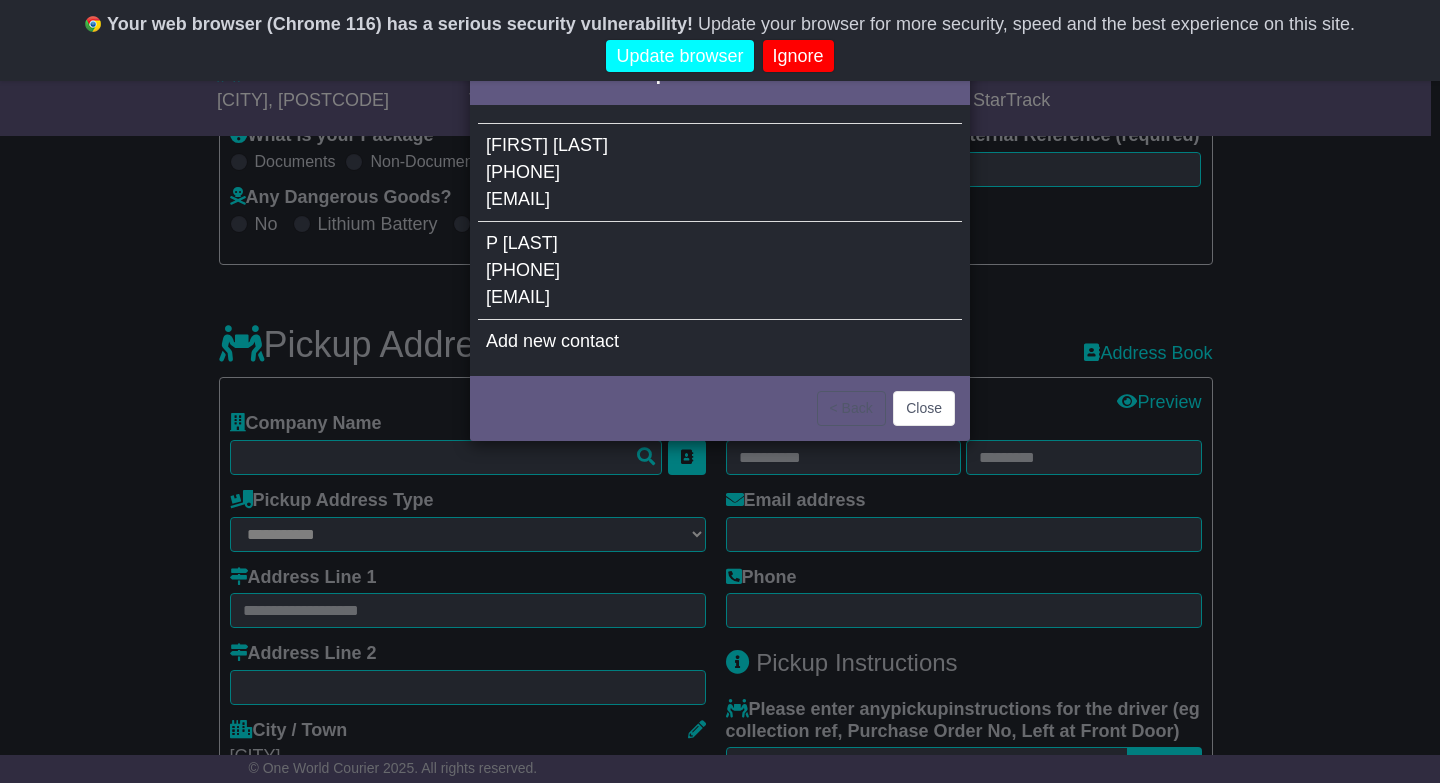 click on "[EMAIL]" at bounding box center [518, 297] 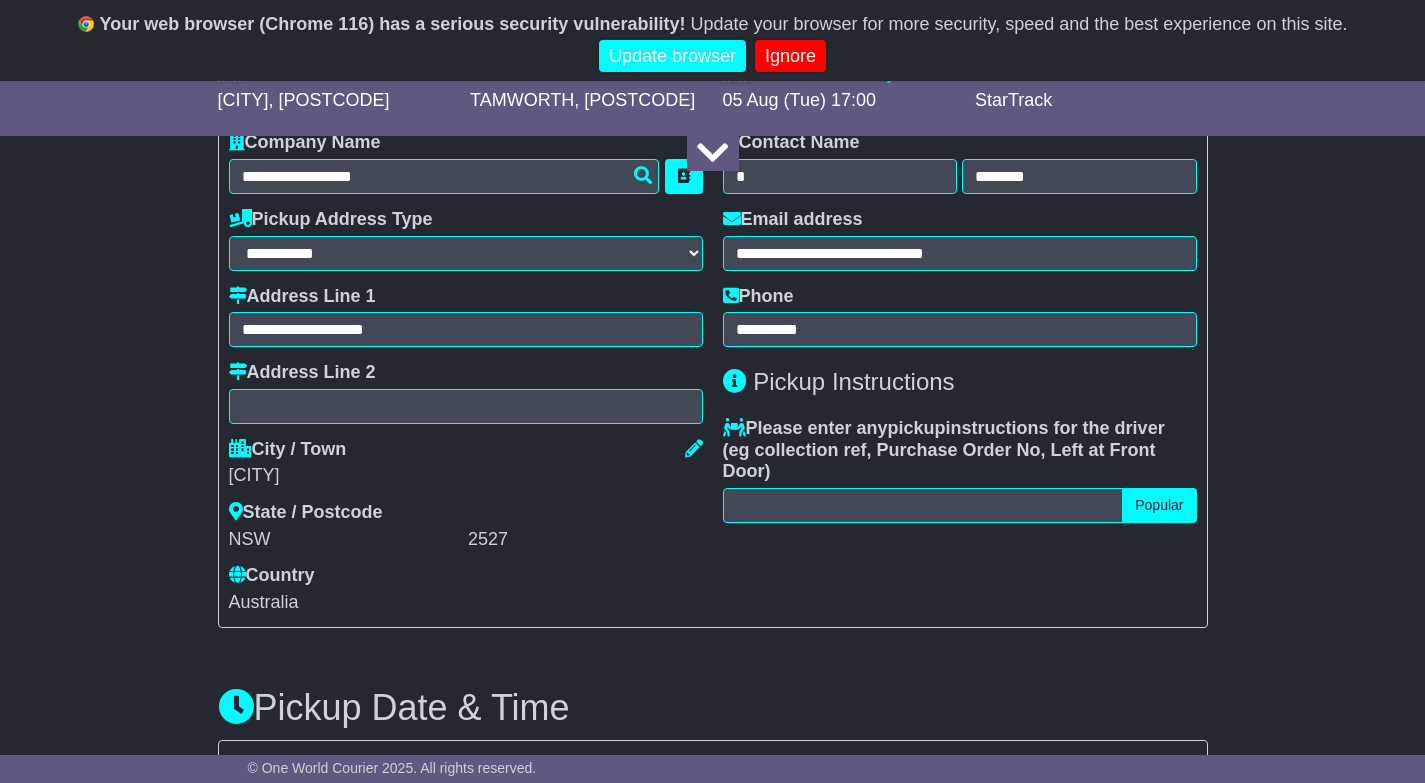 scroll, scrollTop: 692, scrollLeft: 0, axis: vertical 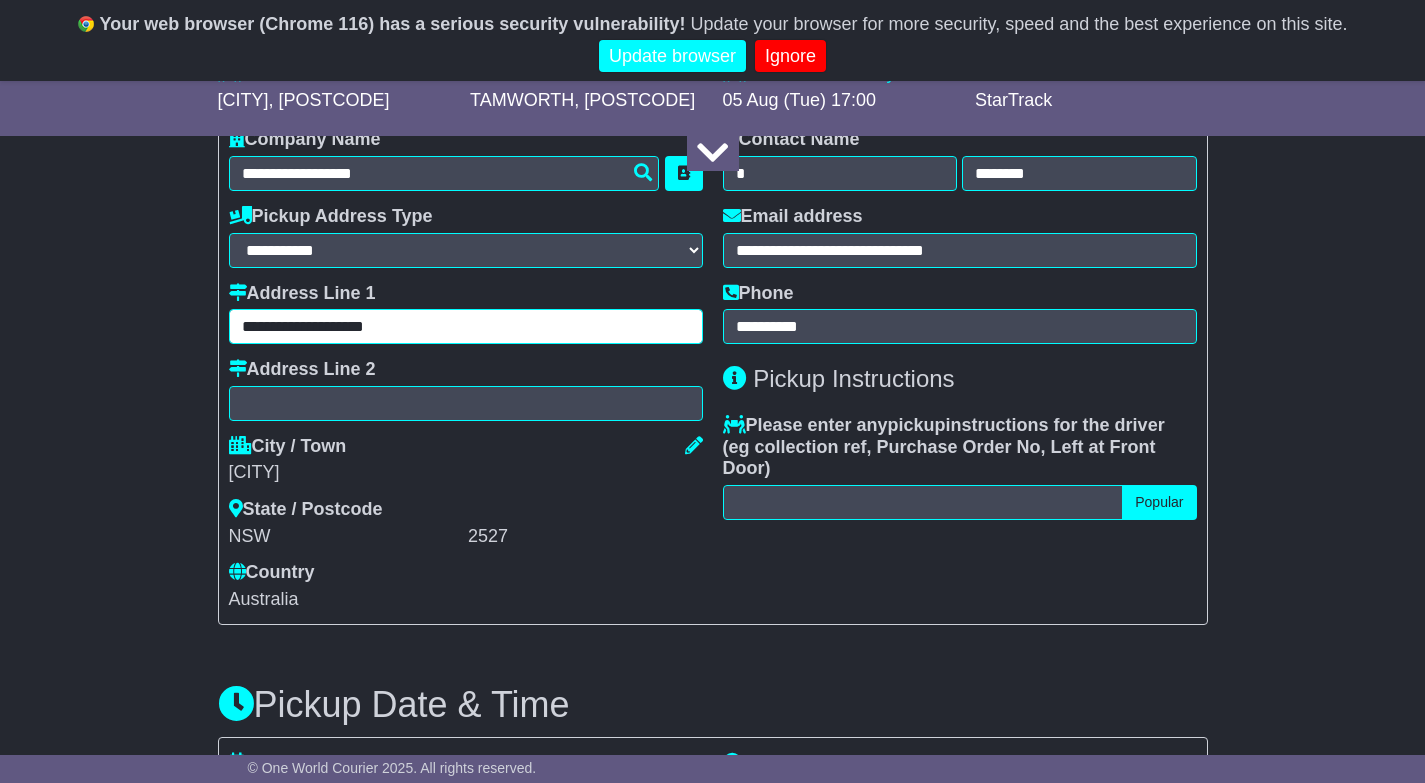 click on "**********" at bounding box center (466, 326) 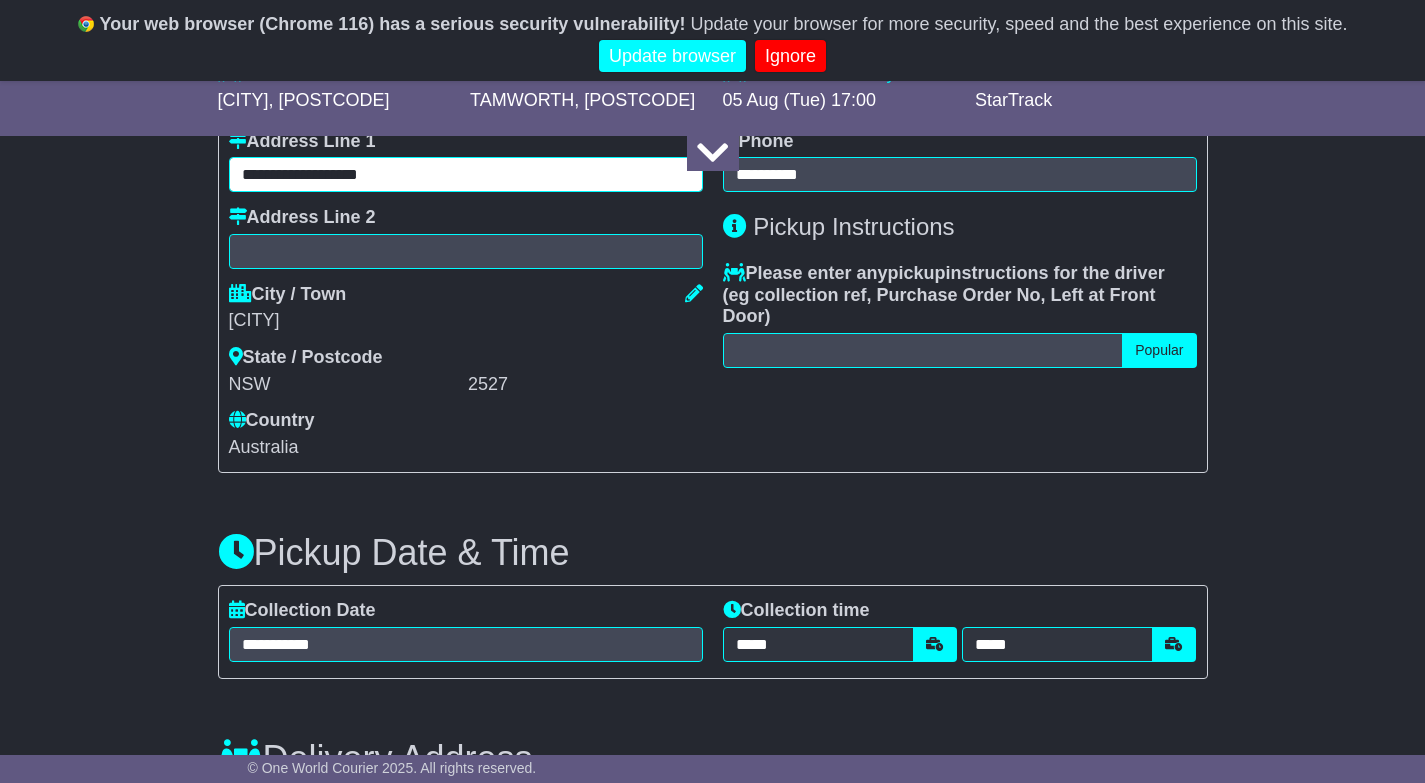scroll, scrollTop: 863, scrollLeft: 0, axis: vertical 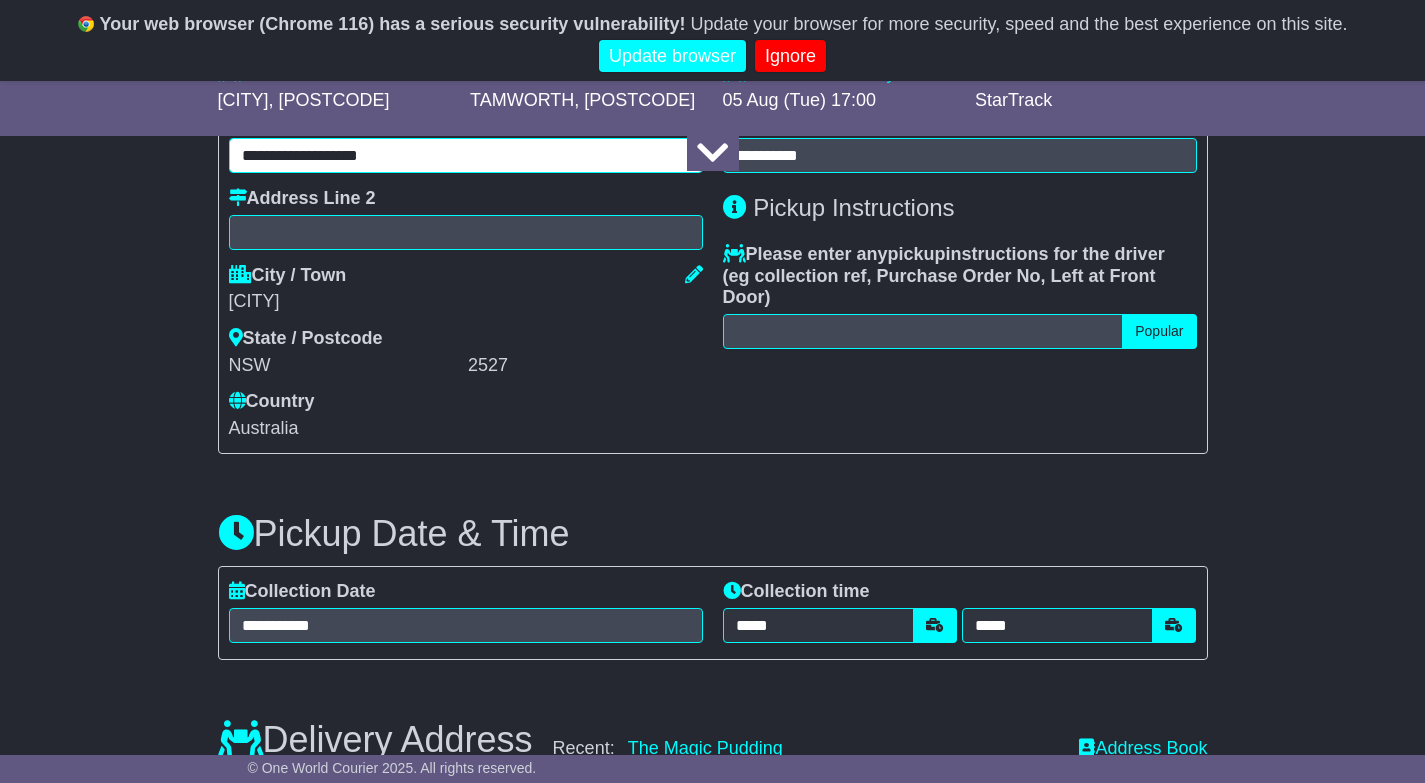 type on "**********" 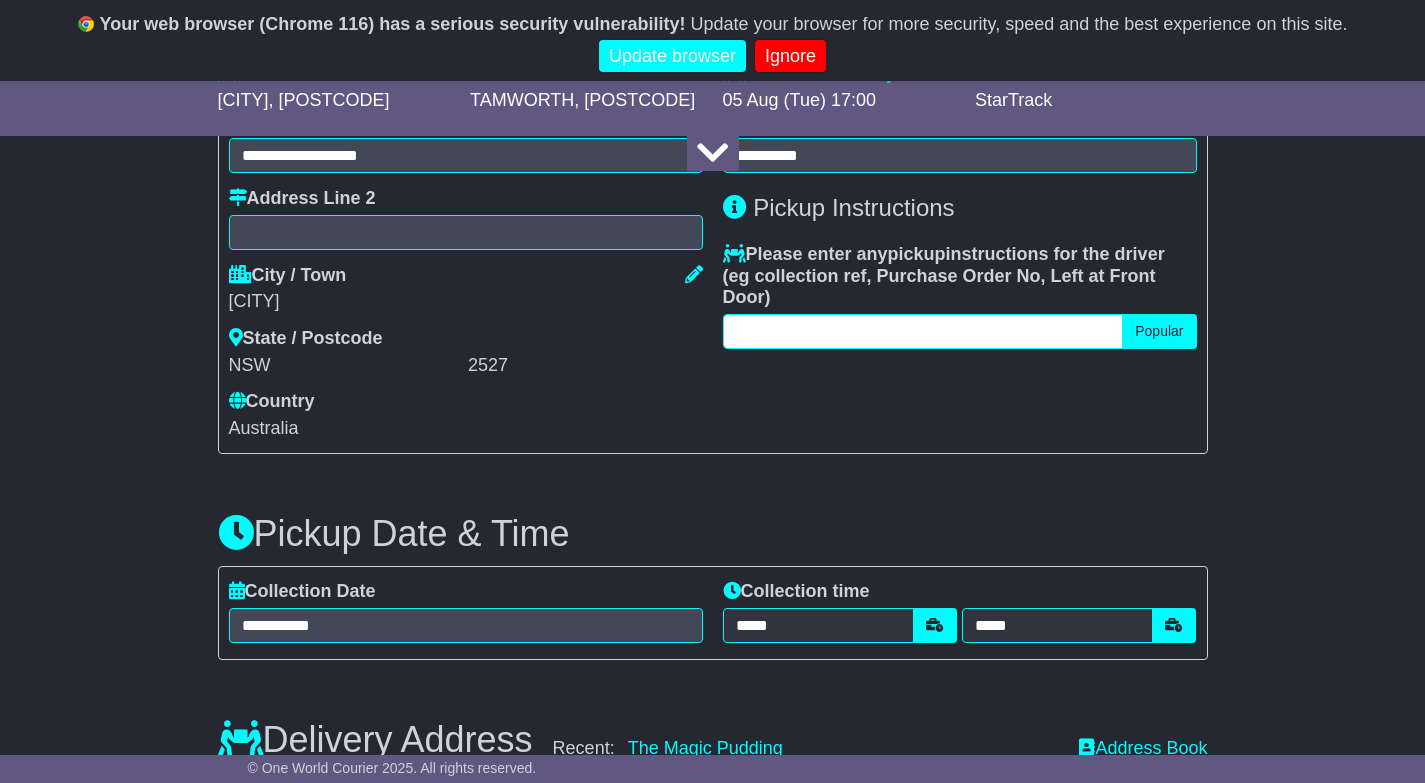 click at bounding box center (923, 331) 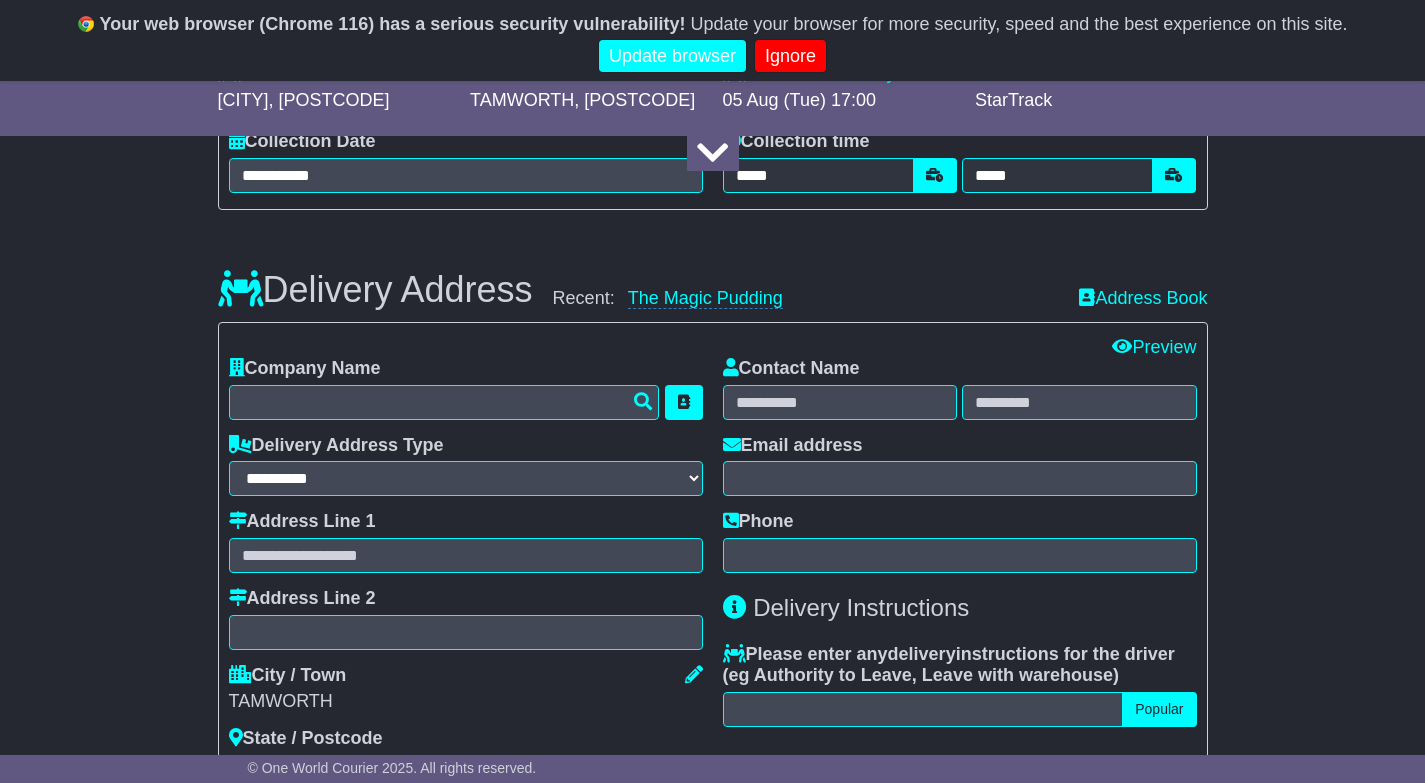 scroll, scrollTop: 1326, scrollLeft: 0, axis: vertical 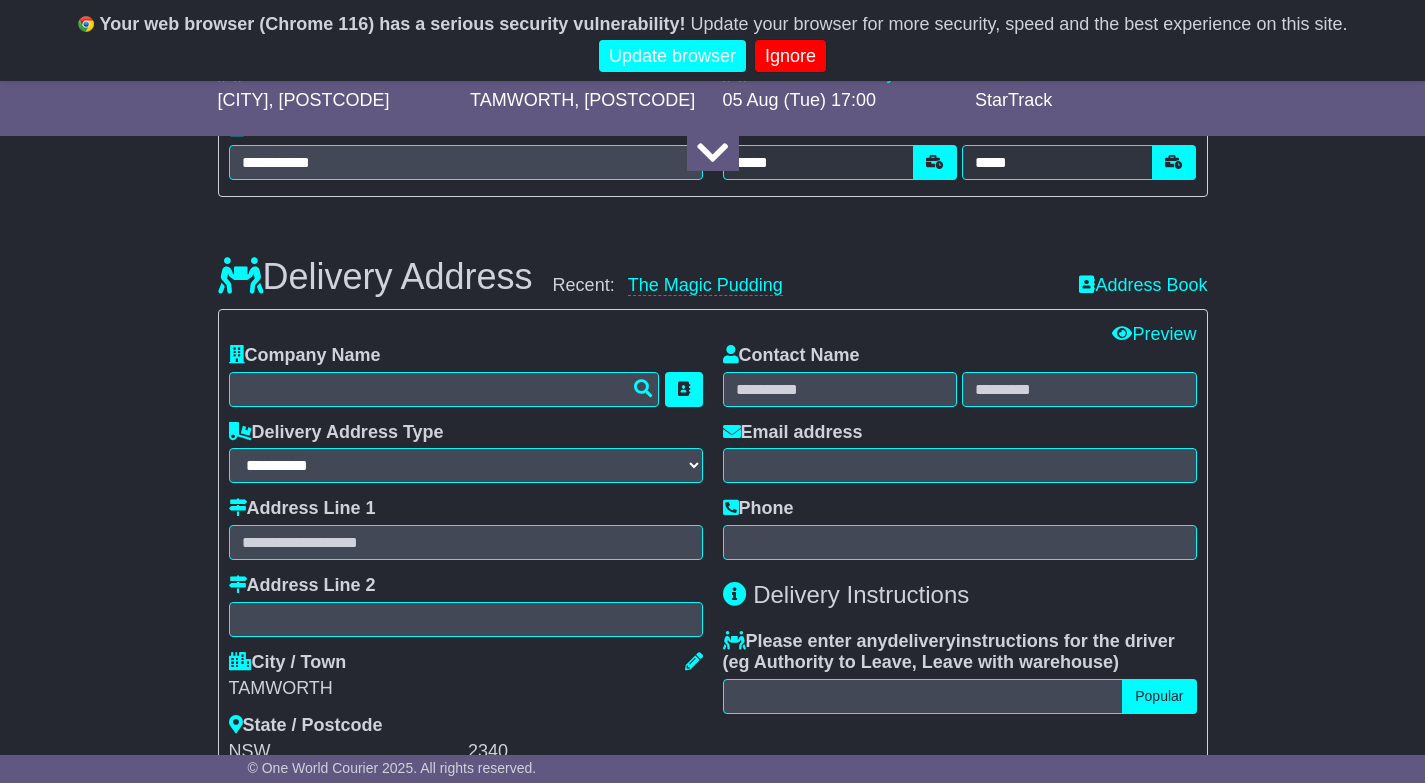 type on "**********" 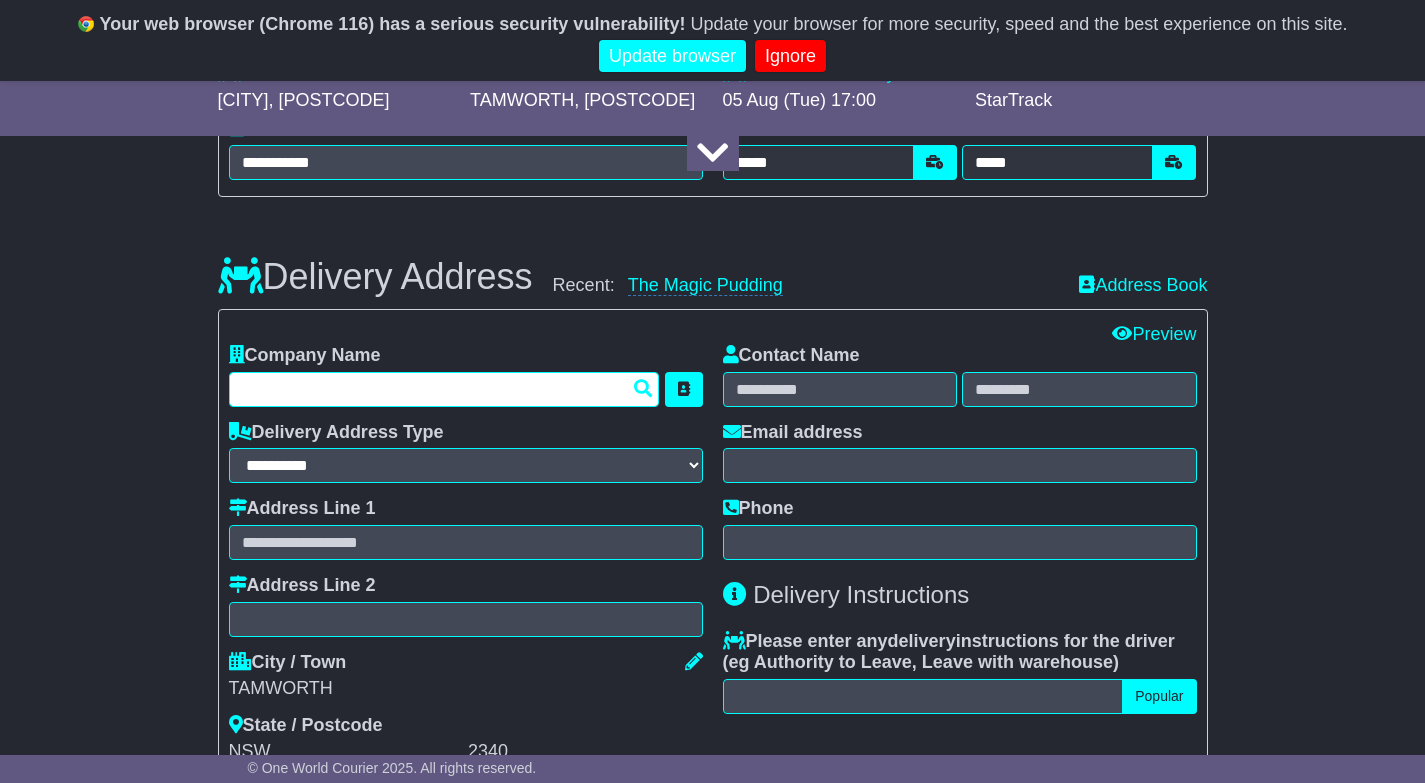 click at bounding box center (444, 389) 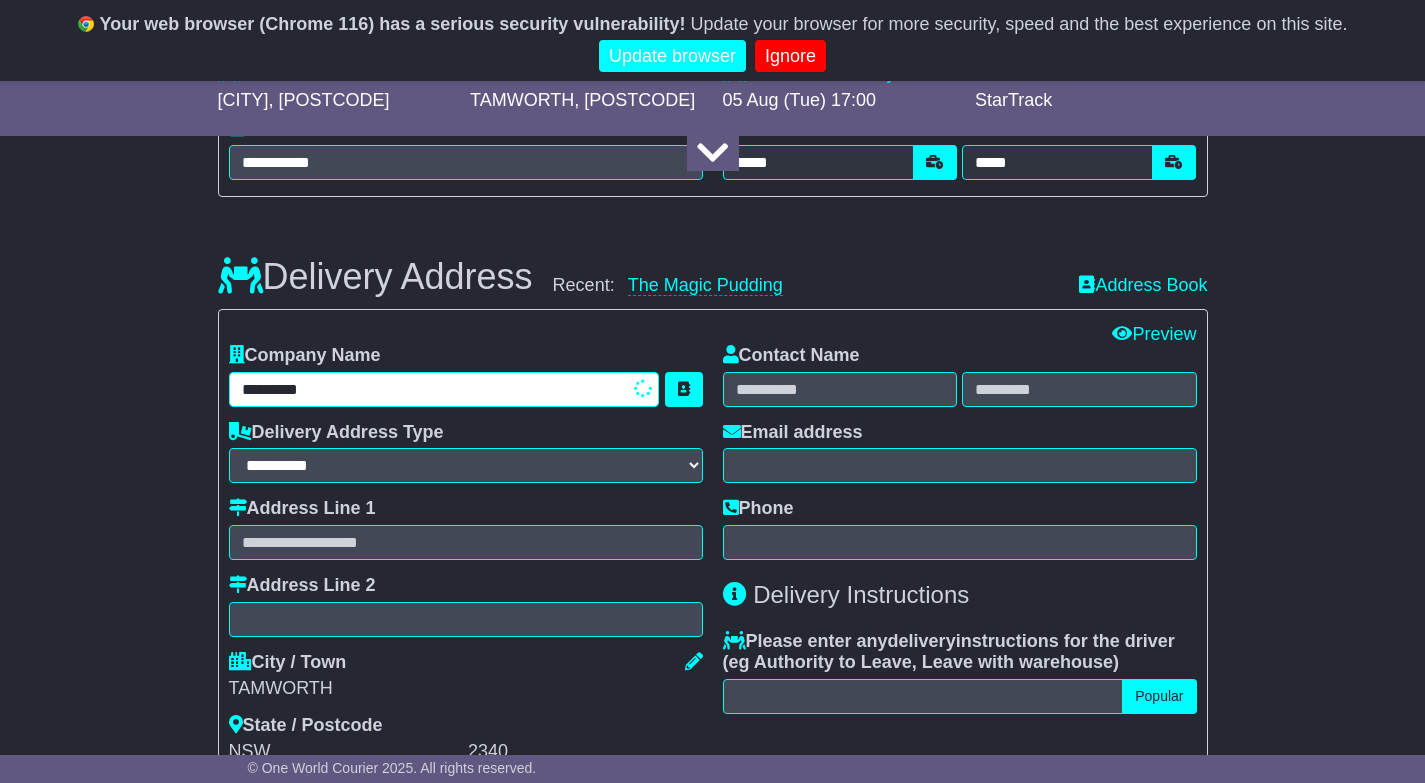 type on "*********" 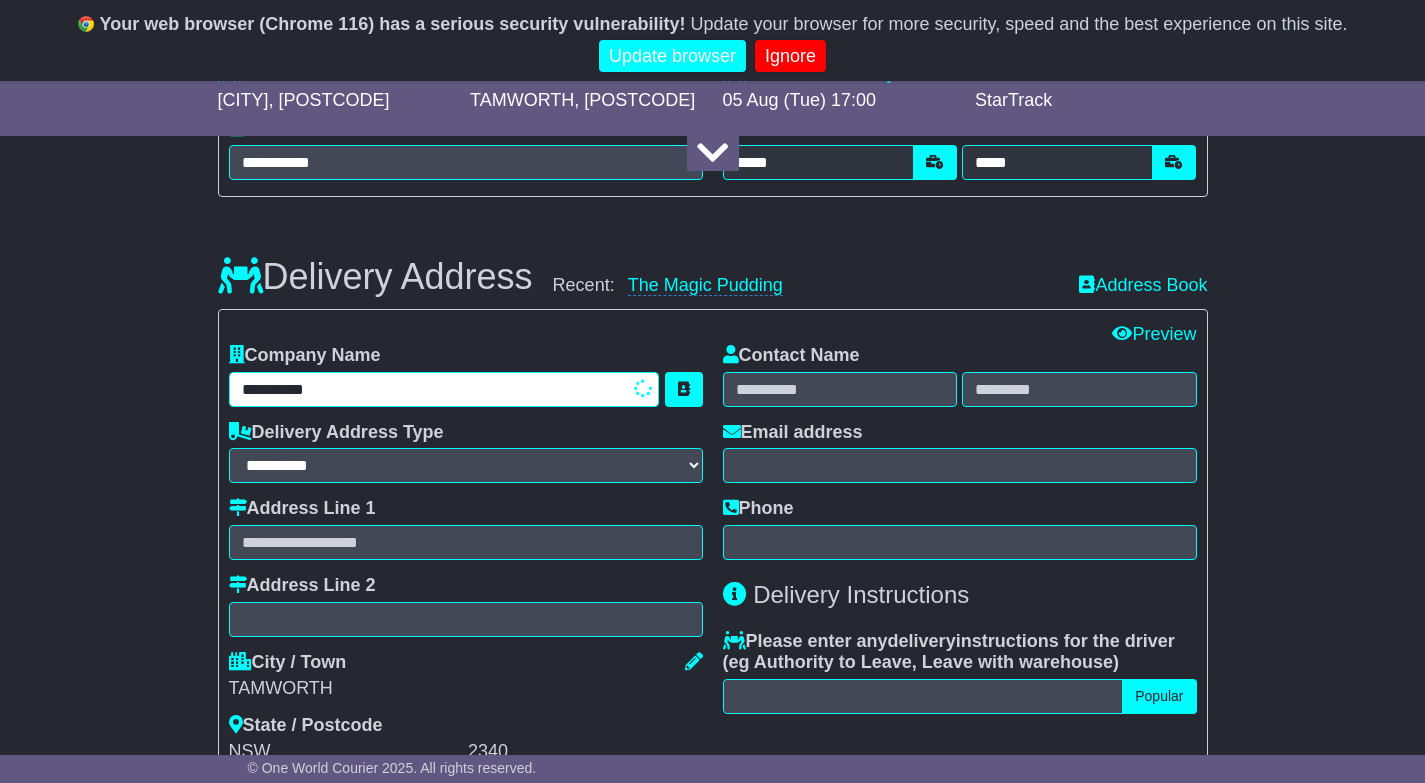 type on "**********" 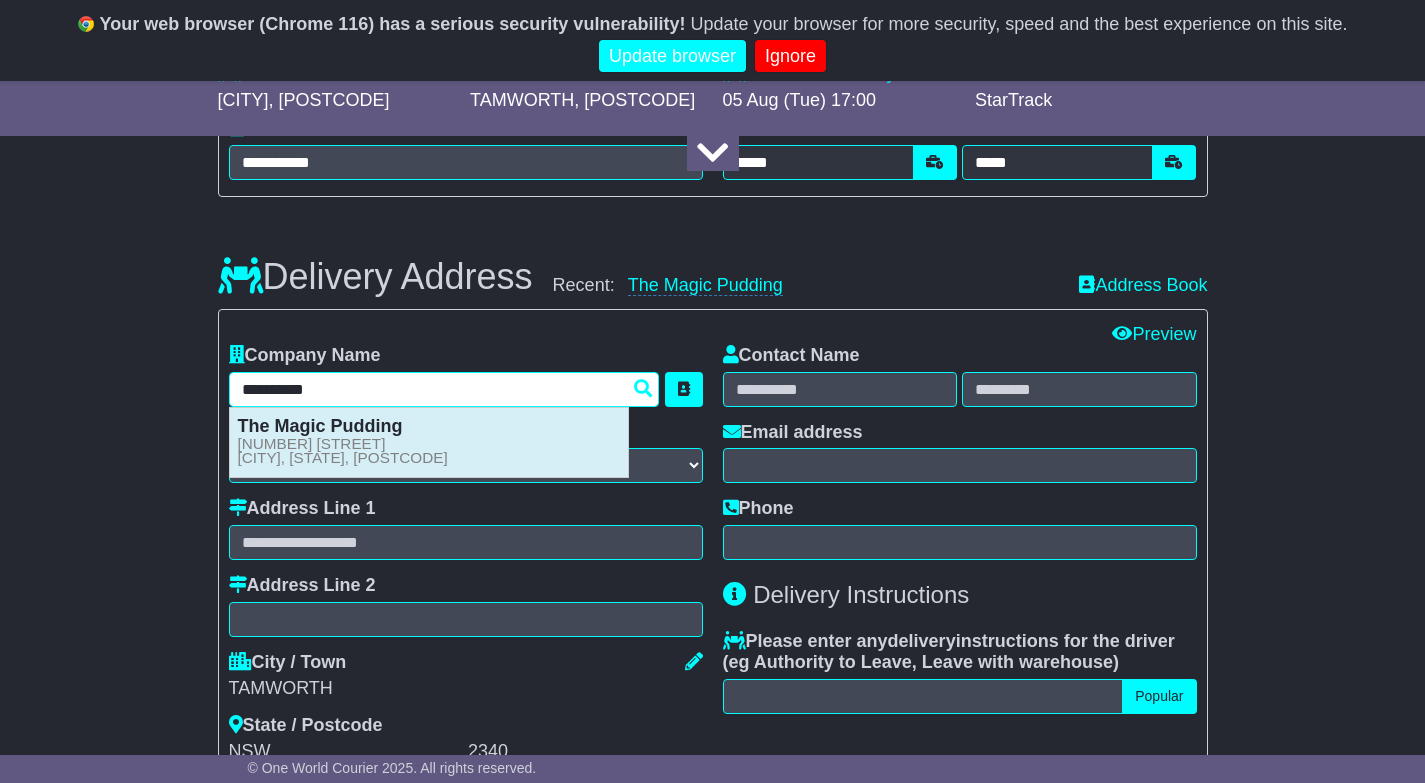 click on "[NUMBER] [STREET] [CITY], [STATE], [POSTCODE]" at bounding box center [343, 451] 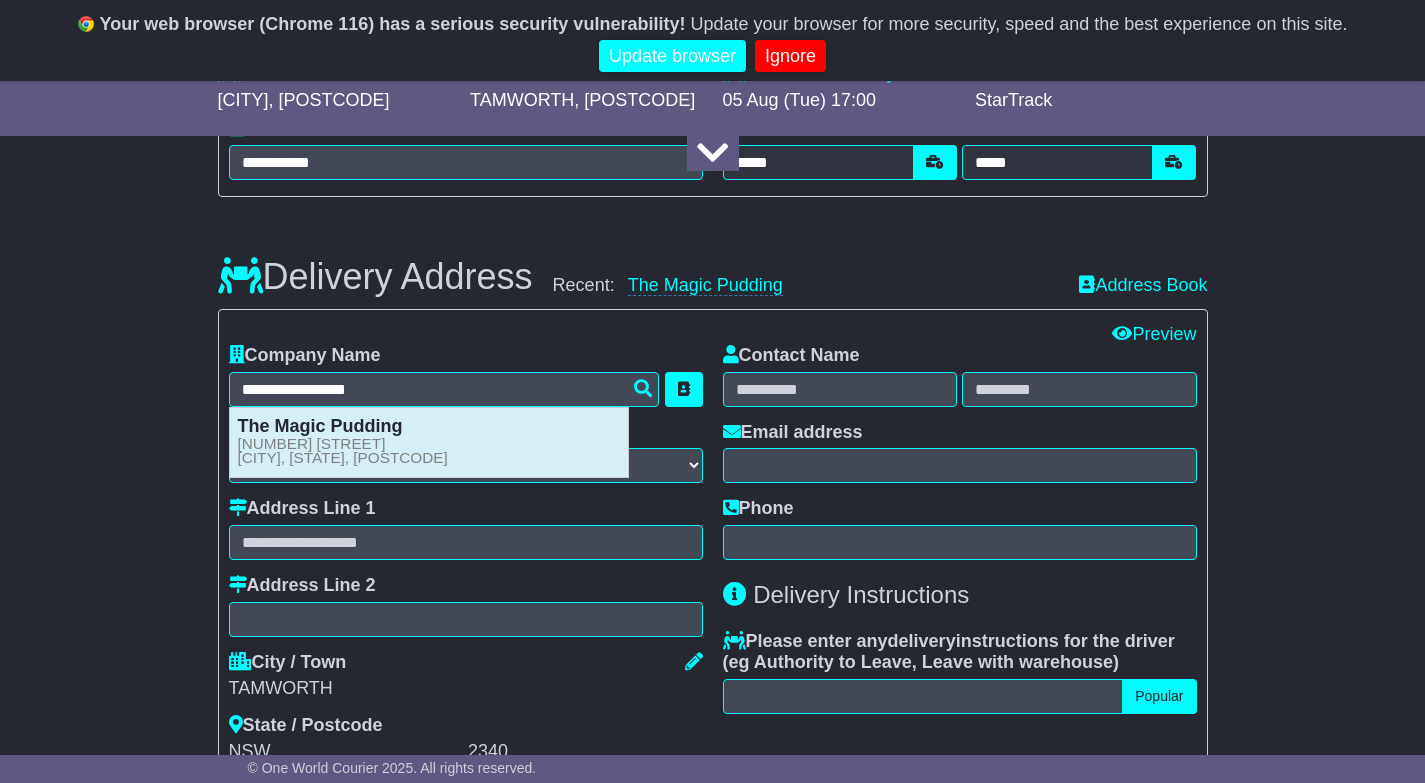 type 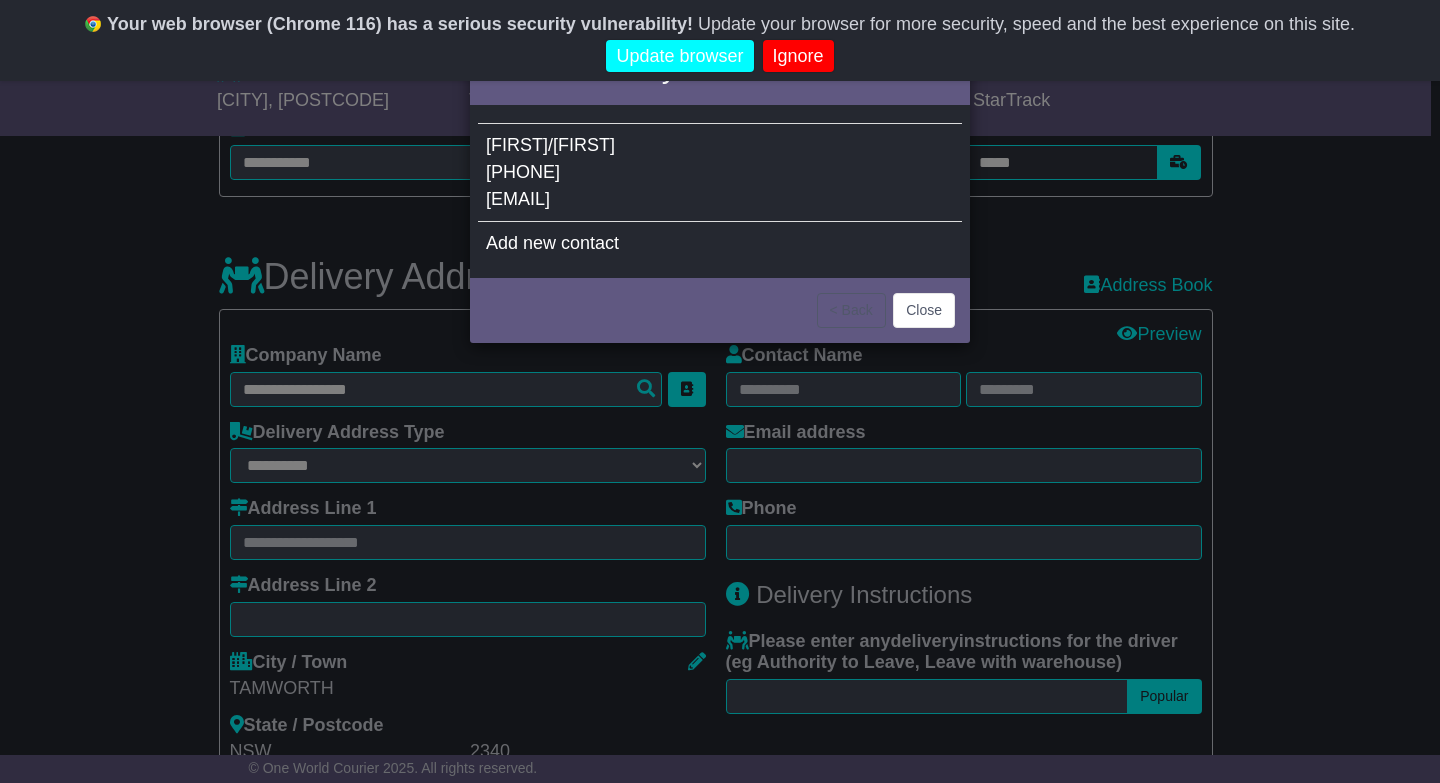 click on "[FIRST]/[FIRST]
[PHONE]
[EMAIL]" at bounding box center [720, 173] 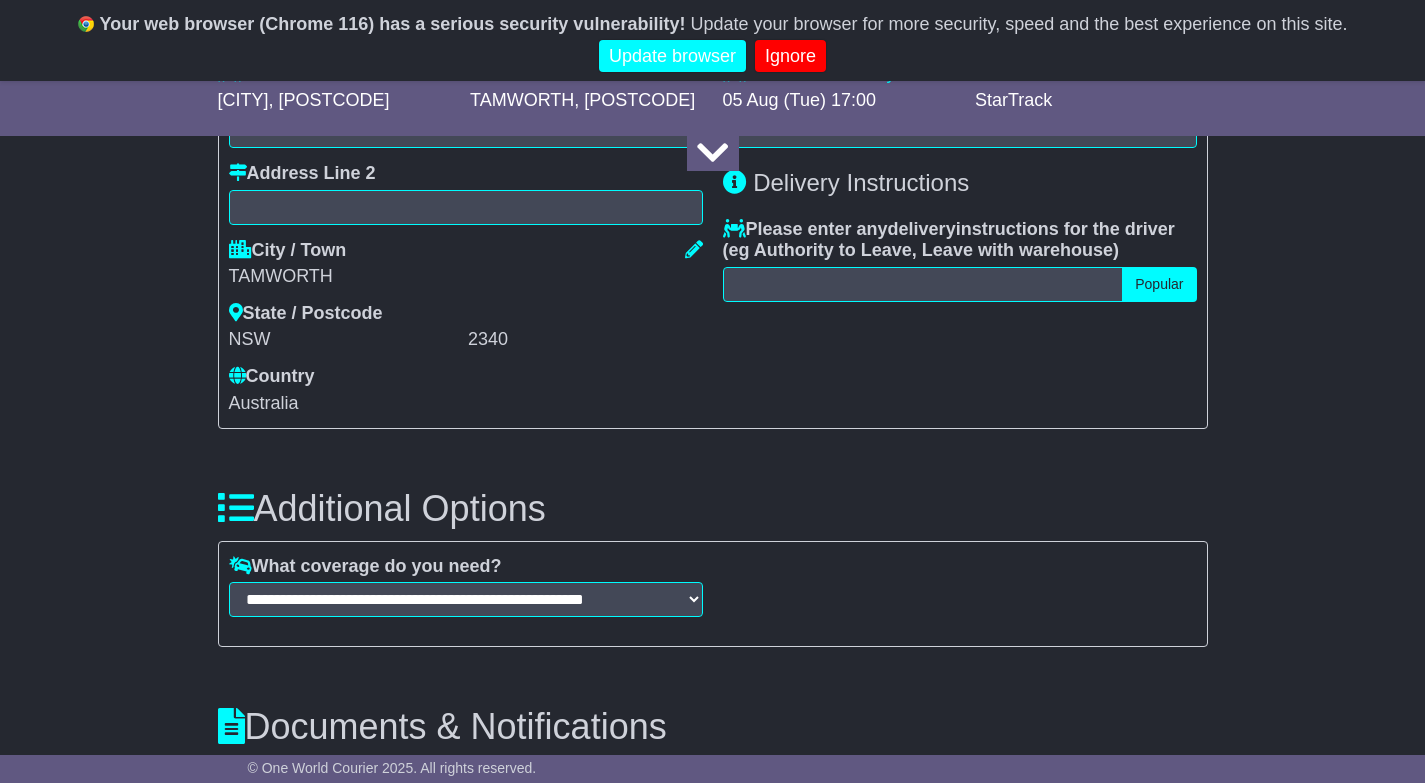 scroll, scrollTop: 1741, scrollLeft: 0, axis: vertical 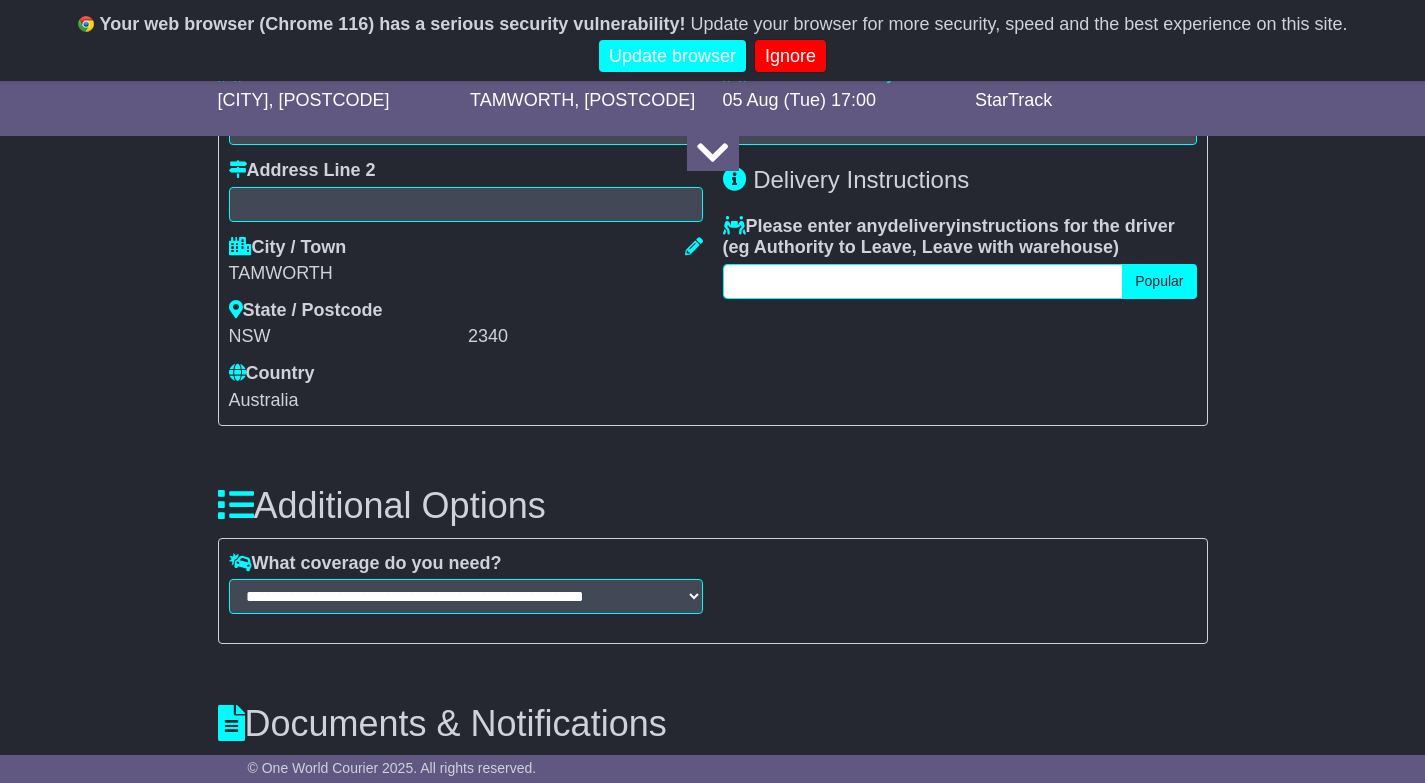 click at bounding box center (923, 281) 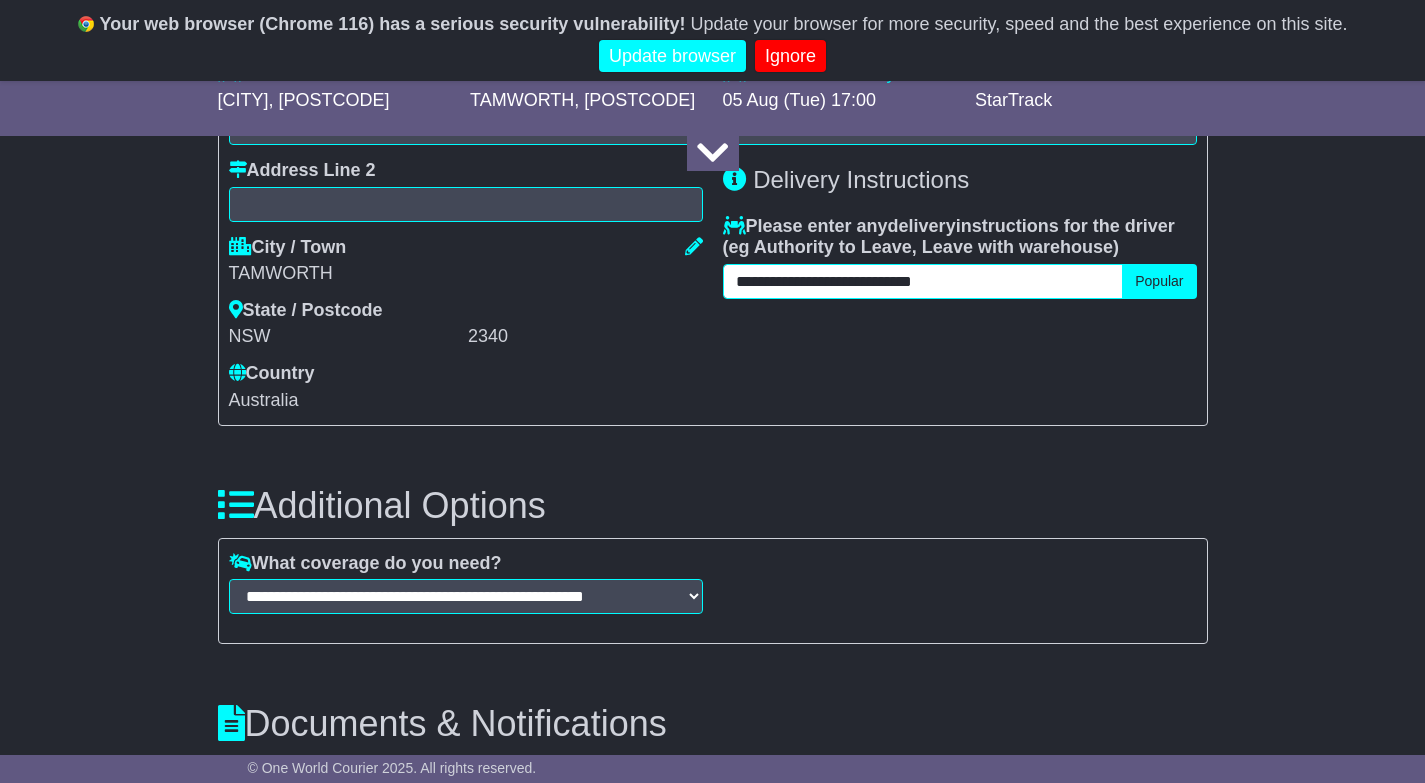 type on "**********" 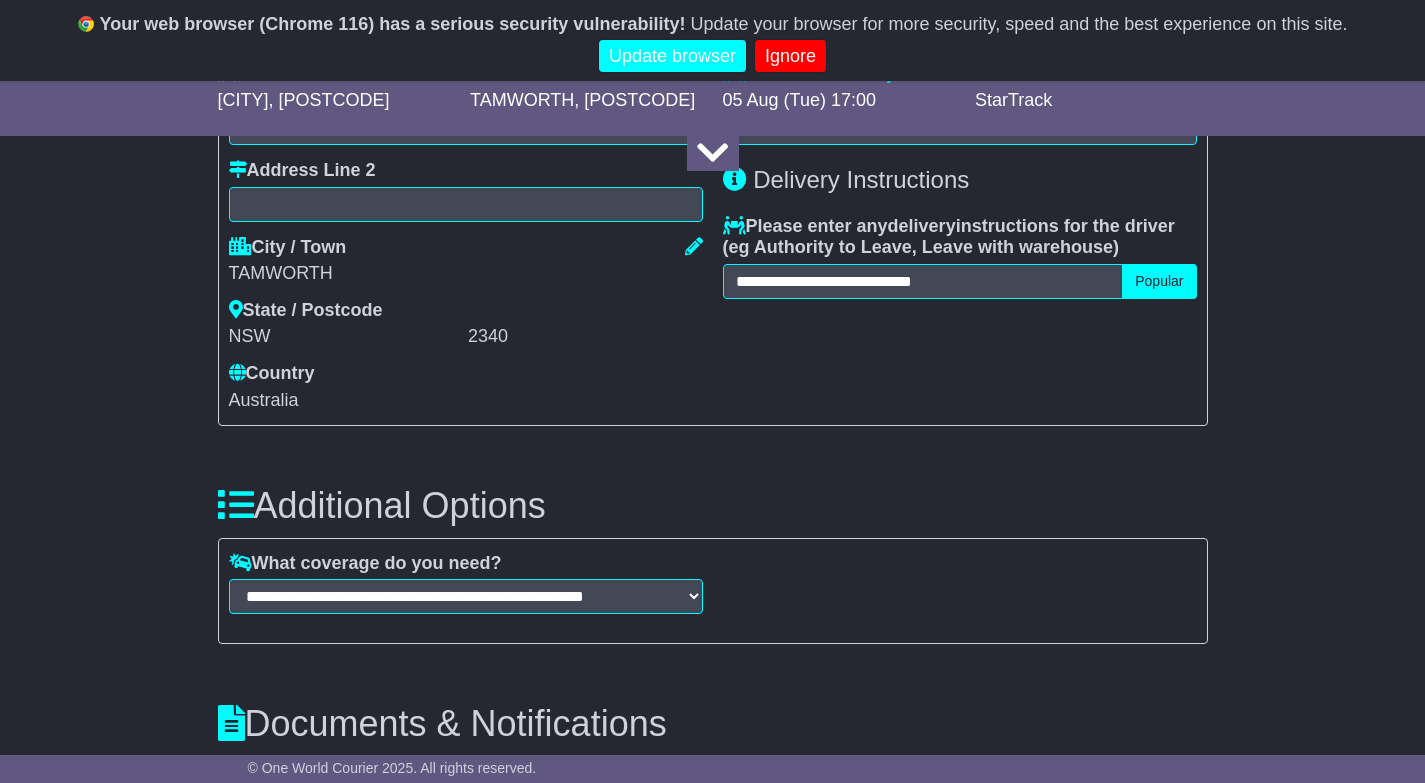 click on "[CITY] [POSTCODE] [COUNTRY] Afghanistan Albania Algeria American Samoa Andorra Angola Anguilla Antigua Argentina Armenia Aruba Australia Austria Azerbaijan Bahamas Bahrain" at bounding box center (466, 324) 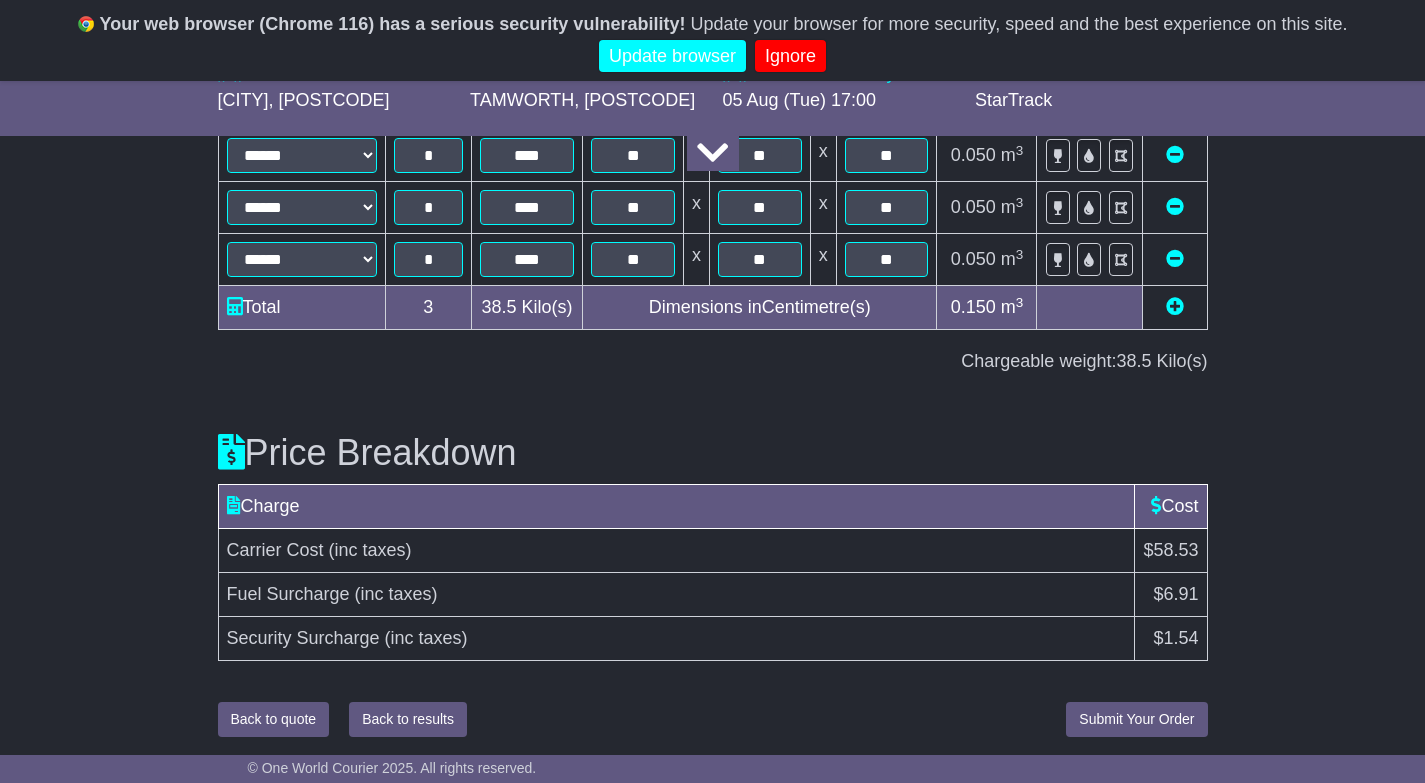 scroll, scrollTop: 2627, scrollLeft: 0, axis: vertical 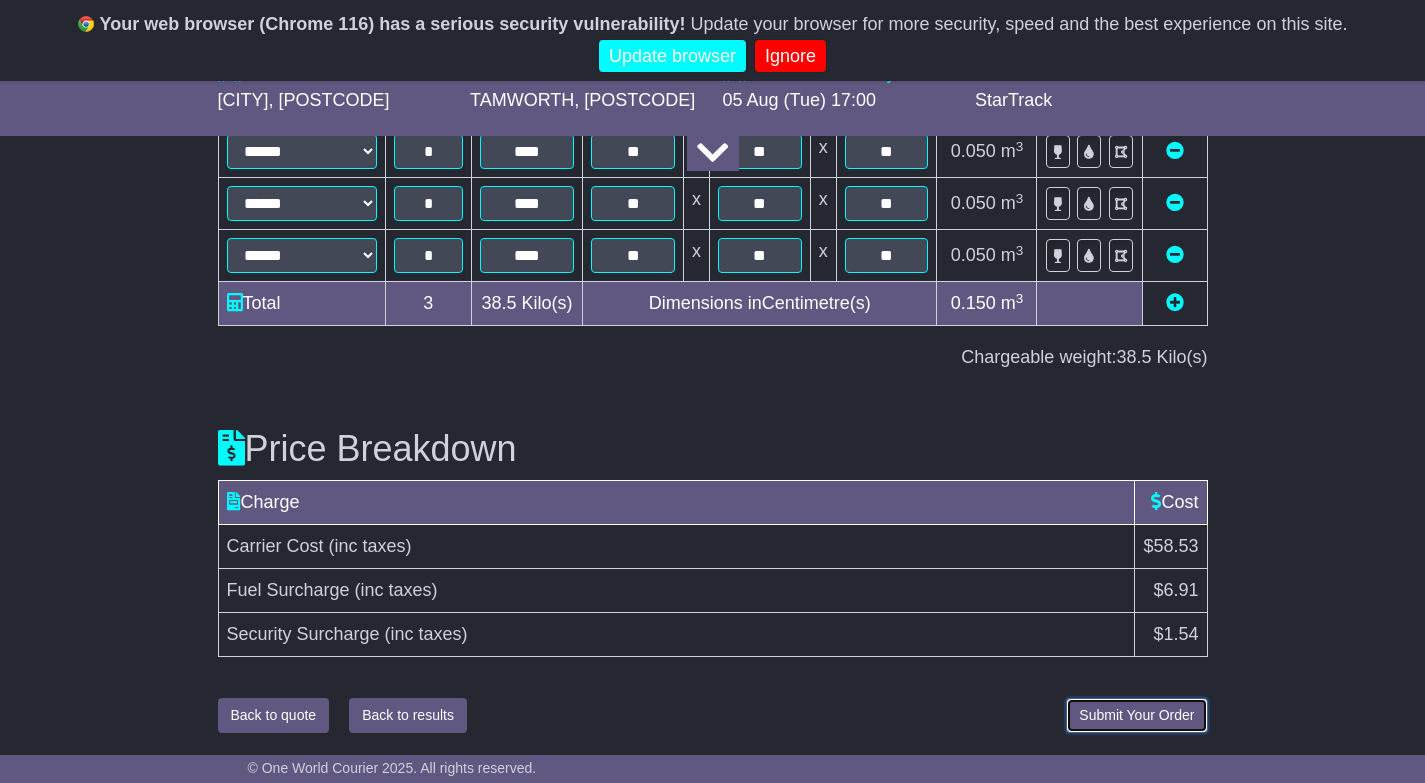 click on "Submit Your Order" at bounding box center (1136, 715) 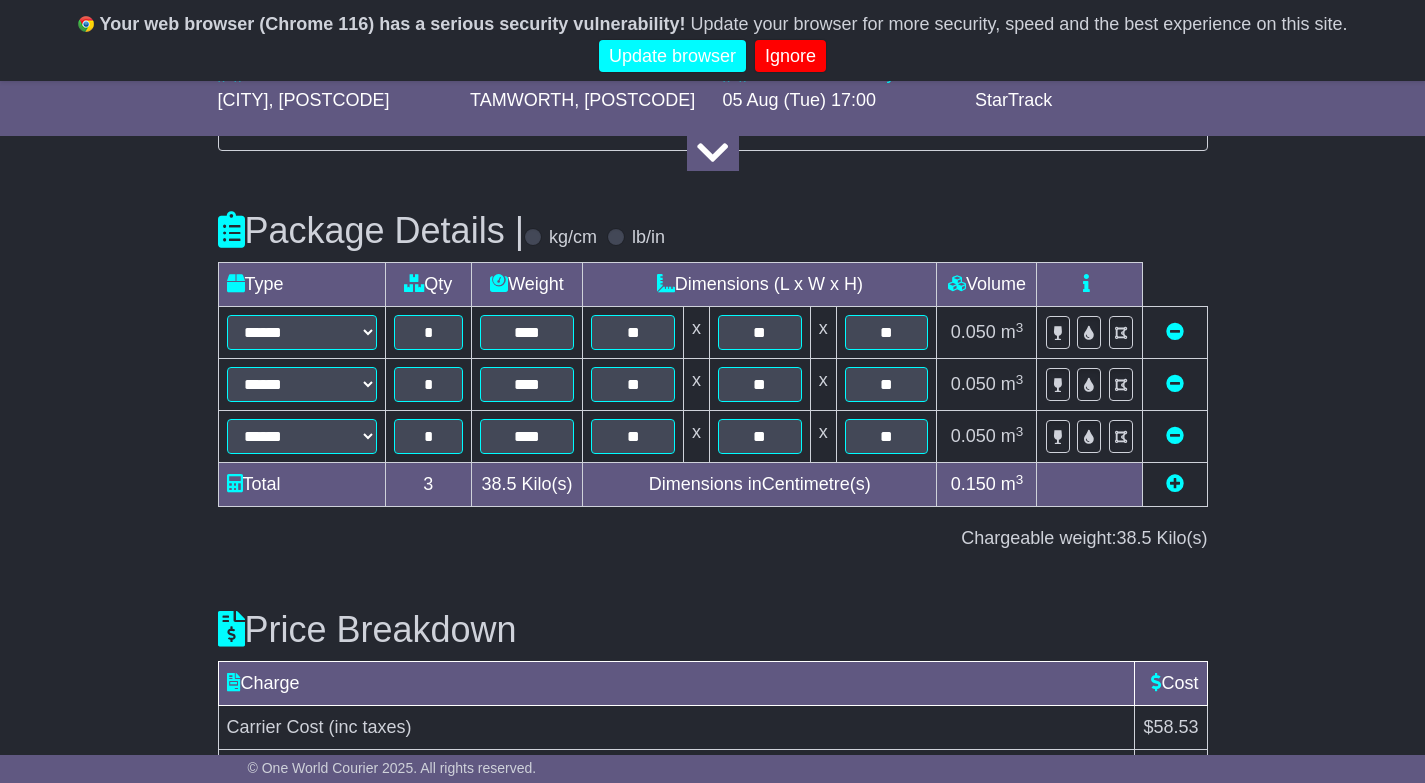 scroll, scrollTop: 2627, scrollLeft: 0, axis: vertical 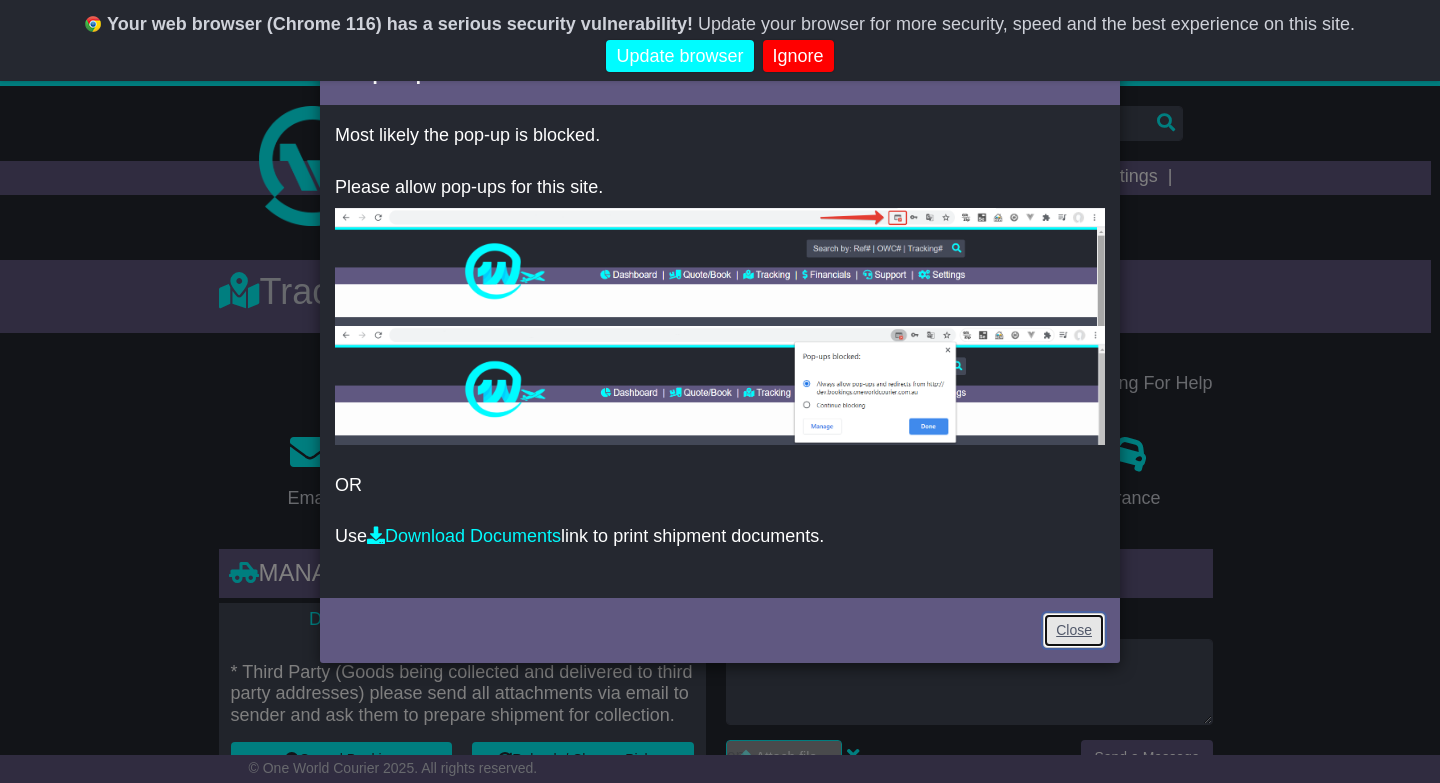 click on "Close" at bounding box center (1074, 630) 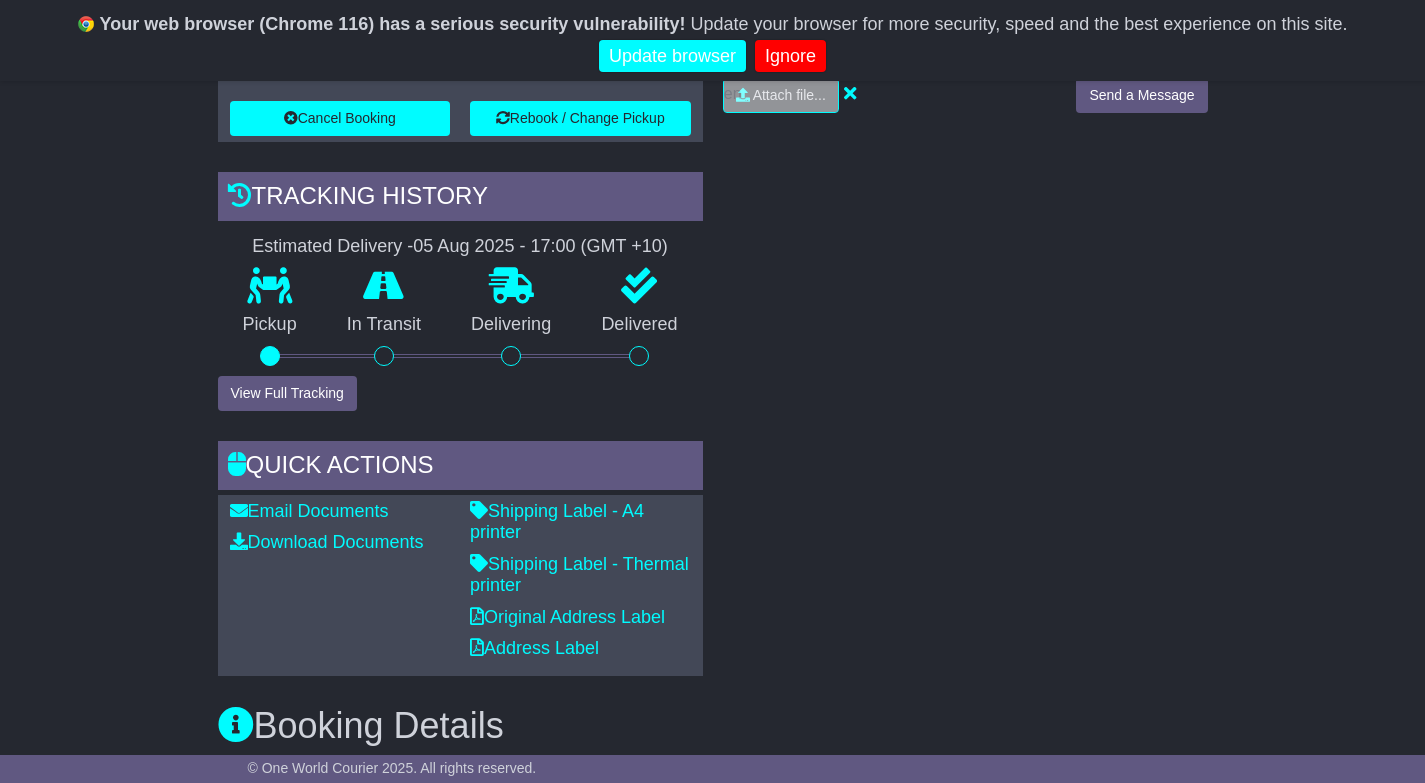 scroll, scrollTop: 691, scrollLeft: 0, axis: vertical 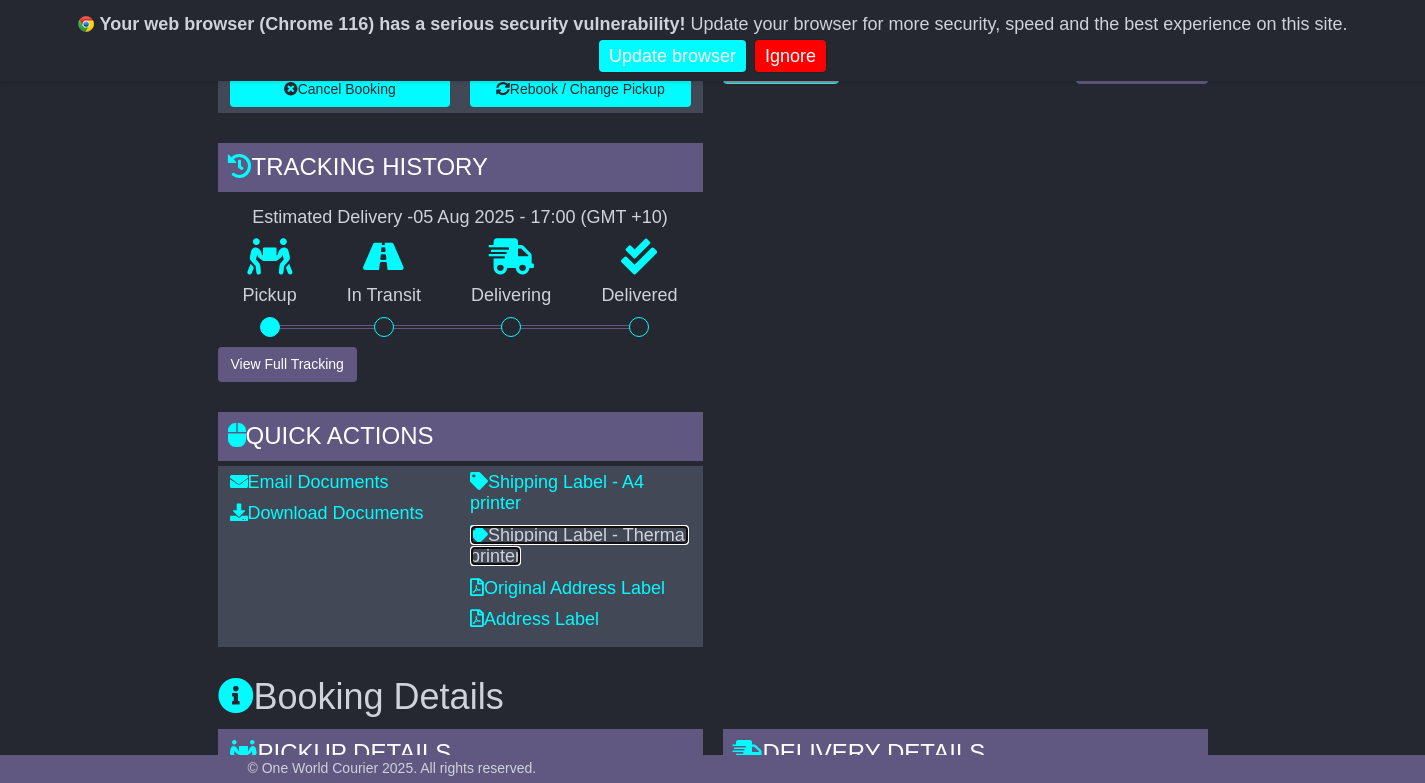 click on "Shipping Label - Thermal printer" at bounding box center (579, 546) 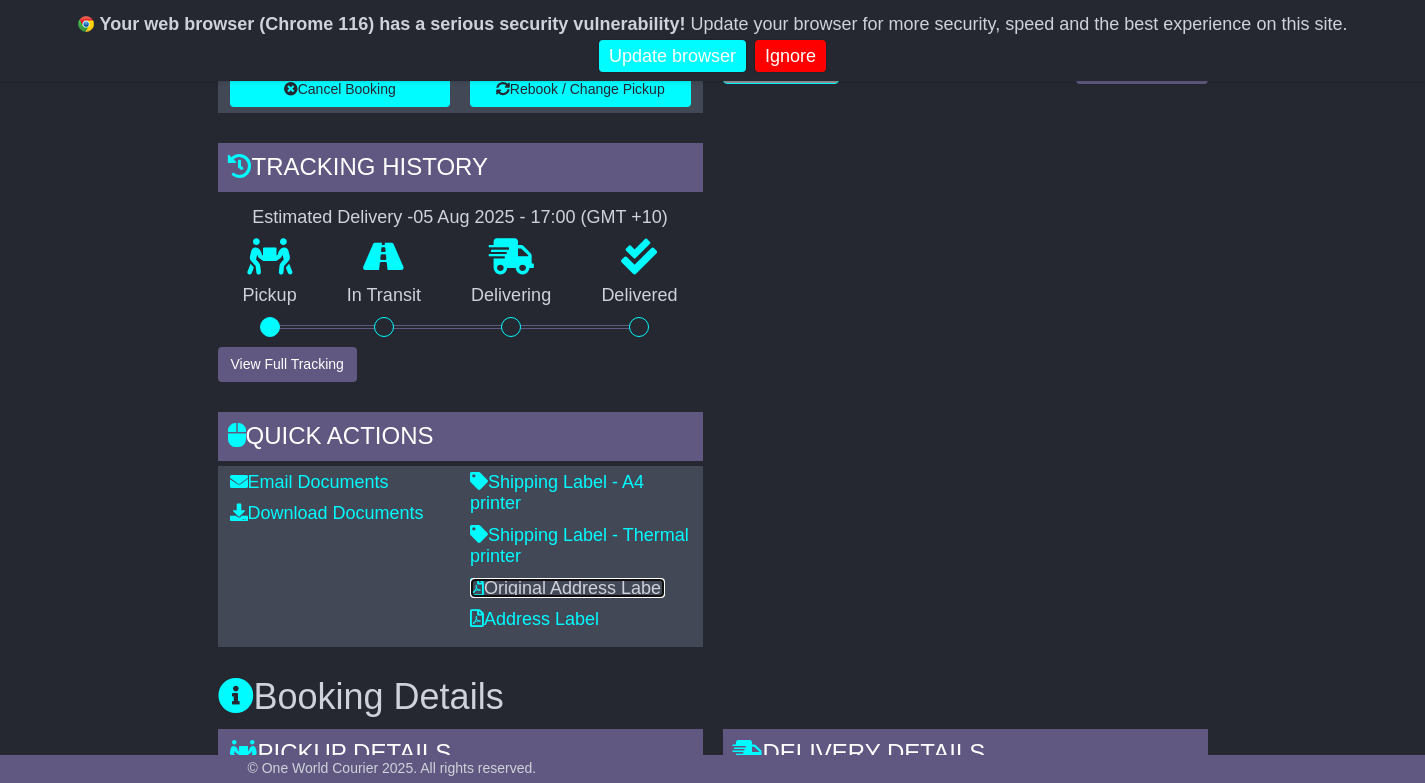 click on "Original Address Label" at bounding box center (567, 588) 